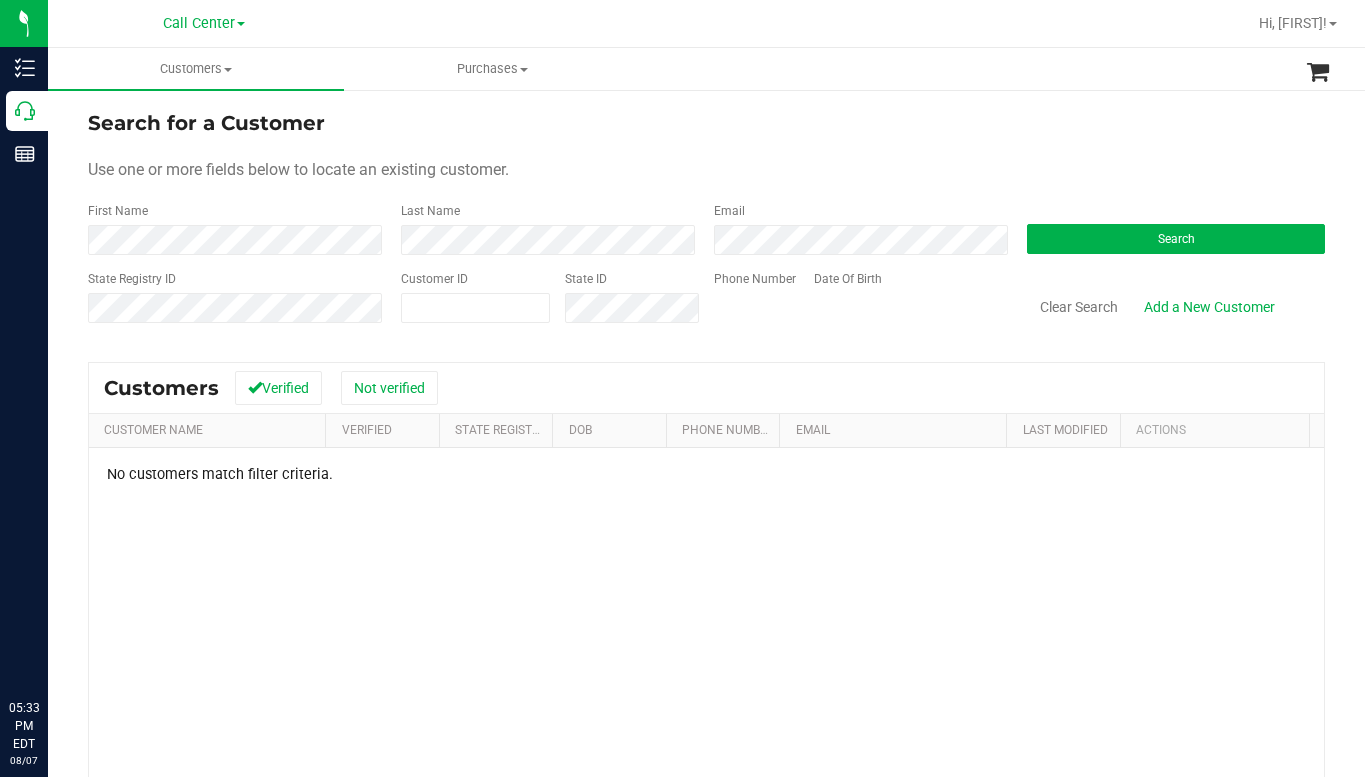 scroll, scrollTop: 0, scrollLeft: 0, axis: both 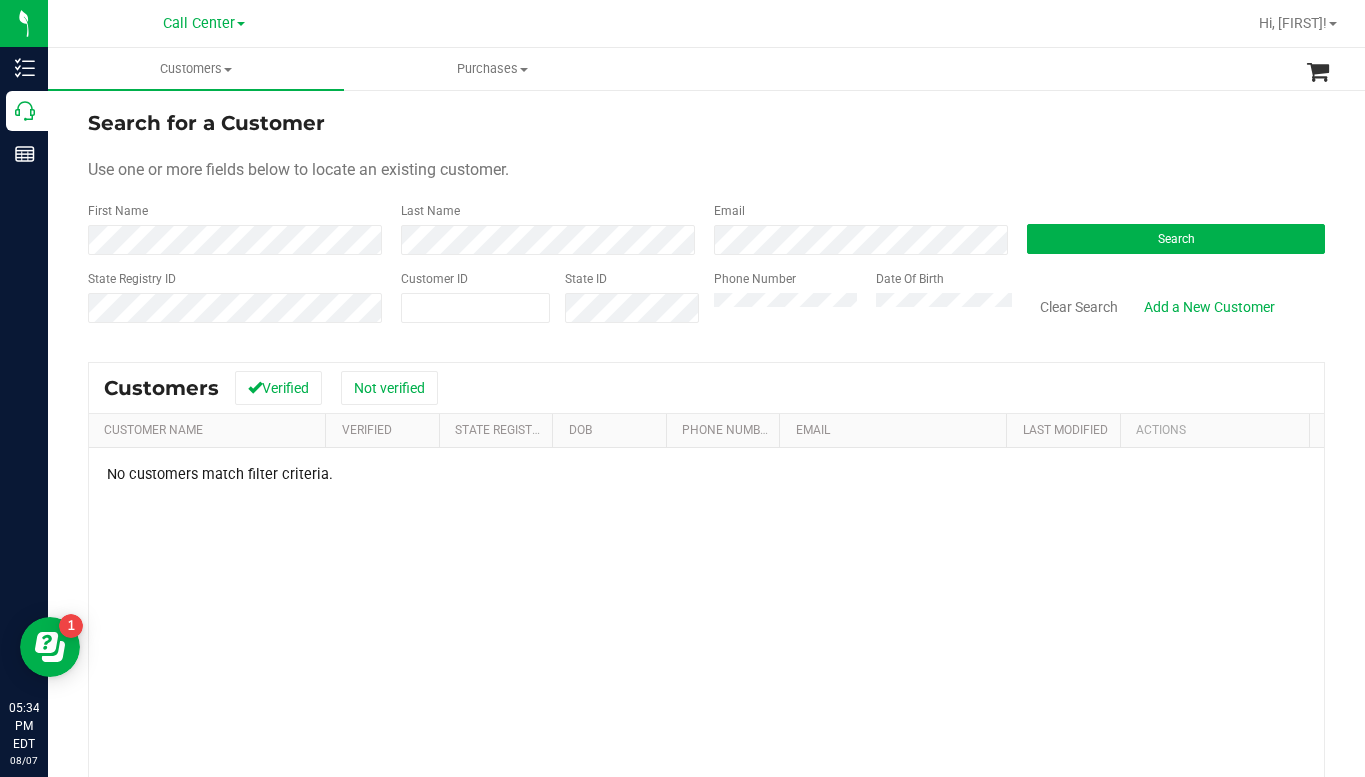 click on "Search for a Customer
Use one or more fields below to locate an existing customer.
First Name
Last Name
Email
Search
State Registry ID
Customer ID
State ID
Phone Number
Date Of Birth" at bounding box center (706, 224) 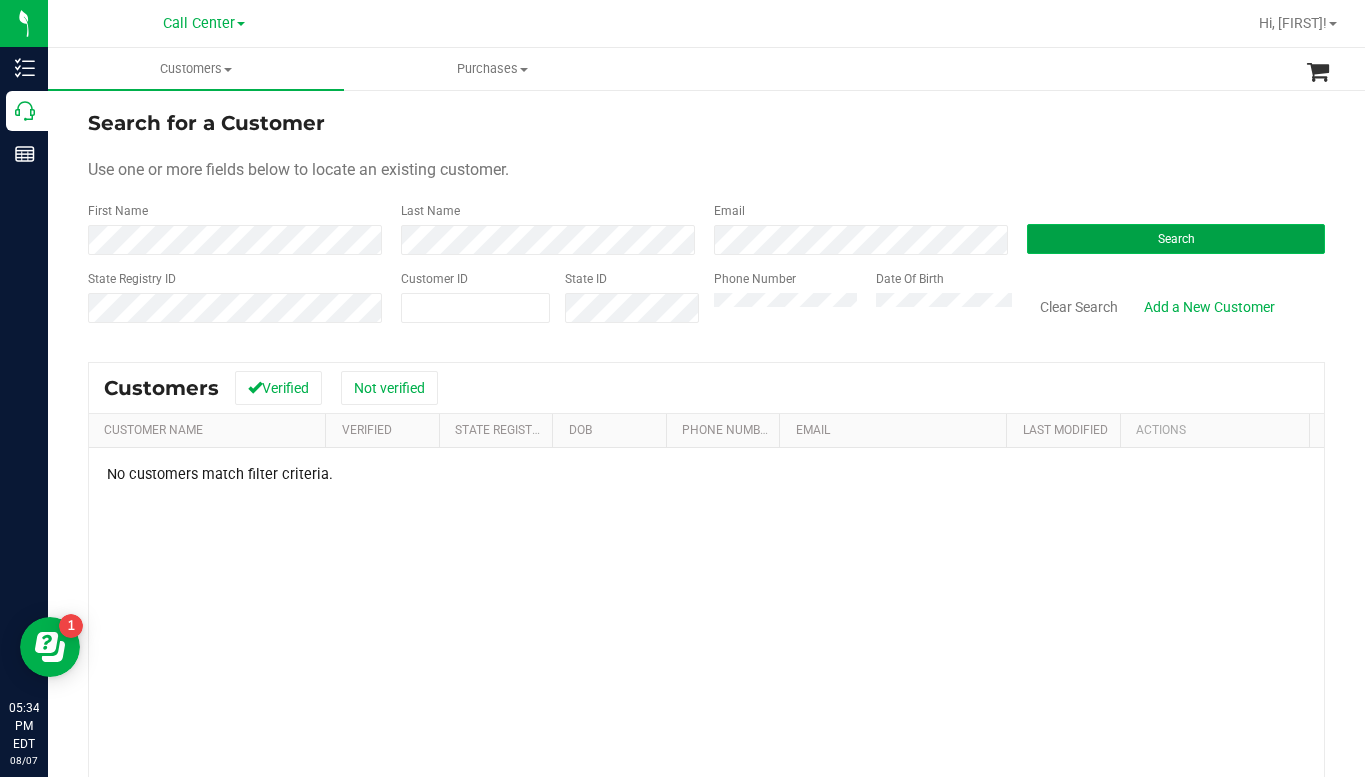 click on "Search" at bounding box center (1176, 239) 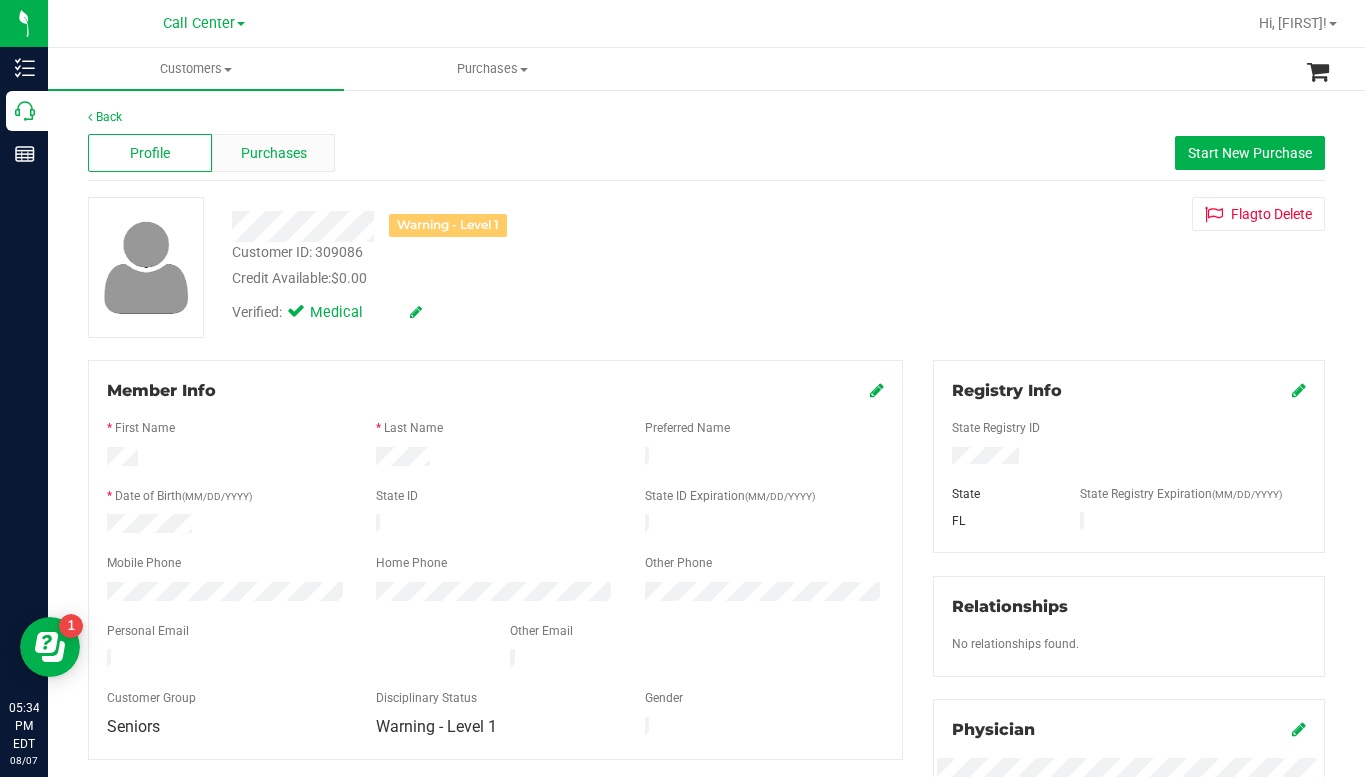 click on "Purchases" at bounding box center [274, 153] 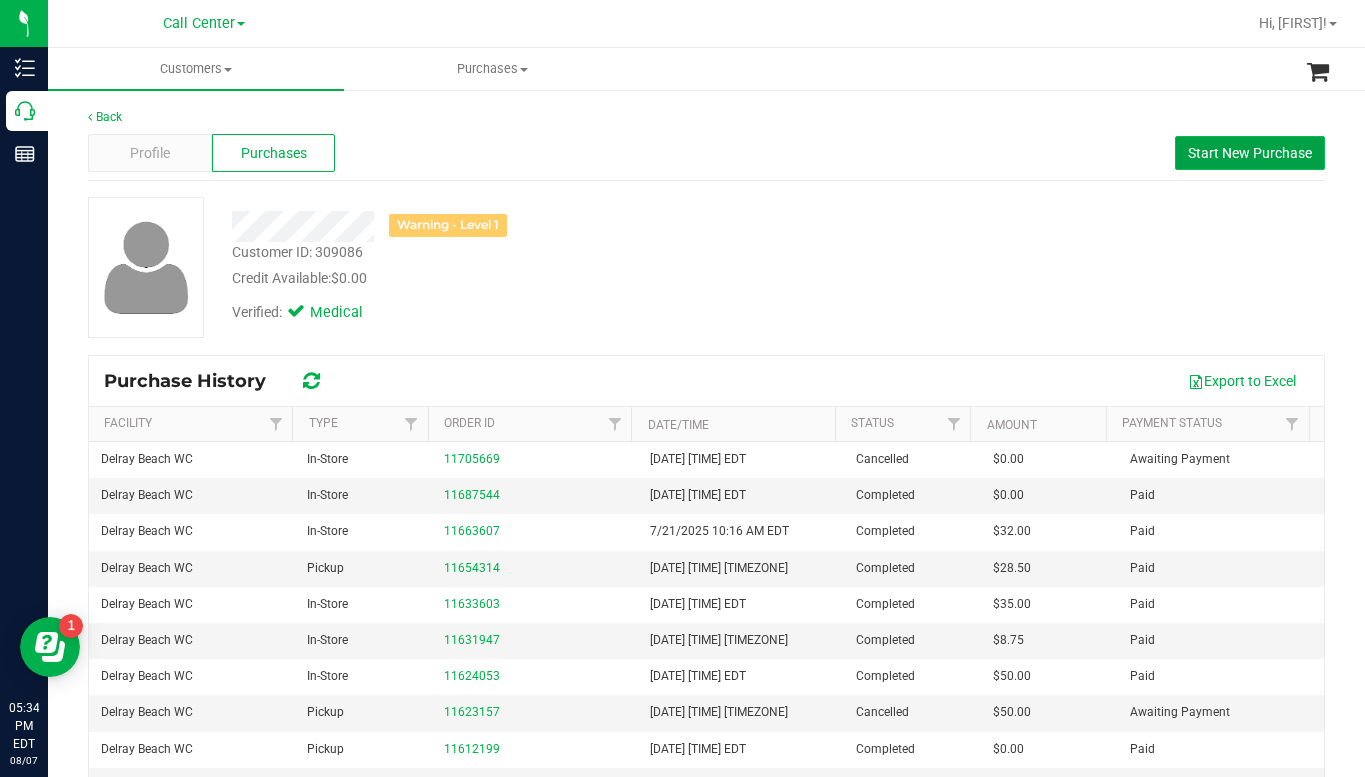 click on "Start New Purchase" at bounding box center (1250, 153) 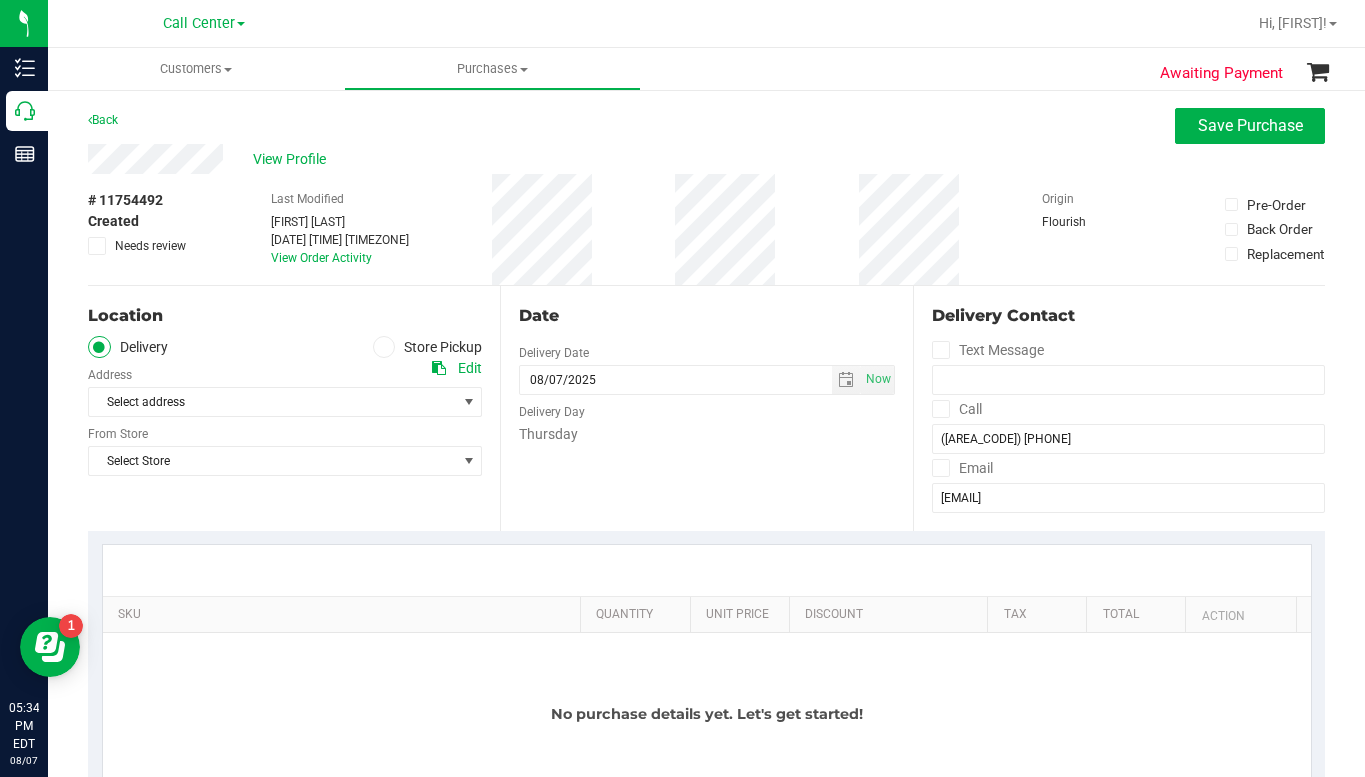 drag, startPoint x: 384, startPoint y: 347, endPoint x: 324, endPoint y: 367, distance: 63.245552 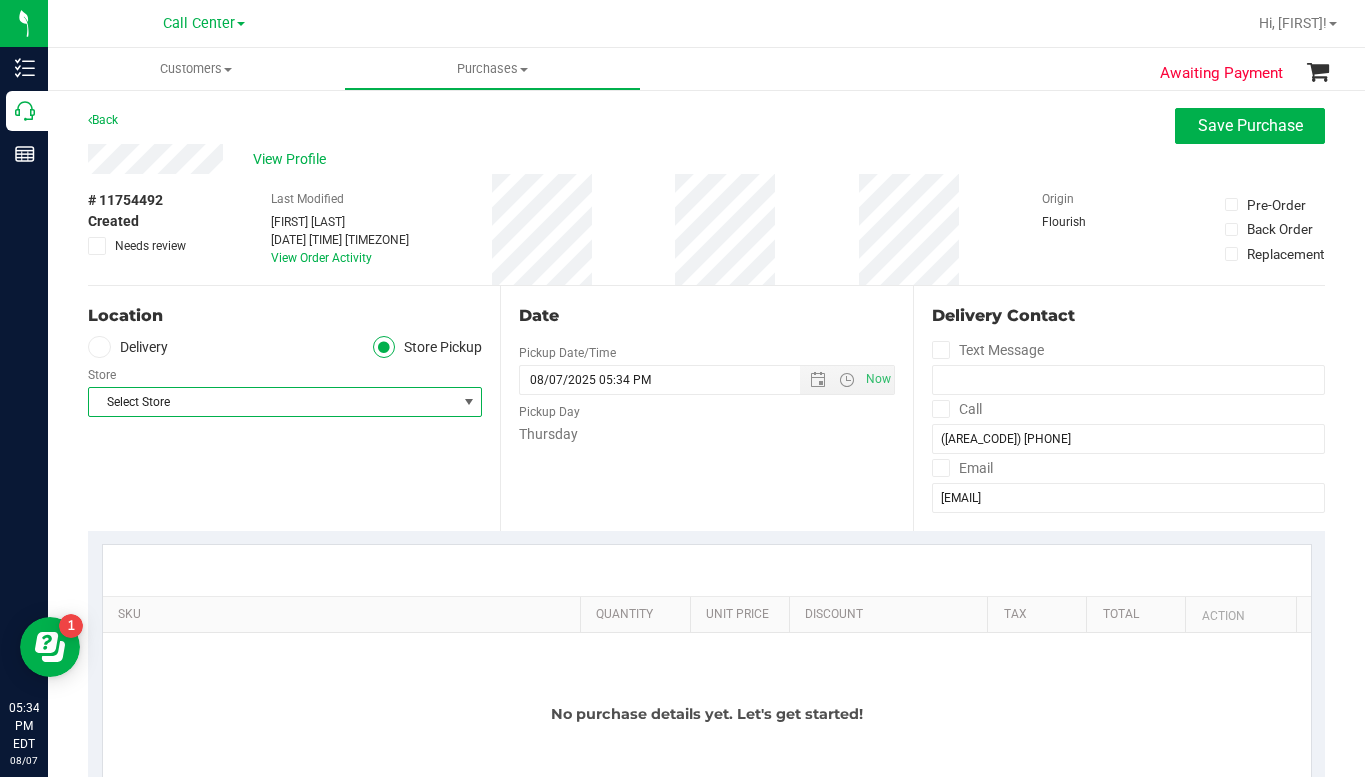 click on "Select Store" at bounding box center [272, 402] 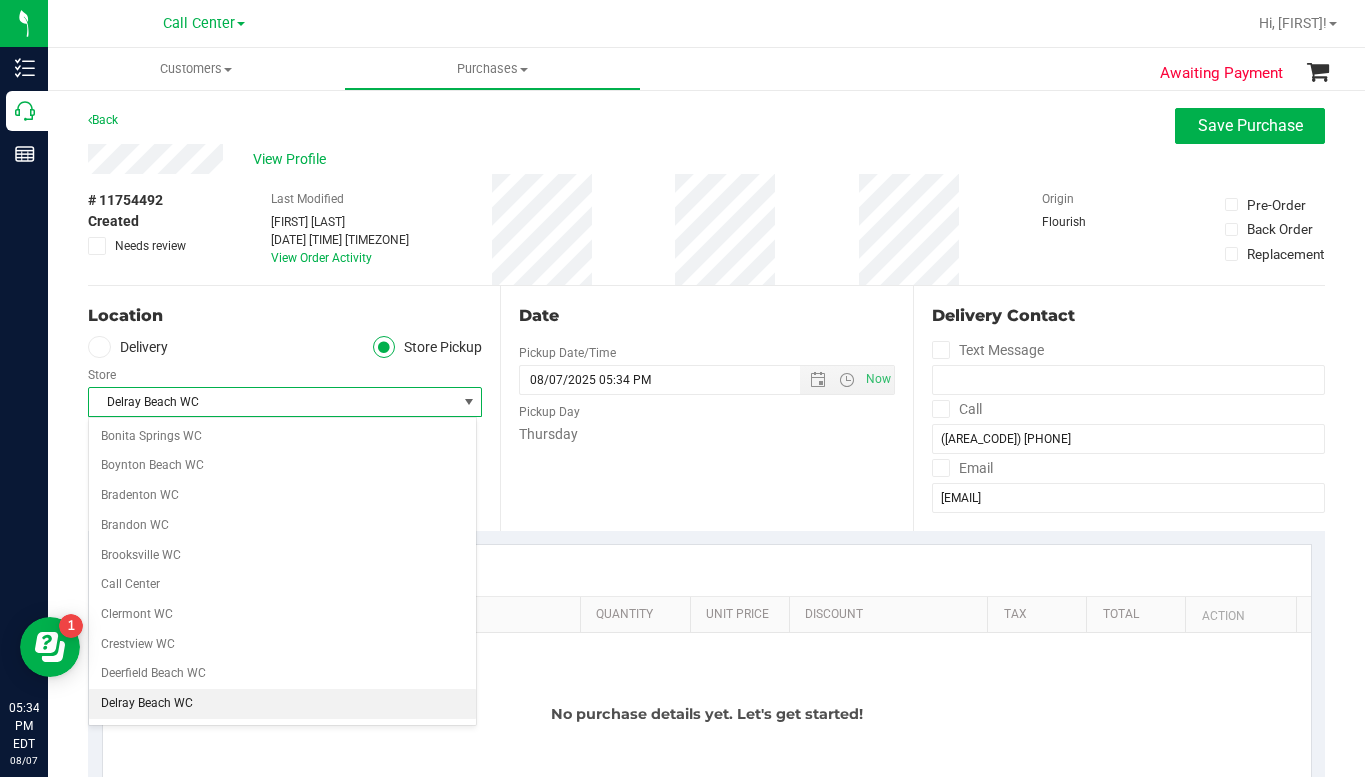 click on "Delray Beach WC" at bounding box center (282, 704) 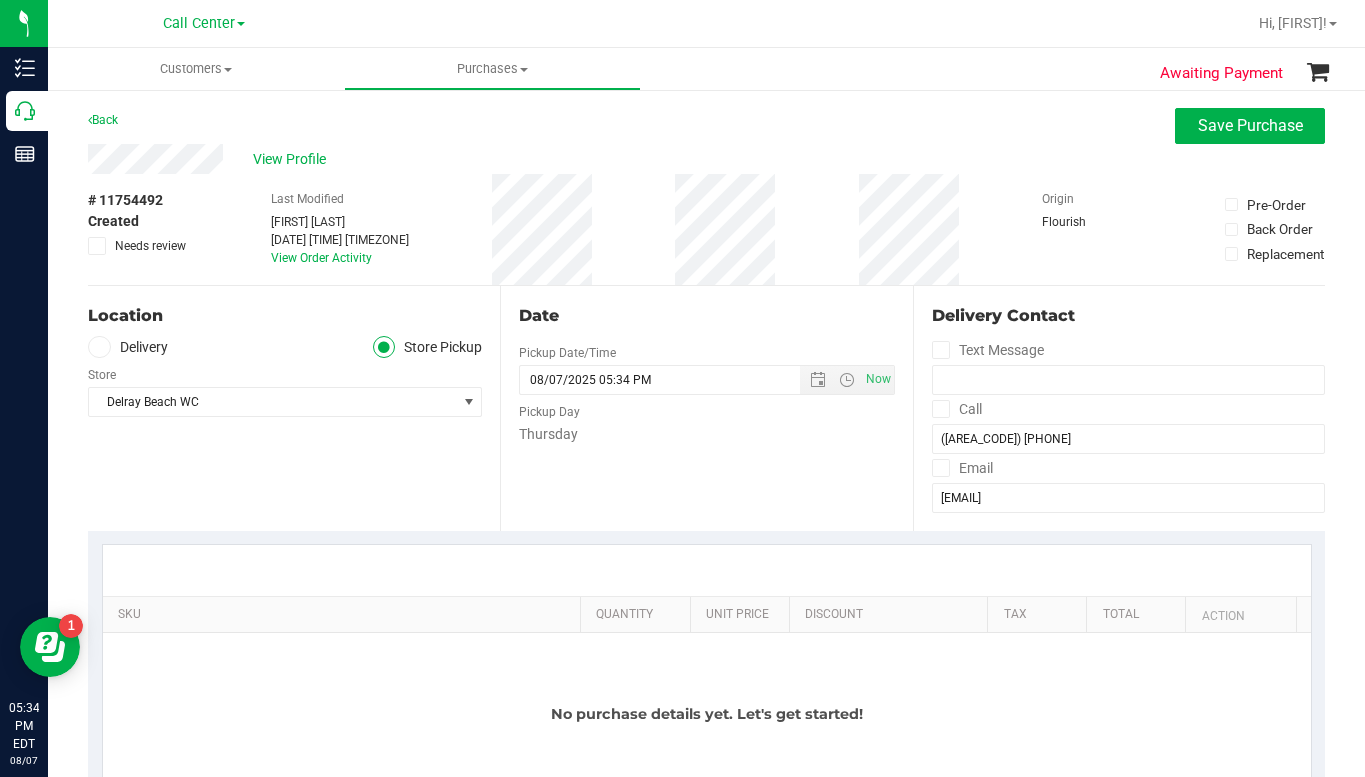 click on "Location
Delivery
Store Pickup
Store
Delray Beach WC Select Store Bonita Springs WC Boynton Beach WC Bradenton WC Brandon WC Brooksville WC Call Center Clermont WC Crestview WC Deerfield Beach WC Delray Beach WC Deltona WC Ft Walton Beach WC Ft. Lauderdale WC Ft. Myers WC Gainesville WC Jax Atlantic WC JAX DC REP Jax WC Key West WC Lakeland WC Largo WC Lehigh Acres DC REP Merritt Island WC Miami 72nd WC Miami Beach WC Miami Dadeland WC Miramar DC REP New Port Richey WC North Palm Beach WC North Port WC Ocala WC Orange Park WC Orlando Colonial WC Orlando DC REP Orlando WC Oviedo WC Palm Bay WC Palm Coast WC Panama City WC Pensacola WC Sebring WC" at bounding box center (294, 408) 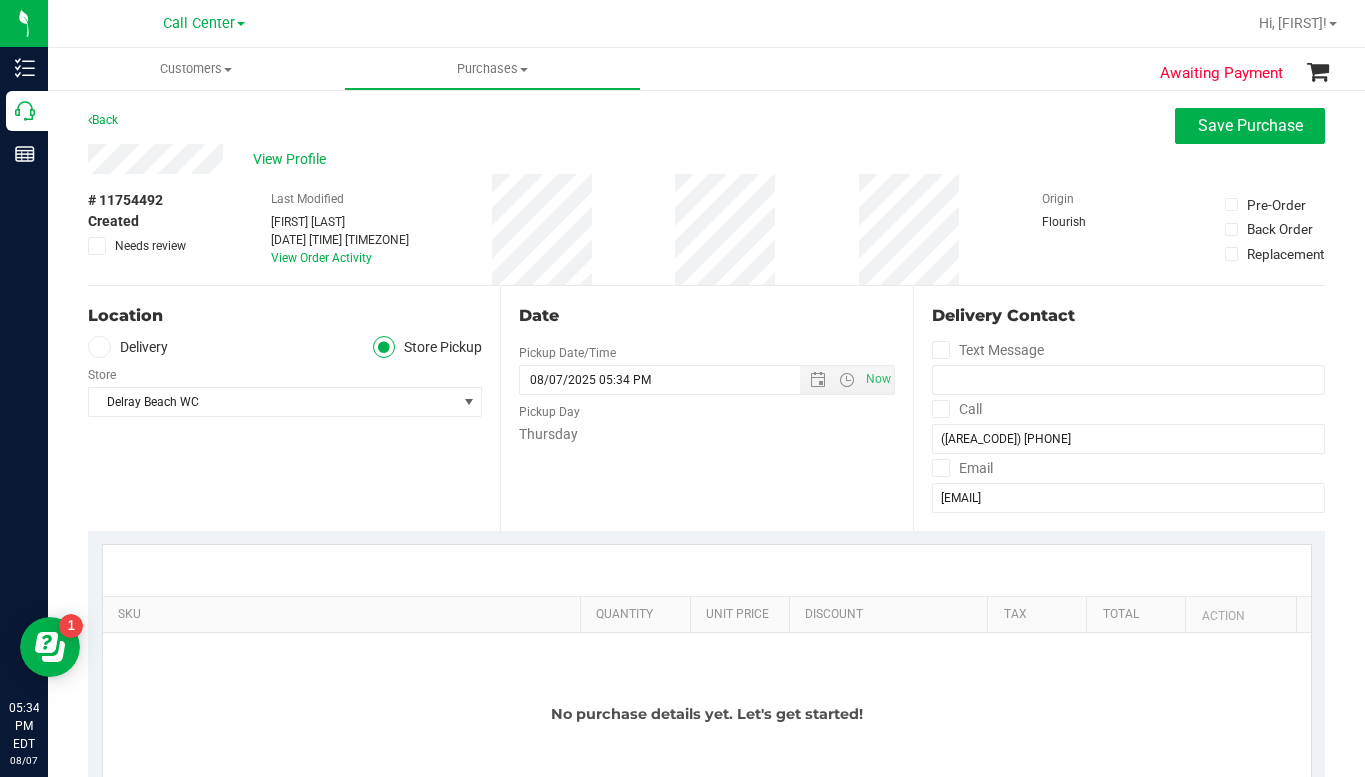 click on "Location
Delivery
Store Pickup
Store
Delray Beach WC Select Store Bonita Springs WC Boynton Beach WC Bradenton WC Brandon WC Brooksville WC Call Center Clermont WC Crestview WC Deerfield Beach WC Delray Beach WC Deltona WC Ft Walton Beach WC Ft. Lauderdale WC Ft. Myers WC Gainesville WC Jax Atlantic WC JAX DC REP Jax WC Key West WC Lakeland WC Largo WC Lehigh Acres DC REP Merritt Island WC Miami 72nd WC Miami Beach WC Miami Dadeland WC Miramar DC REP New Port Richey WC North Palm Beach WC North Port WC Ocala WC Orange Park WC Orlando Colonial WC Orlando DC REP Orlando WC Oviedo WC Palm Bay WC Palm Coast WC Panama City WC Pensacola WC Sebring WC" at bounding box center (294, 408) 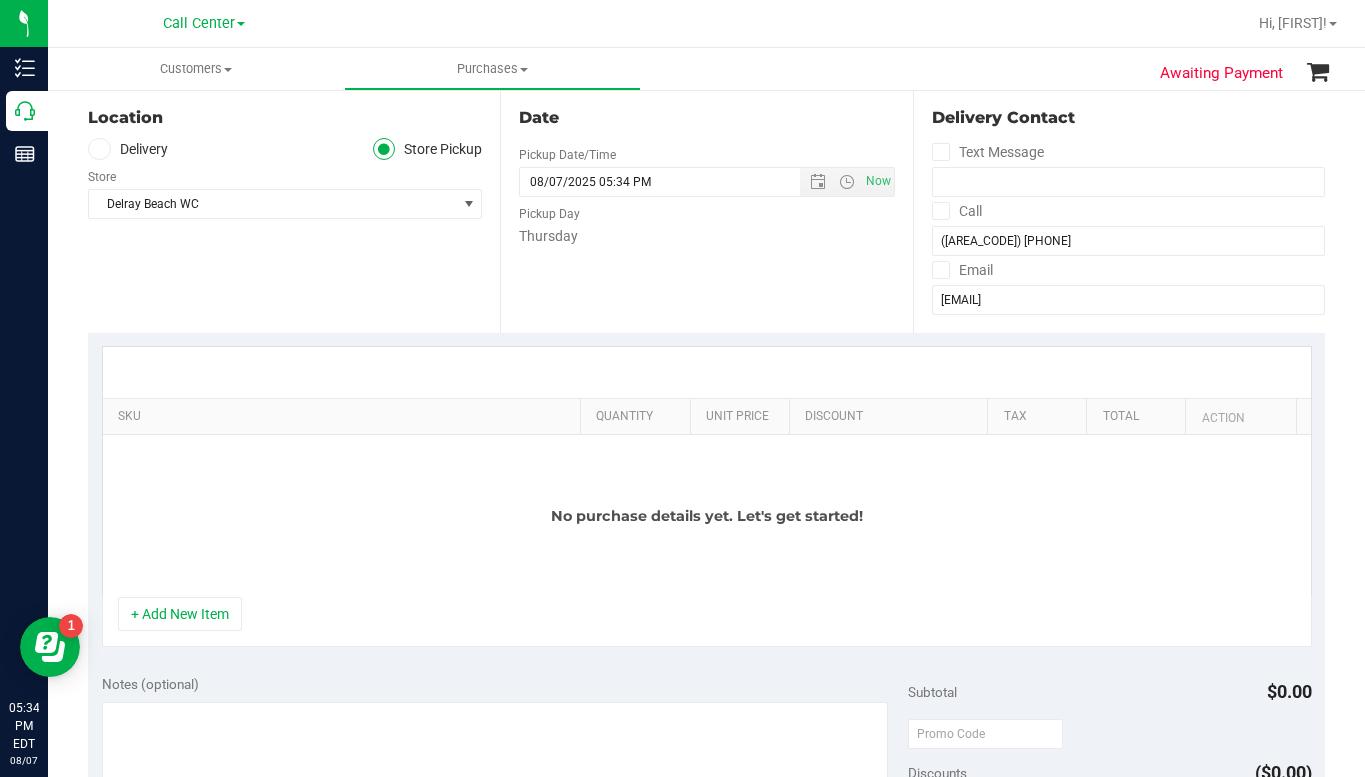 scroll, scrollTop: 100, scrollLeft: 0, axis: vertical 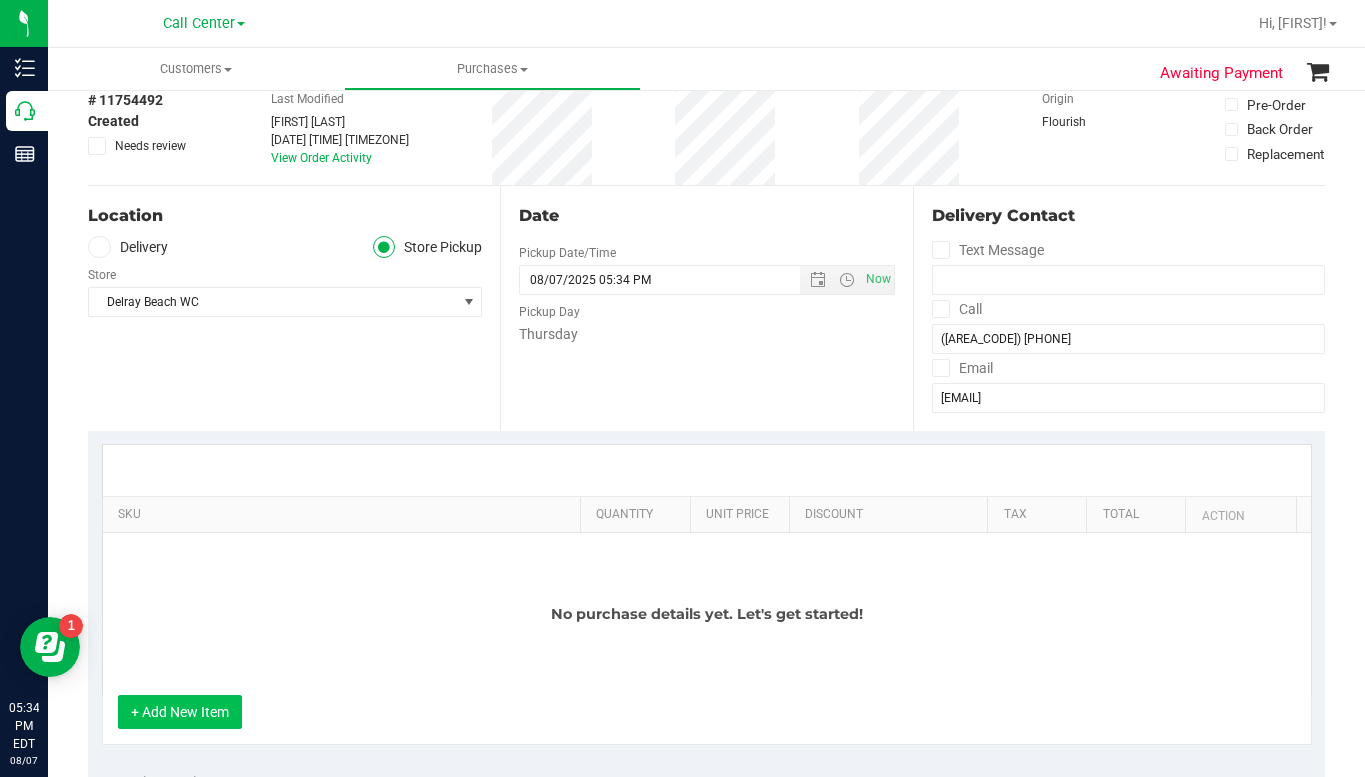 click on "+ Add New Item" at bounding box center (180, 712) 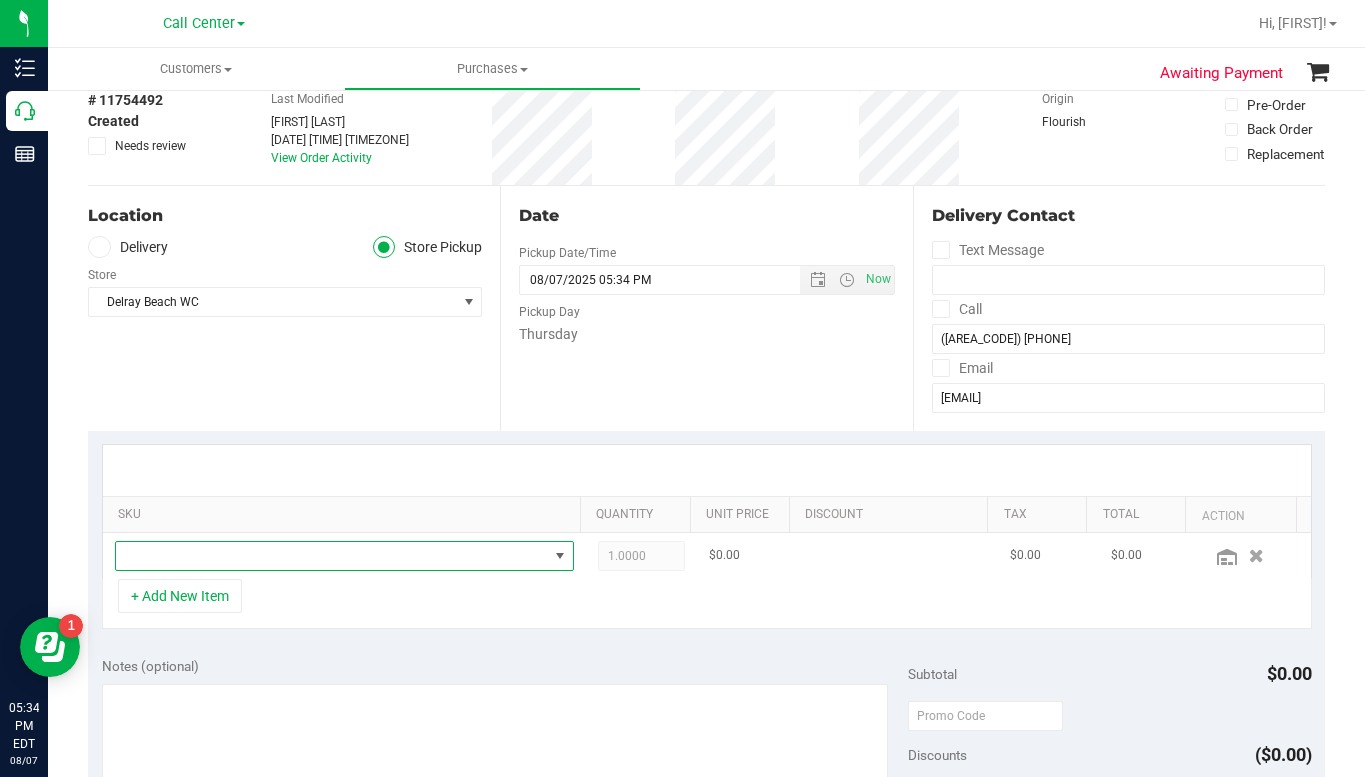 click at bounding box center [332, 556] 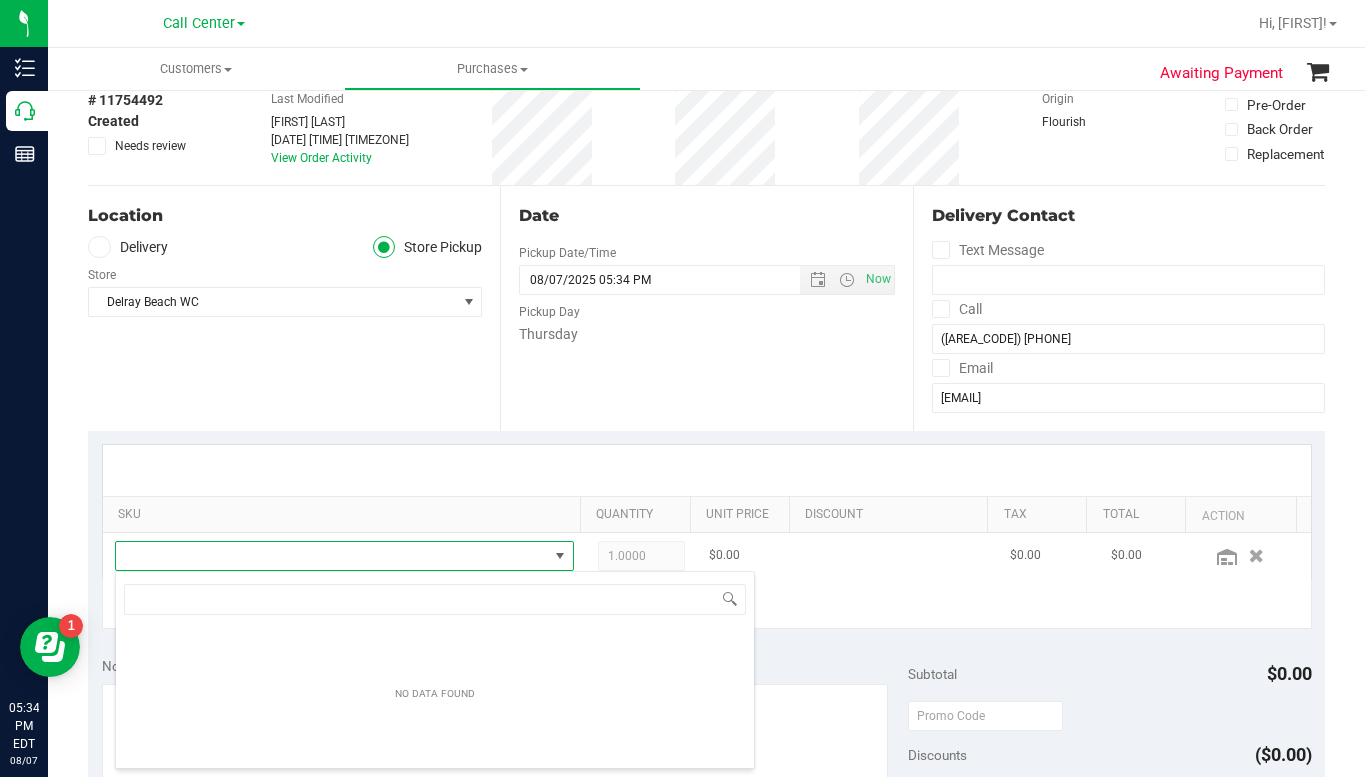 scroll, scrollTop: 99970, scrollLeft: 99553, axis: both 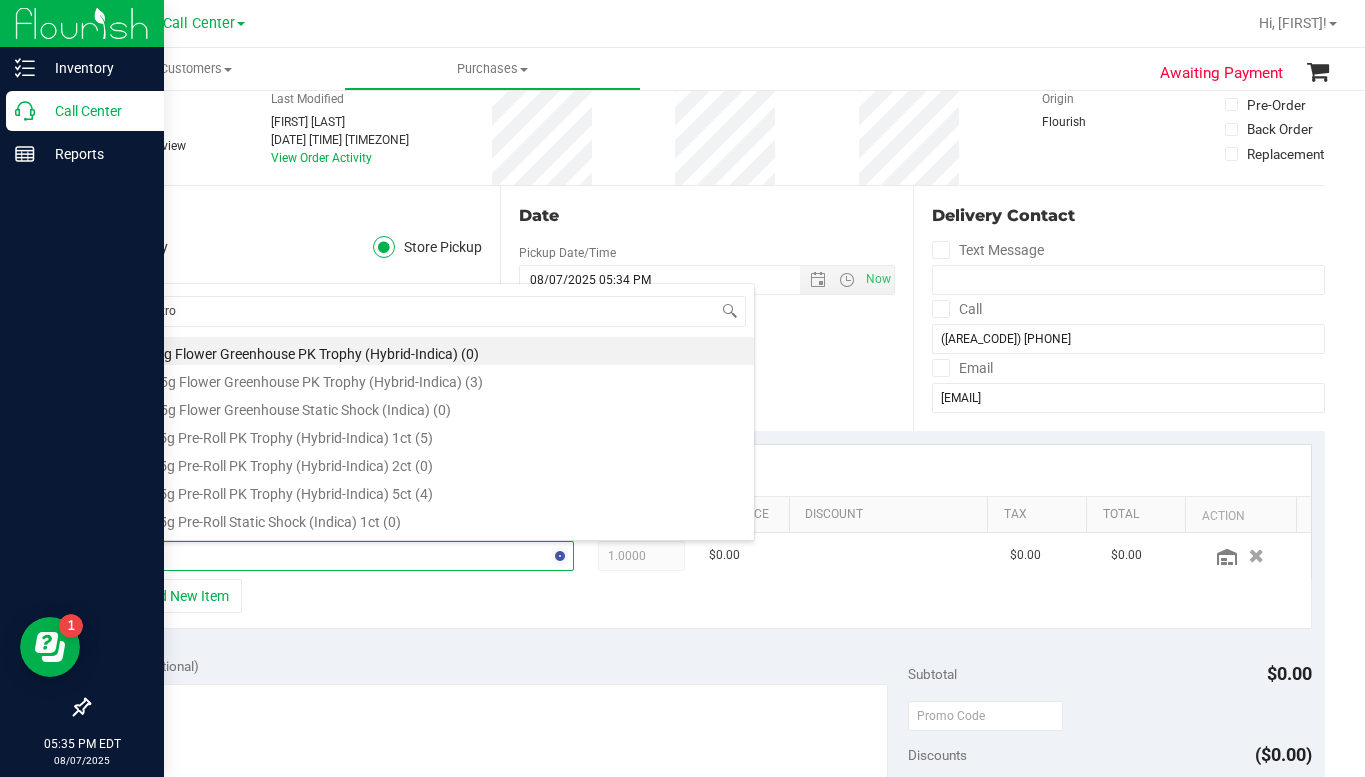 type on "PK trop" 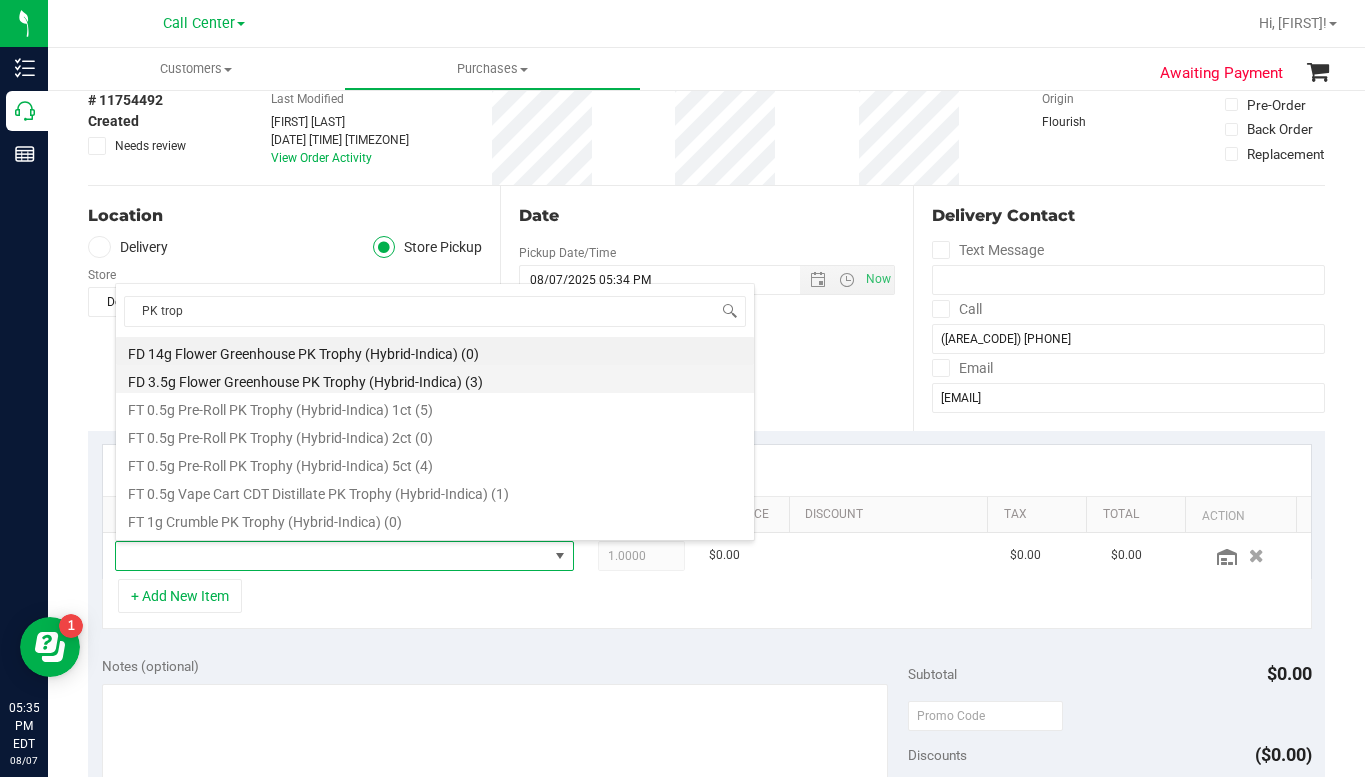 click on "FD 3.5g Flower Greenhouse PK Trophy (Hybrid-Indica) (3)" at bounding box center [435, 379] 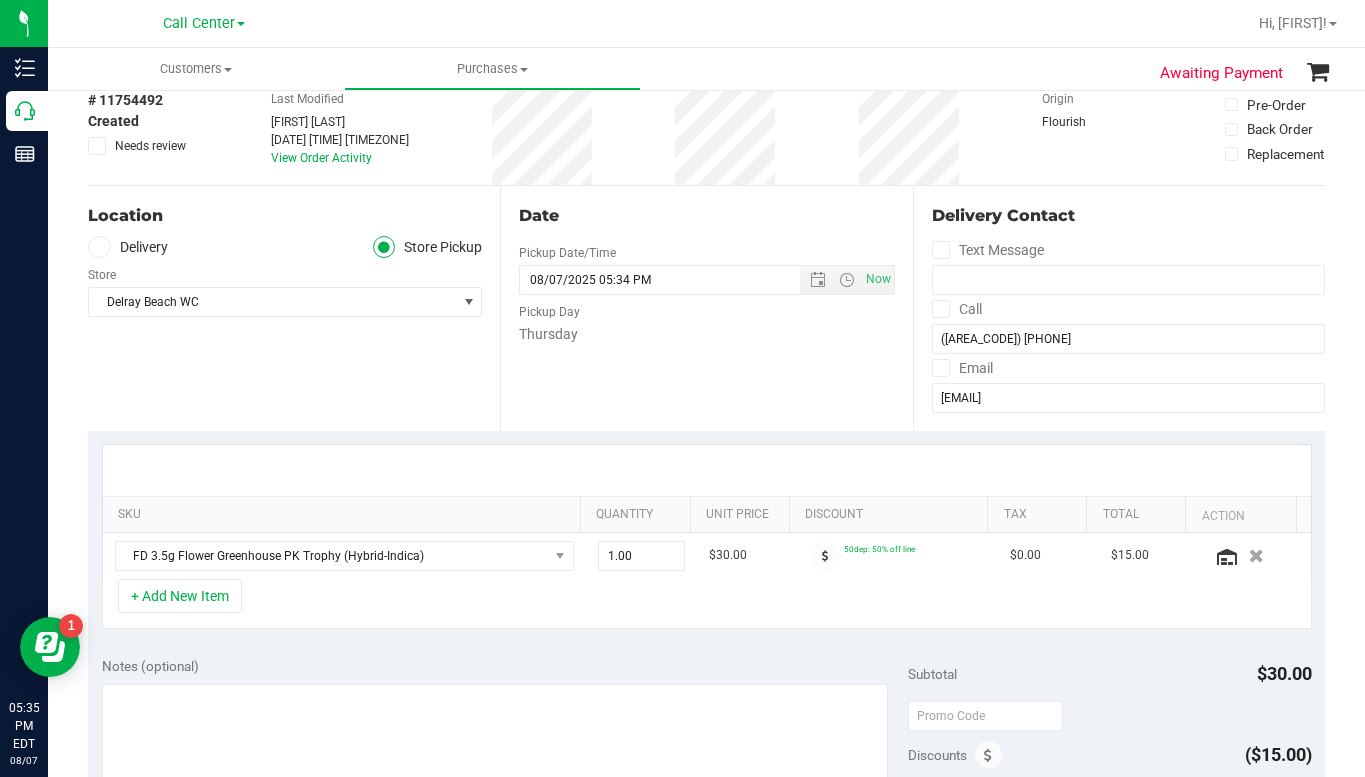 click on "Awaiting Payment
Save Purchase
View Profile
# 11754492
Created
Needs review
Last Modified
[FIRST] [LAST]
[DATE] [TIME] [TIMEZONE]
View Order Activity
Origin" at bounding box center (706, 719) 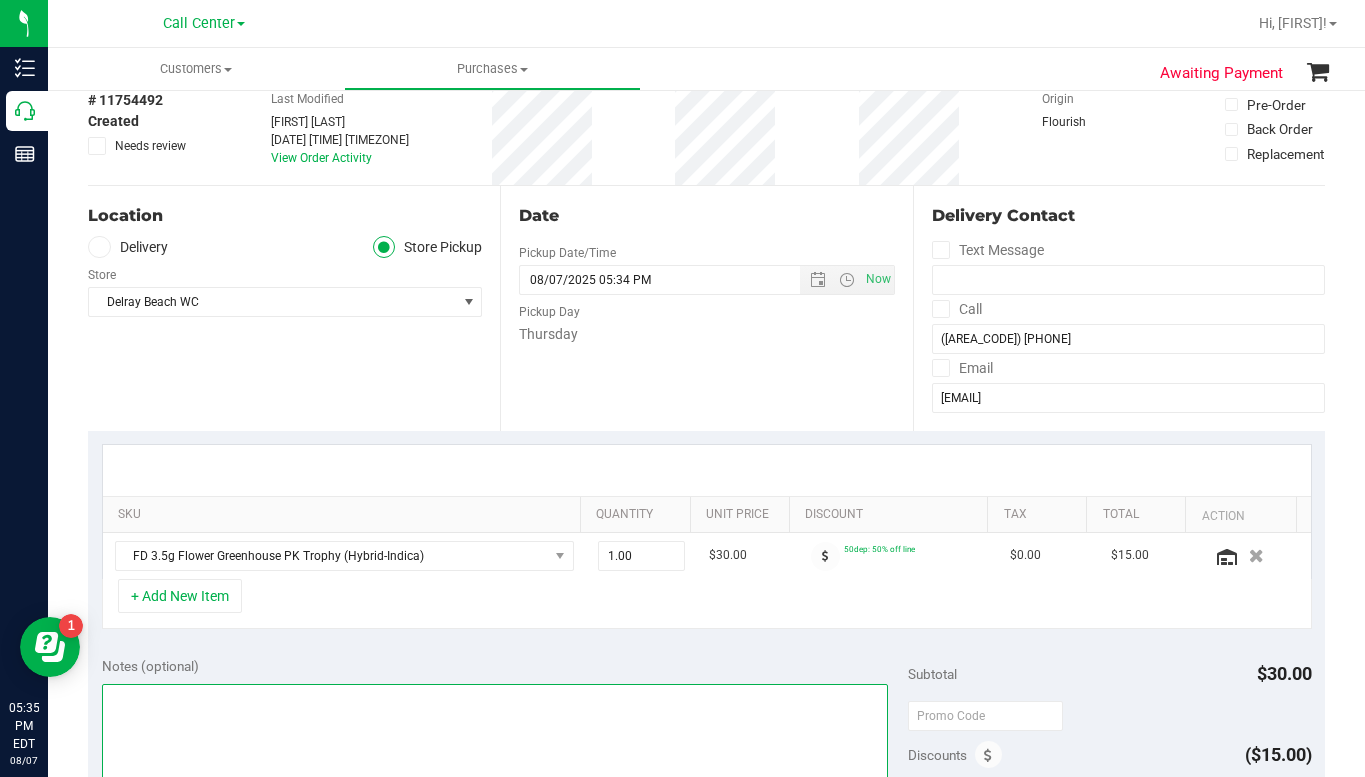 click at bounding box center (495, 780) 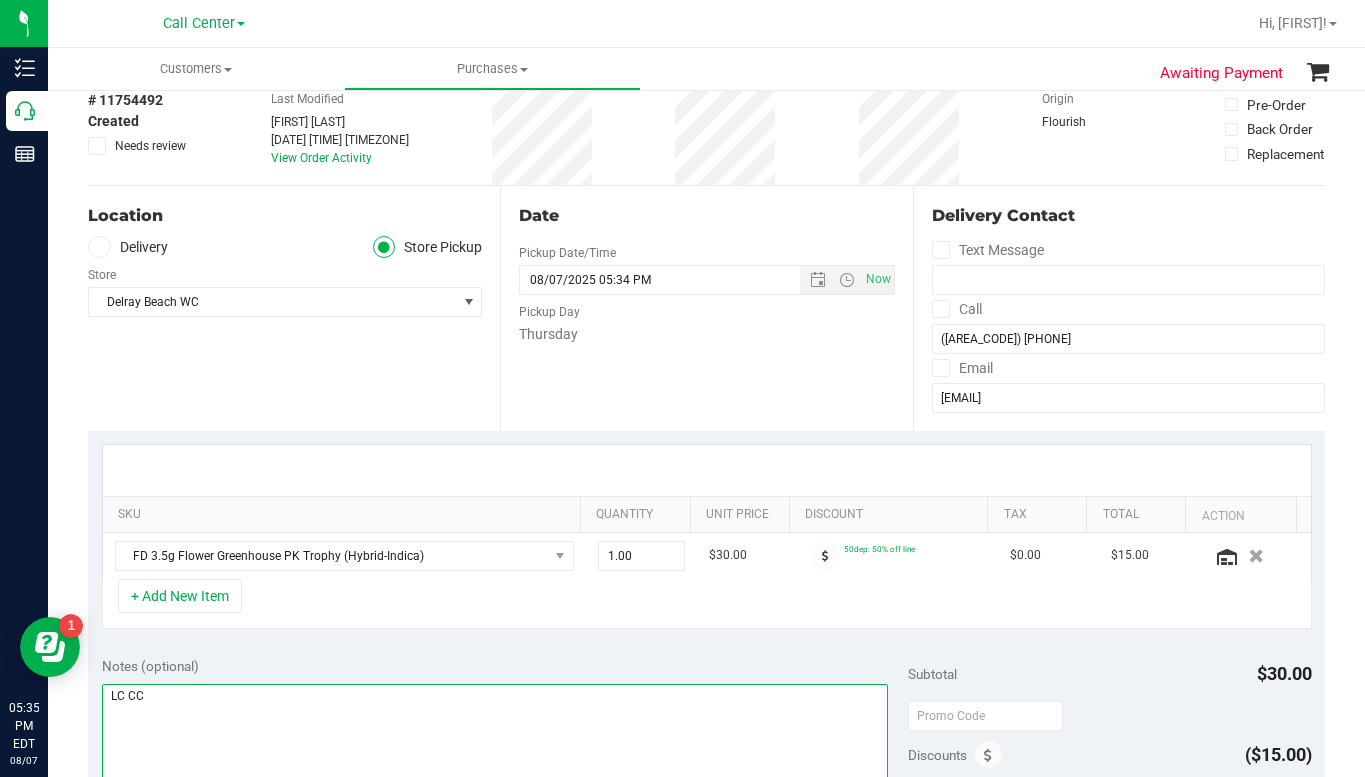 scroll, scrollTop: 0, scrollLeft: 0, axis: both 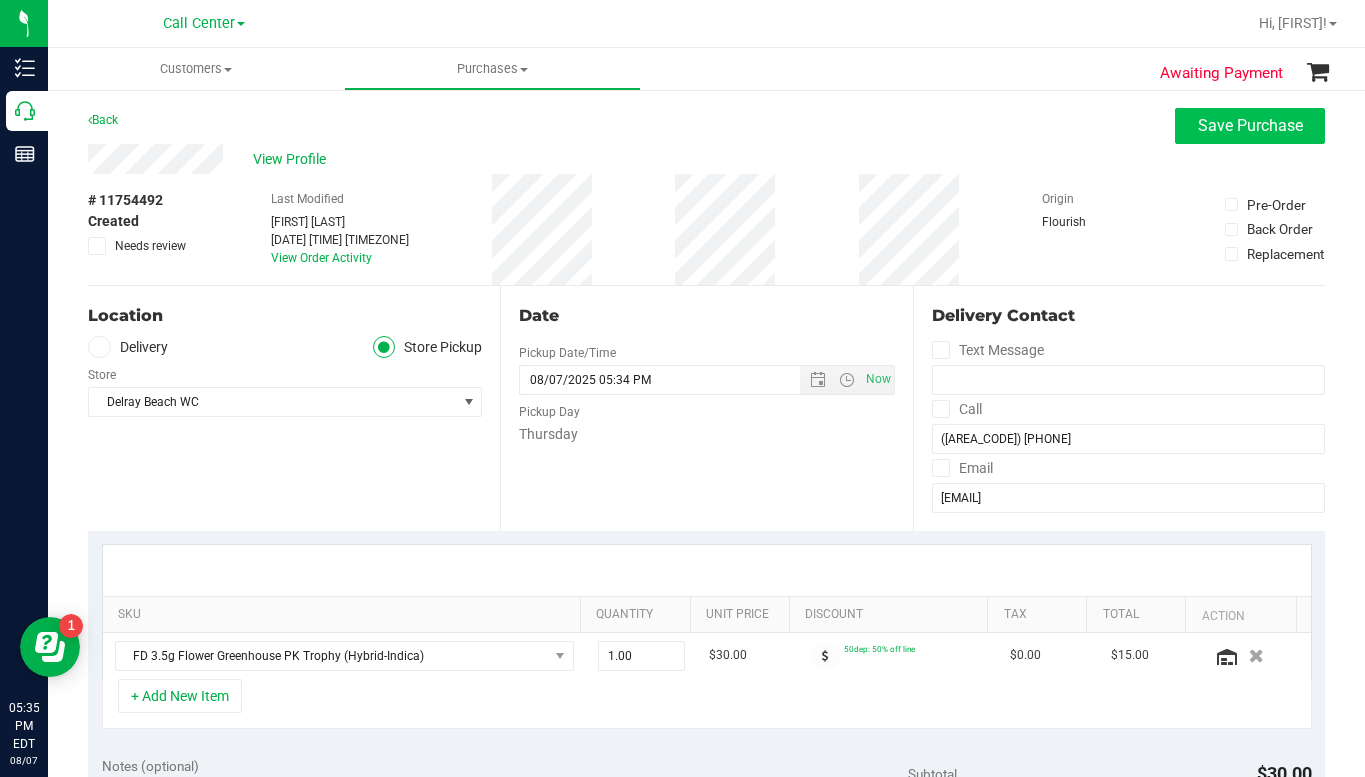 type on "LC CC" 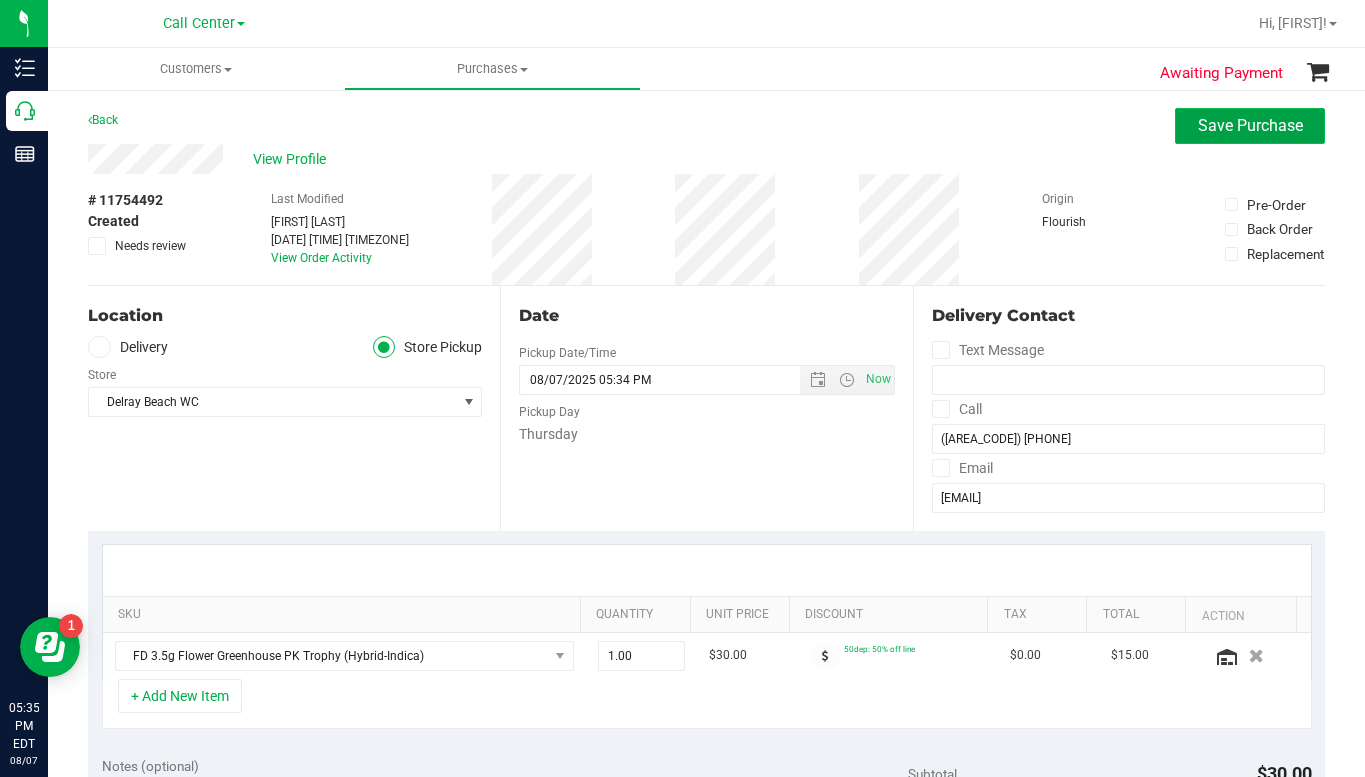 click on "Save Purchase" at bounding box center (1250, 125) 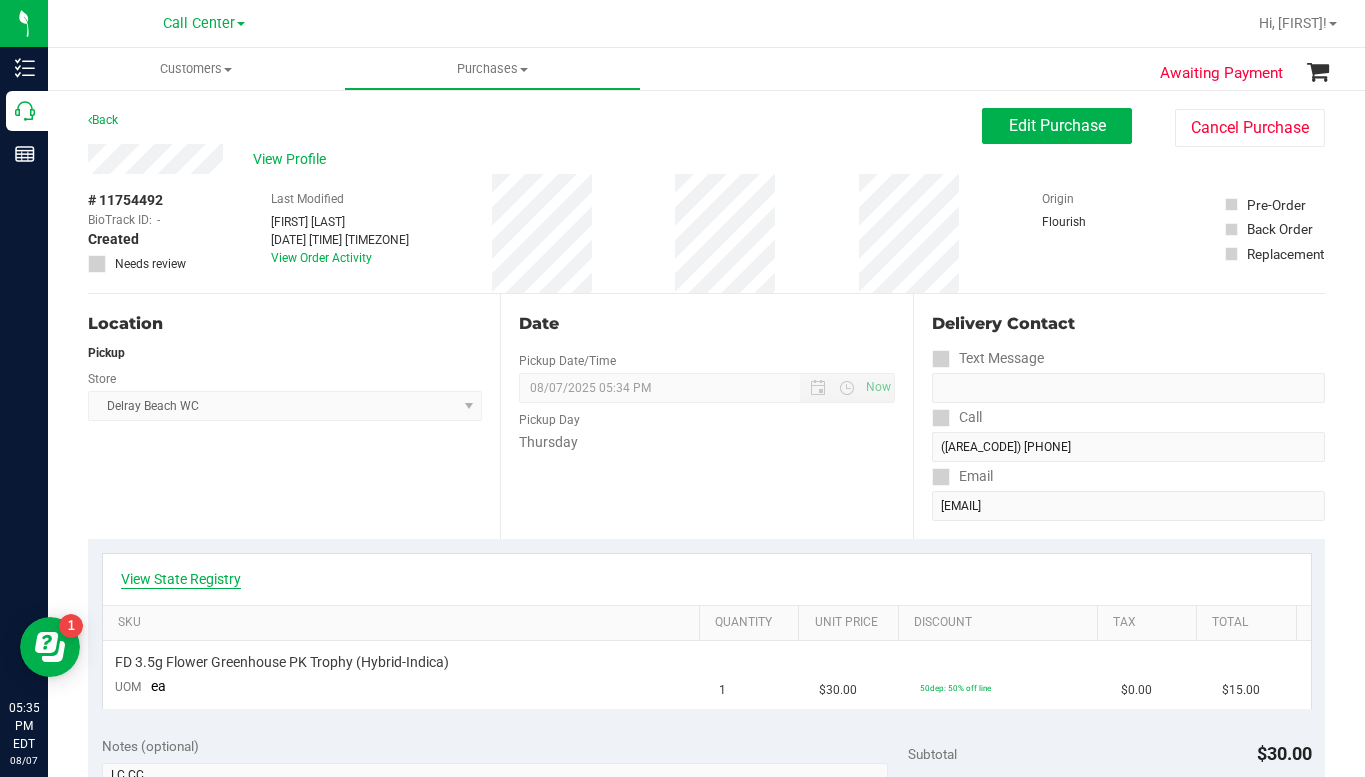 click on "View State Registry" at bounding box center (181, 579) 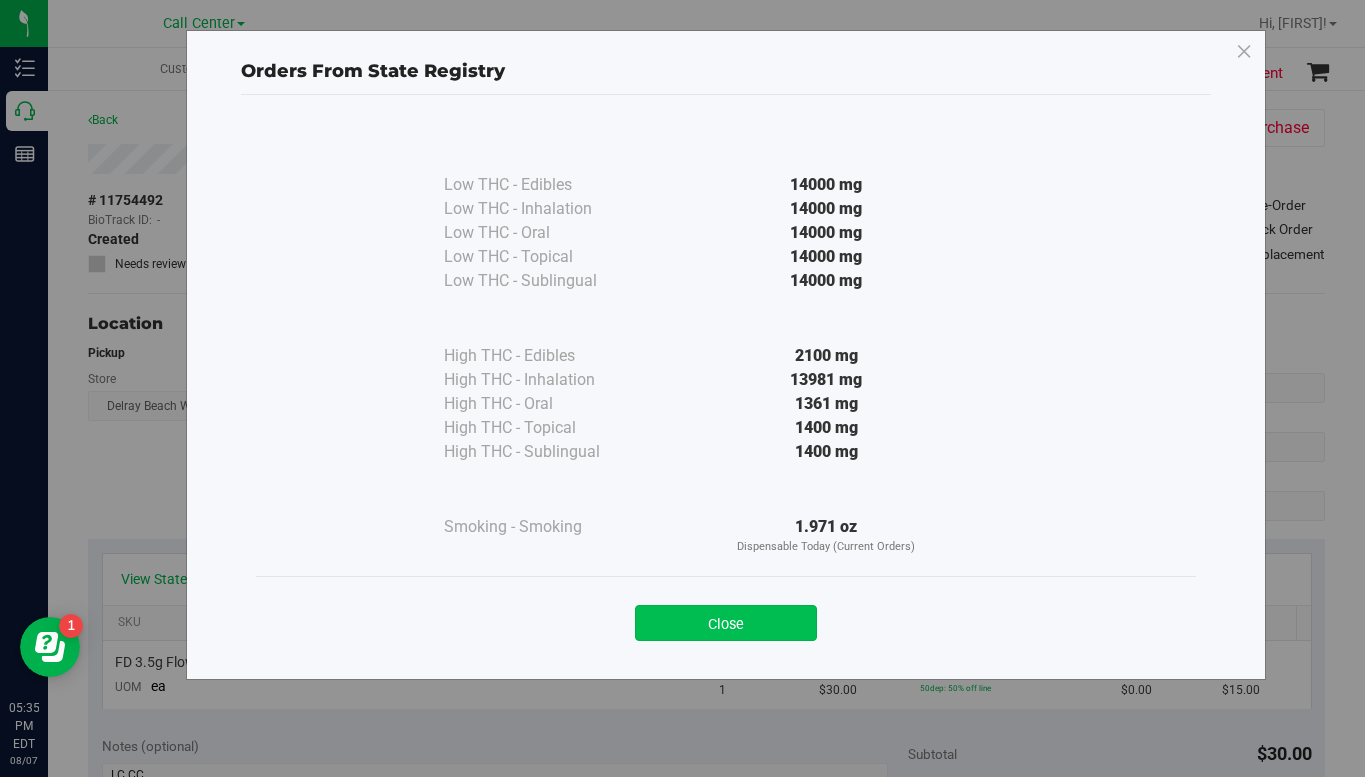 click on "Close" at bounding box center [726, 623] 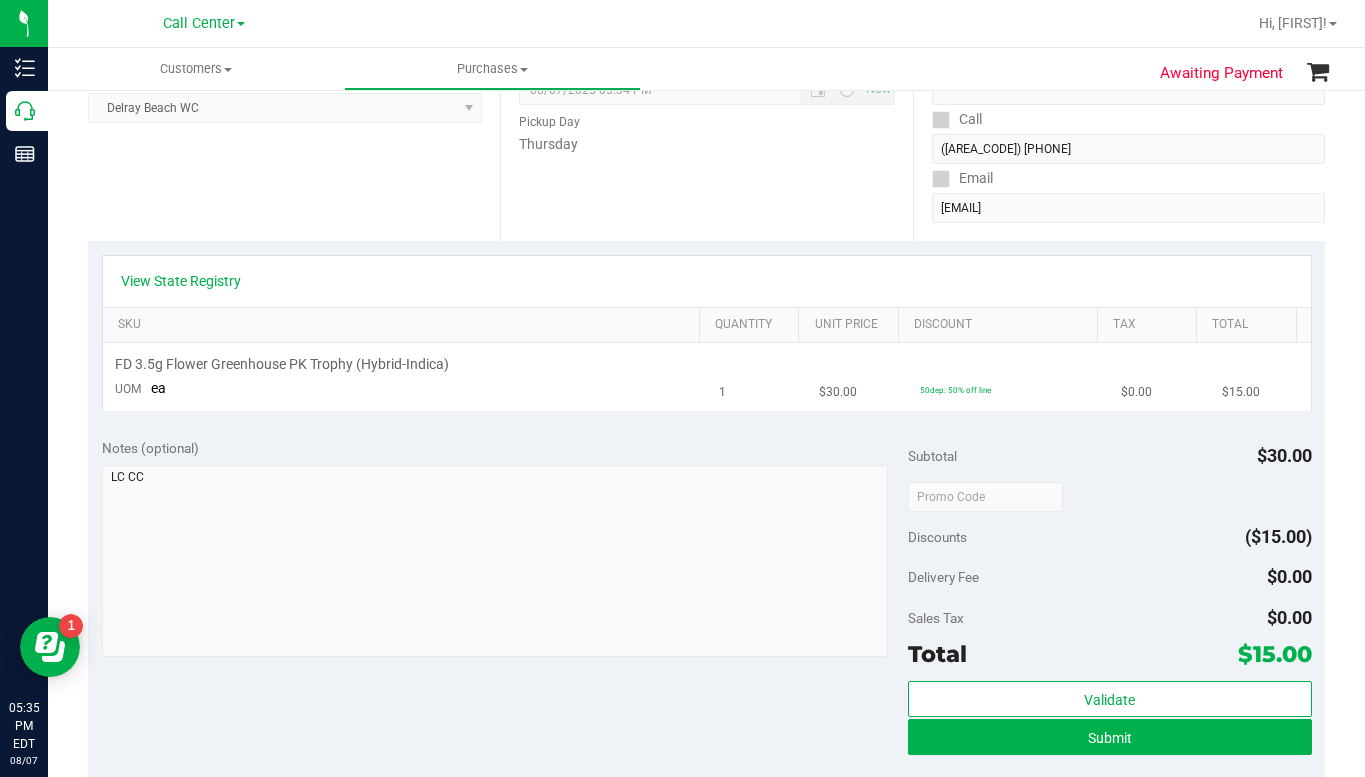 scroll, scrollTop: 300, scrollLeft: 0, axis: vertical 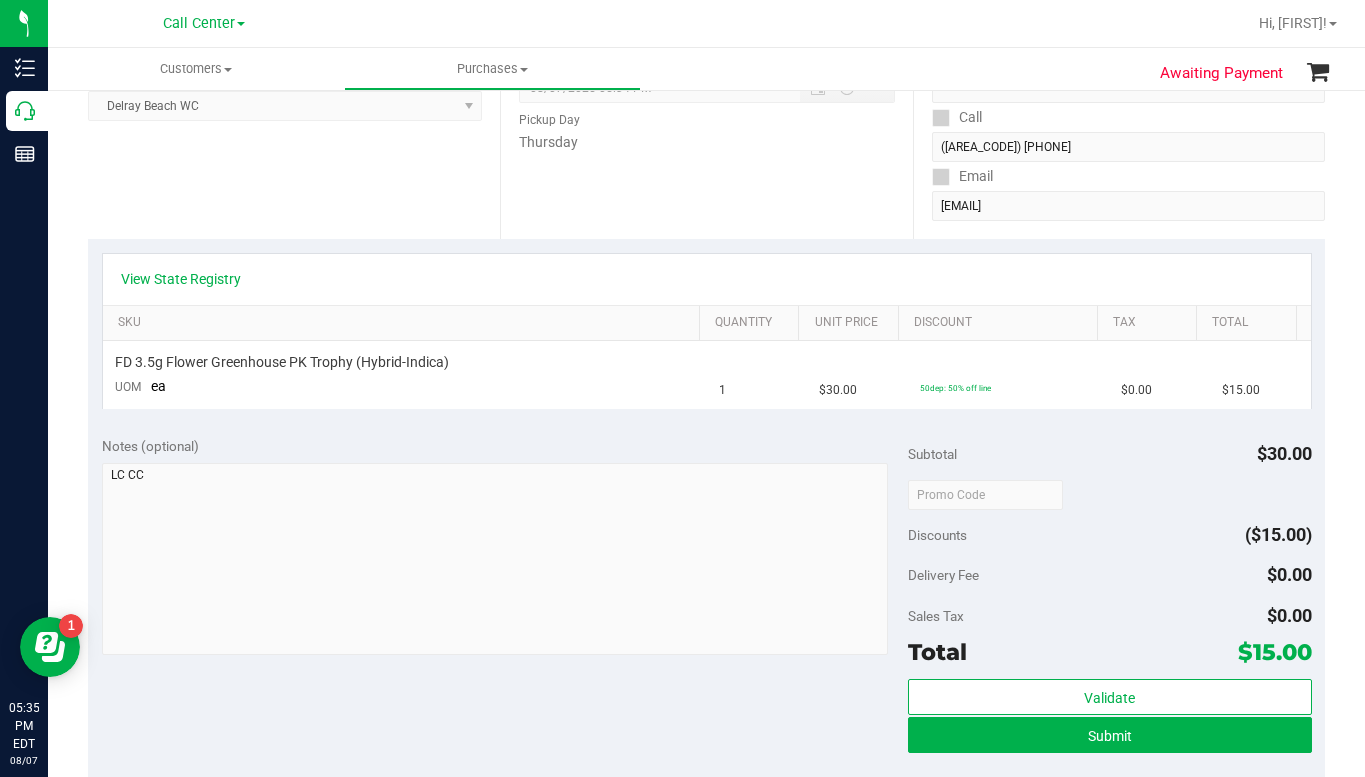 click on "Notes (optional)
Subtotal
$30.00
Discounts
($15.00)
Delivery Fee
$0.00
Sales Tax
$0.00
Total
$15.00" at bounding box center (706, 602) 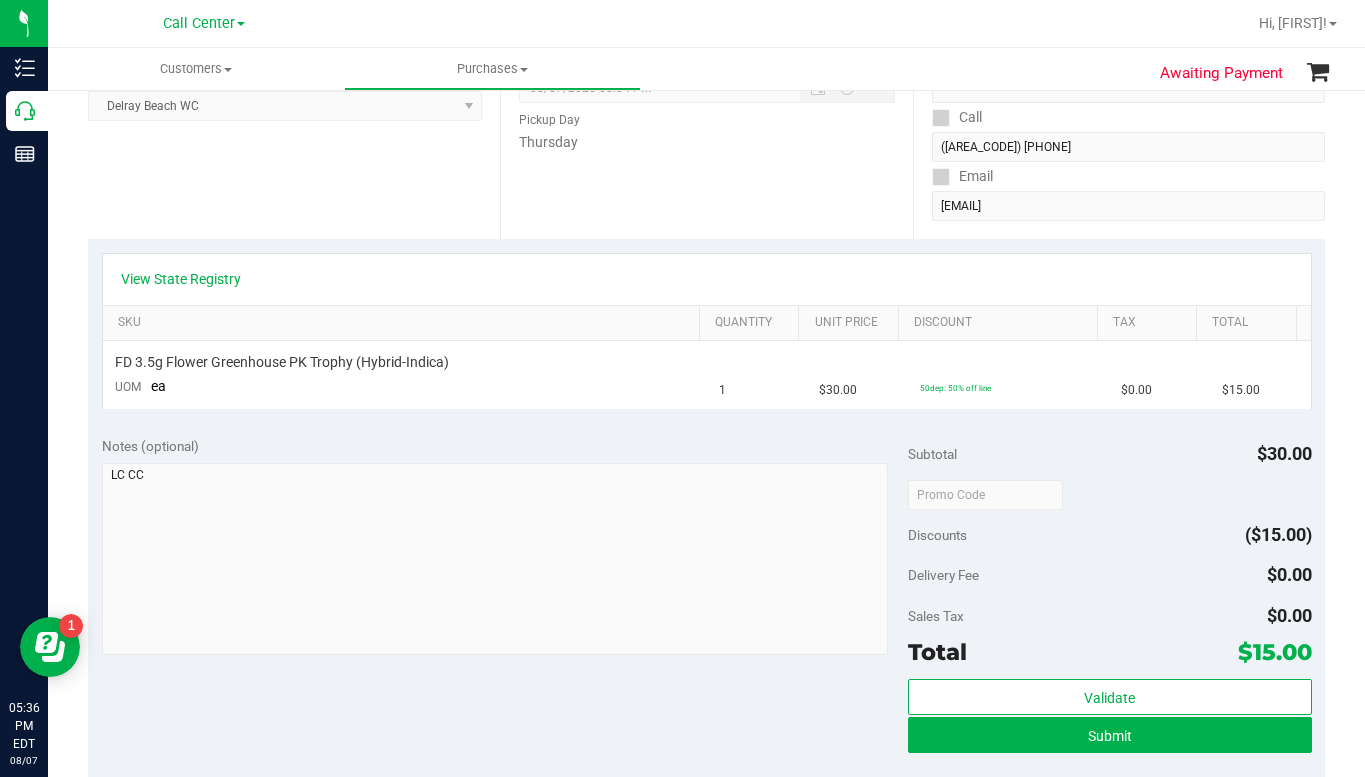 drag, startPoint x: 1142, startPoint y: 525, endPoint x: 1092, endPoint y: 486, distance: 63.411354 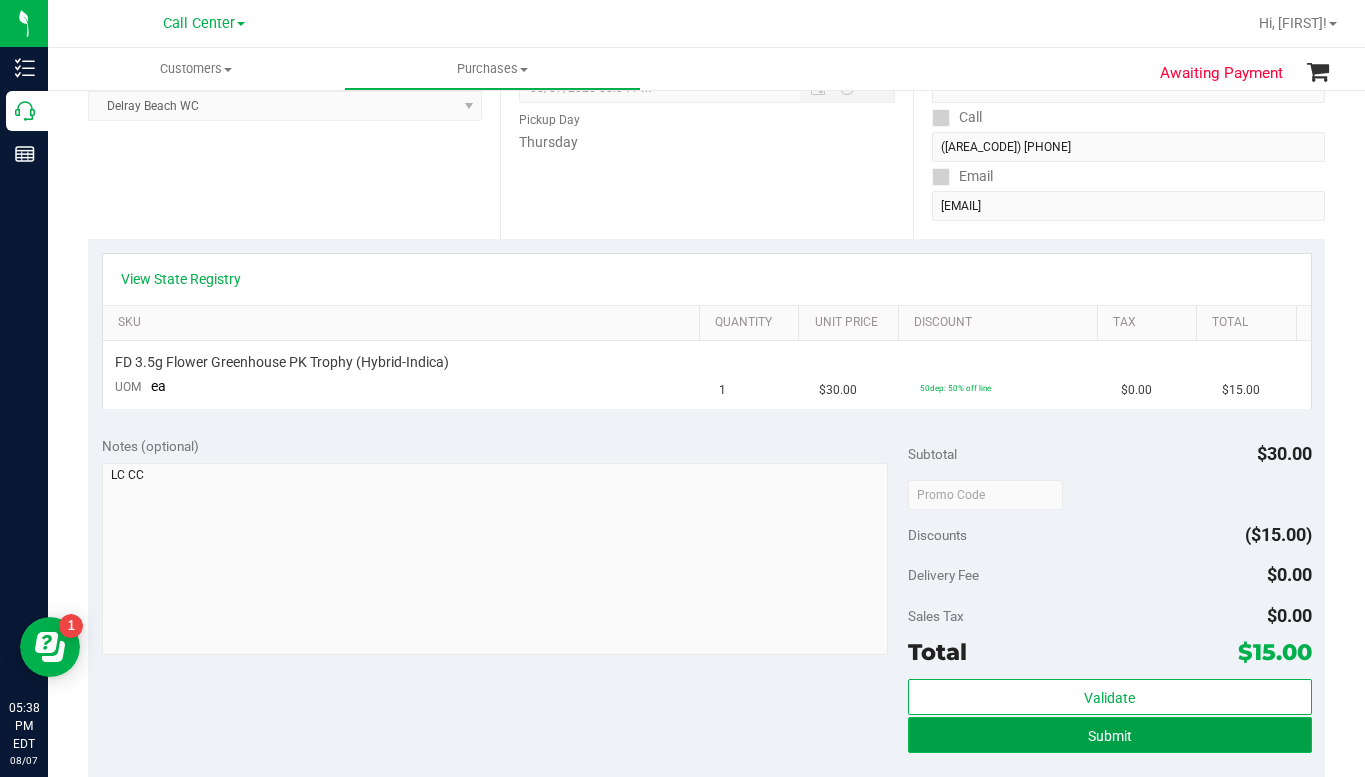 click on "Submit" at bounding box center (1109, 735) 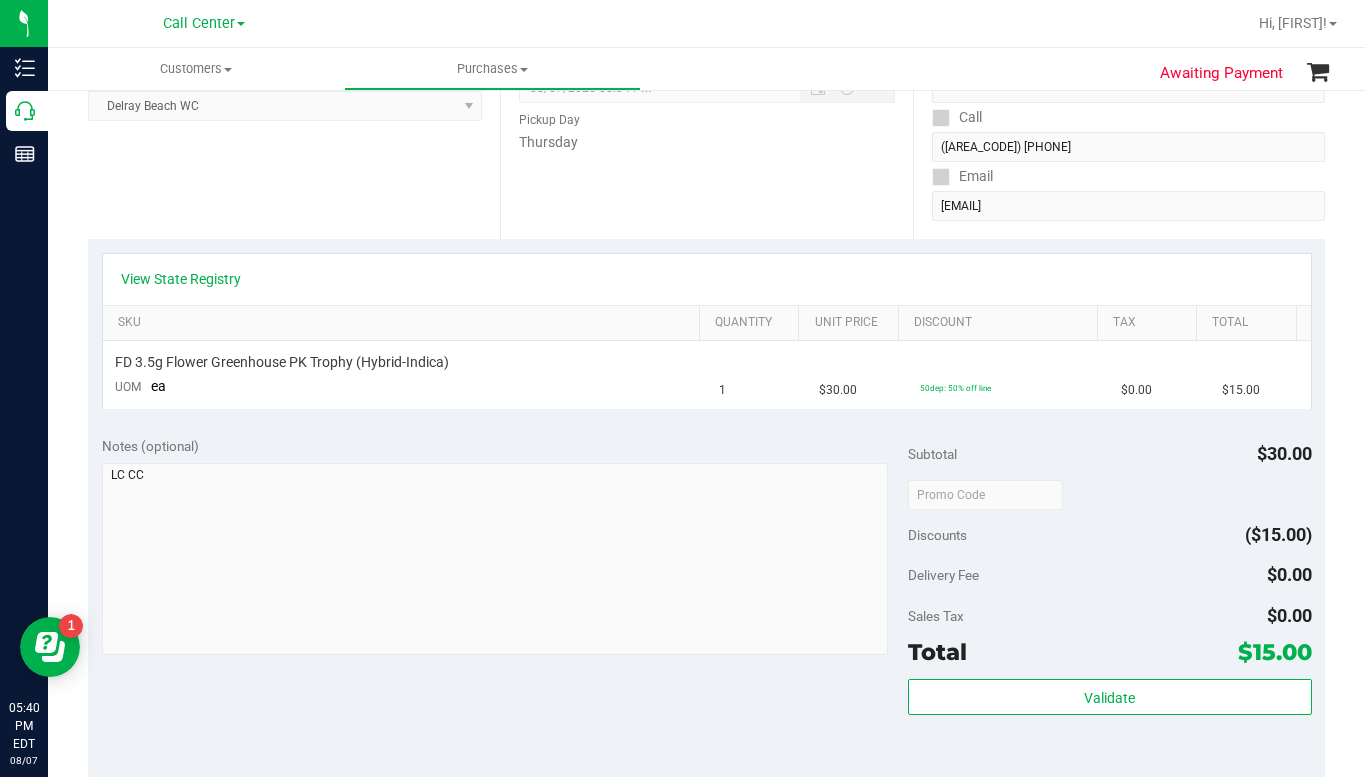 scroll, scrollTop: 0, scrollLeft: 0, axis: both 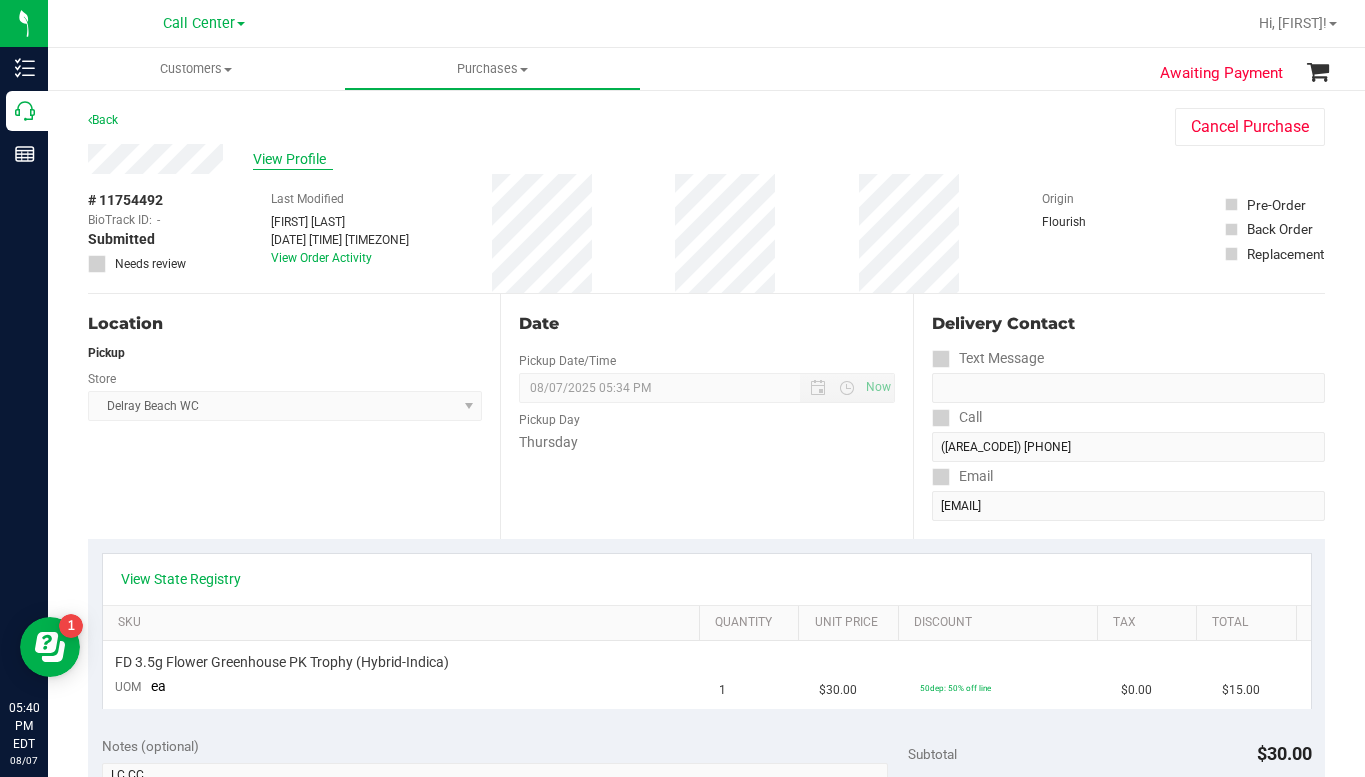 click on "View Profile" at bounding box center (293, 159) 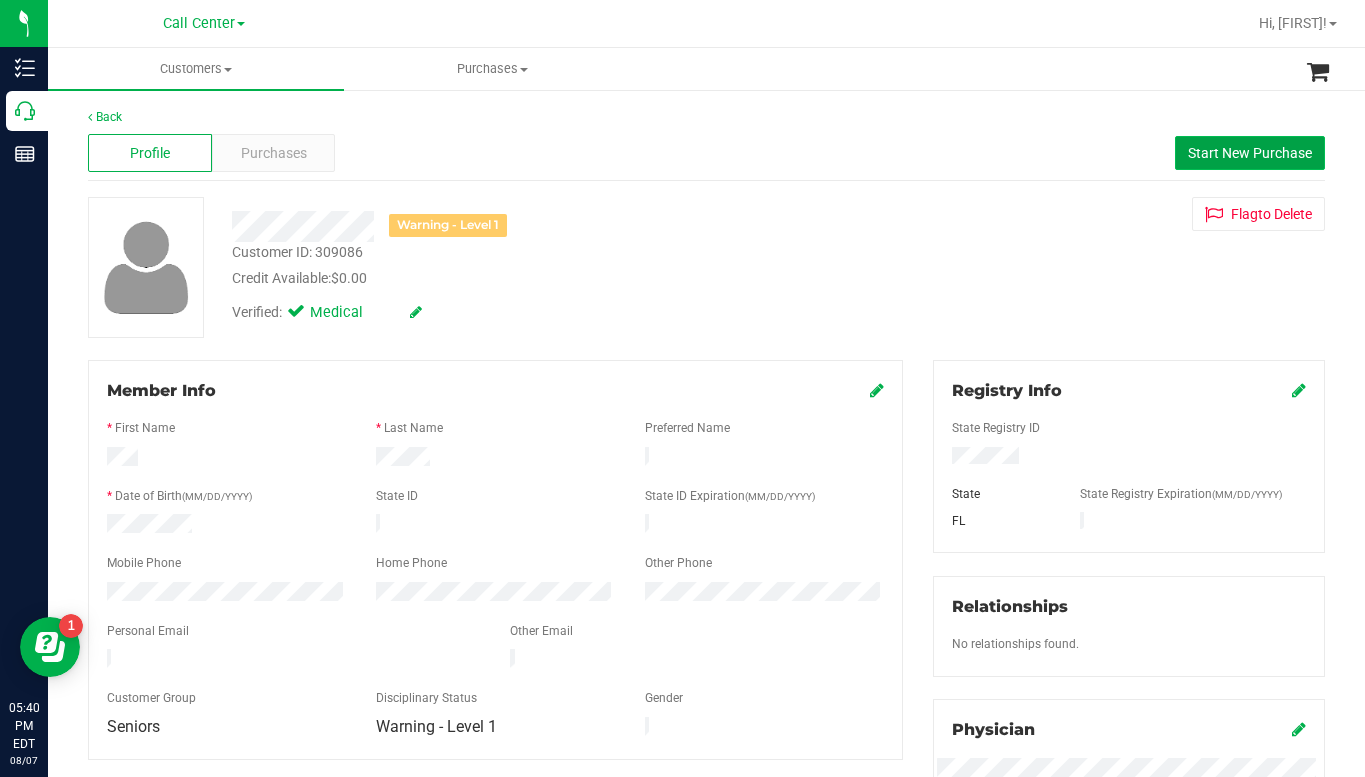 click on "Start New Purchase" at bounding box center [1250, 153] 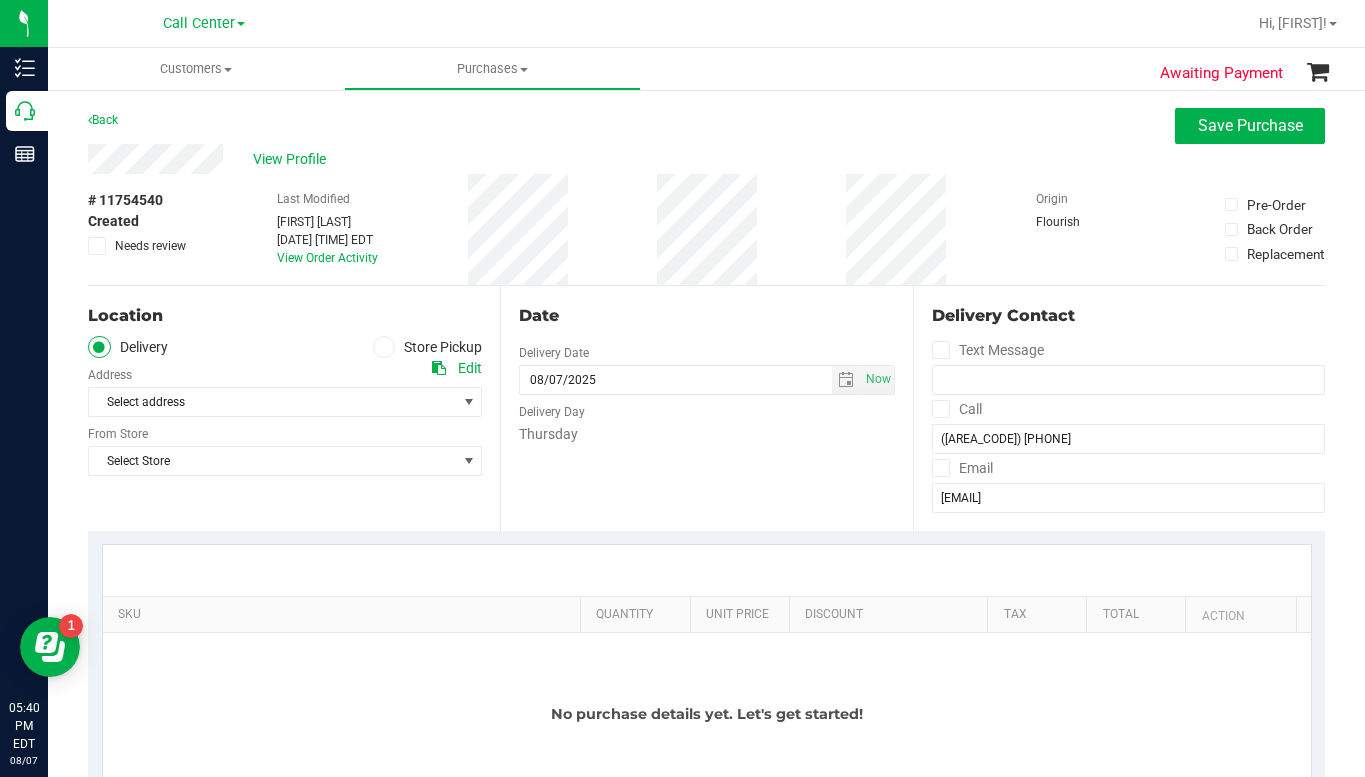 click at bounding box center [384, 347] 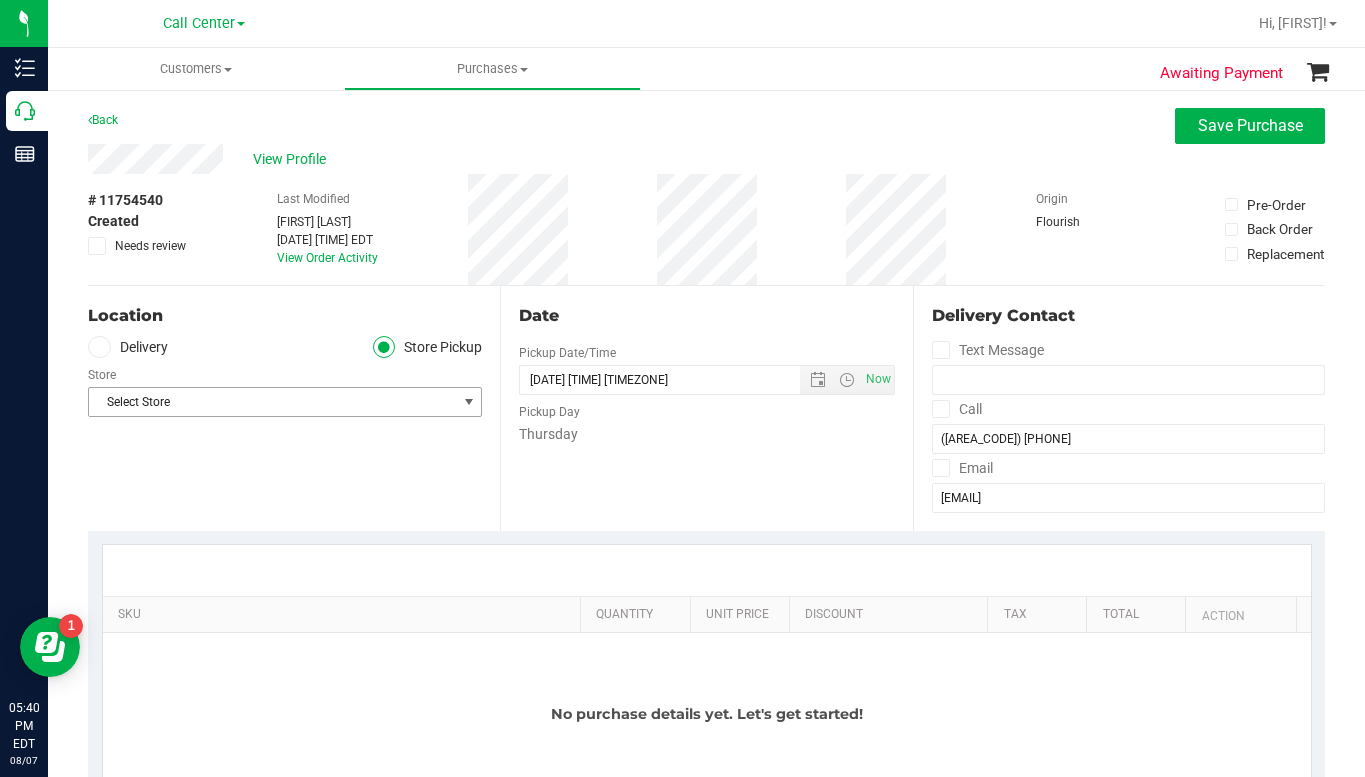 click on "Select Store" at bounding box center (272, 402) 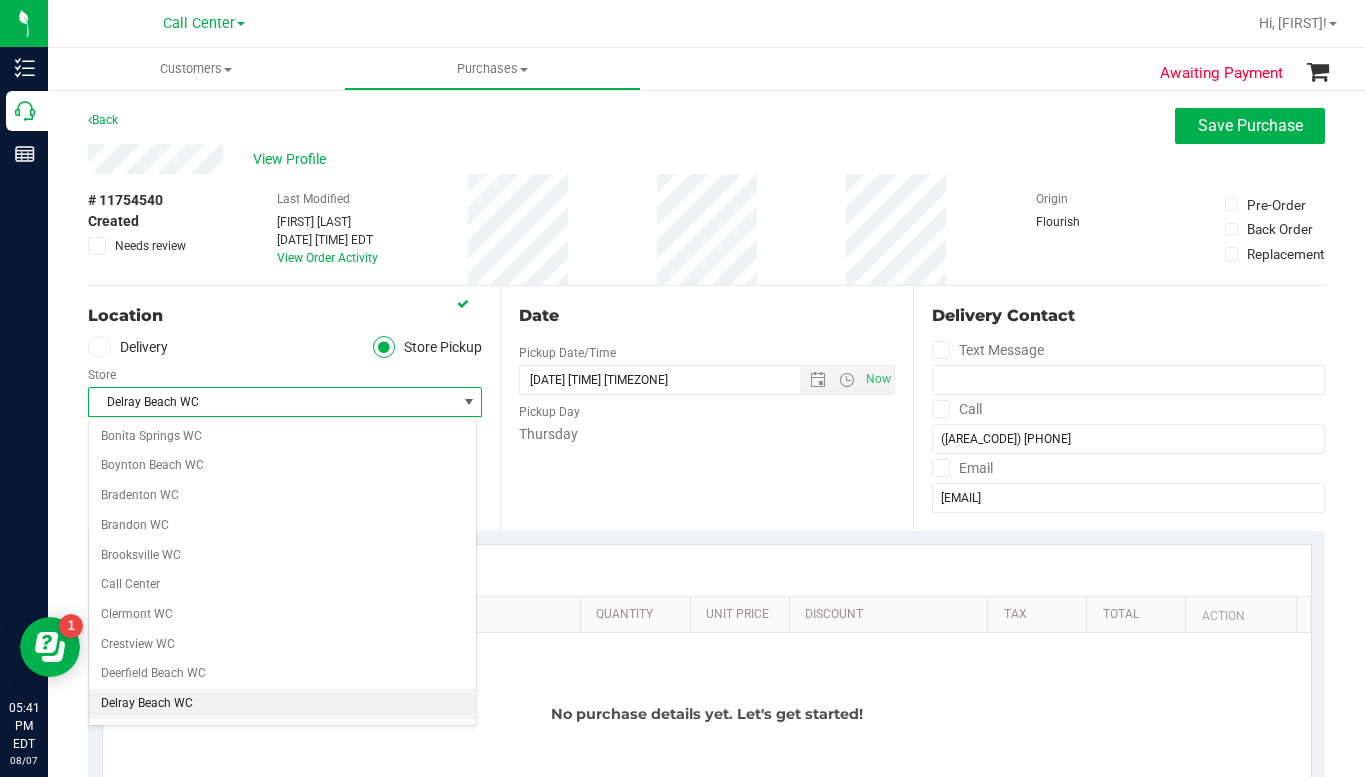 click on "Delray Beach WC" at bounding box center [282, 704] 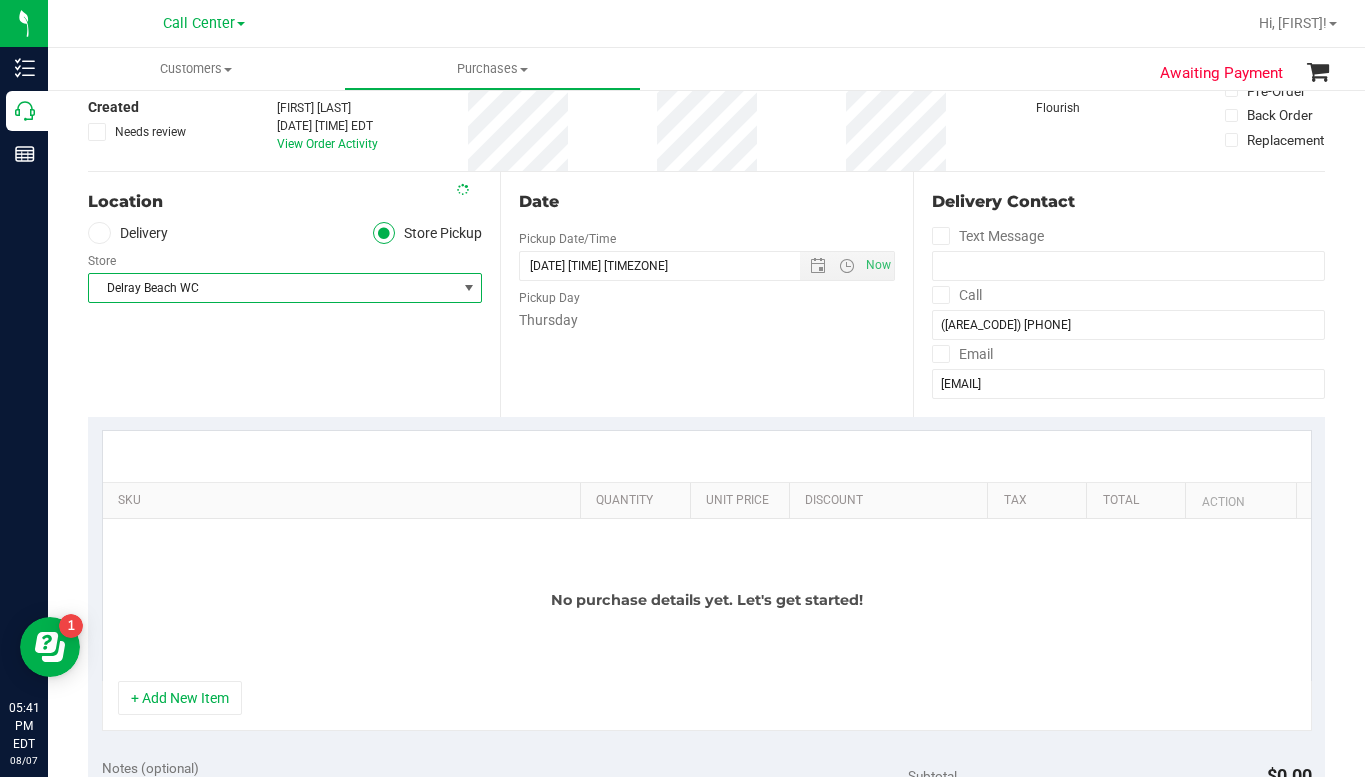 scroll, scrollTop: 300, scrollLeft: 0, axis: vertical 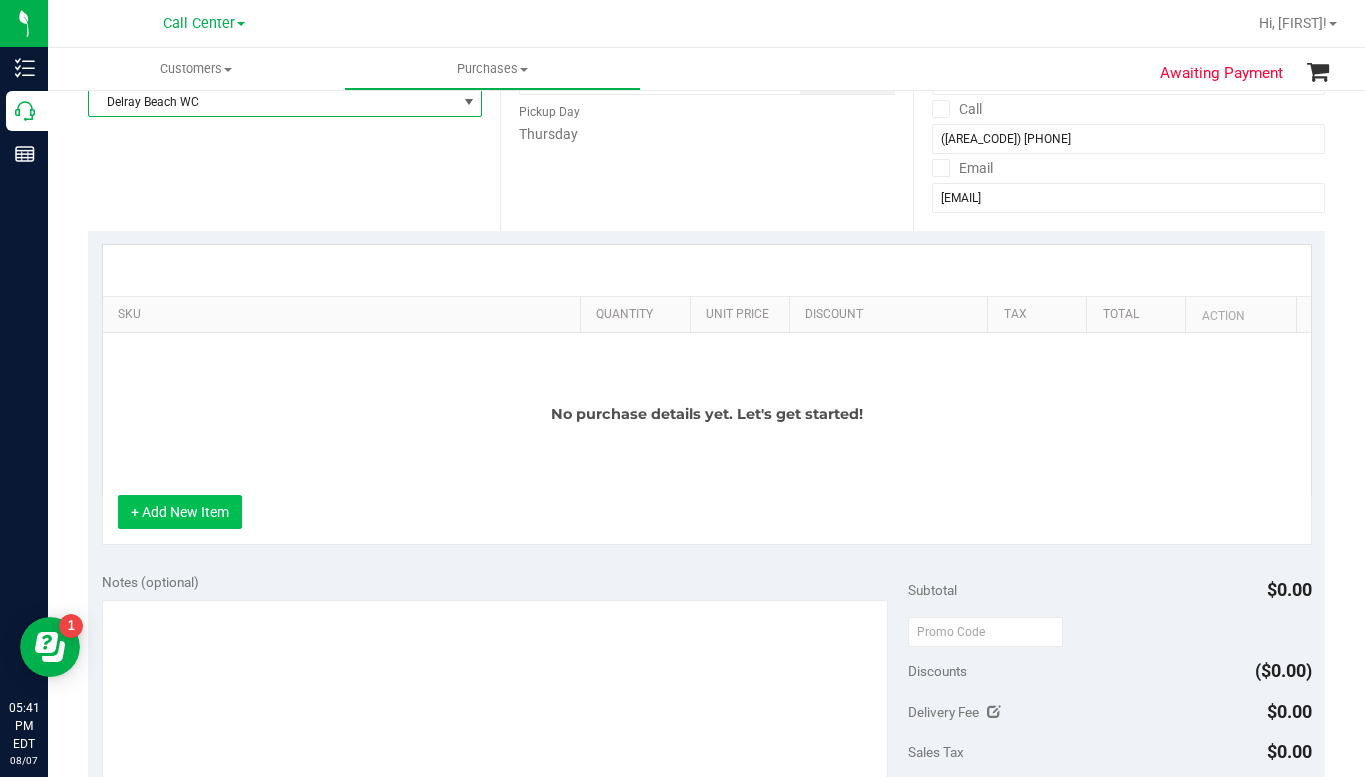 click on "+ Add New Item" at bounding box center (180, 512) 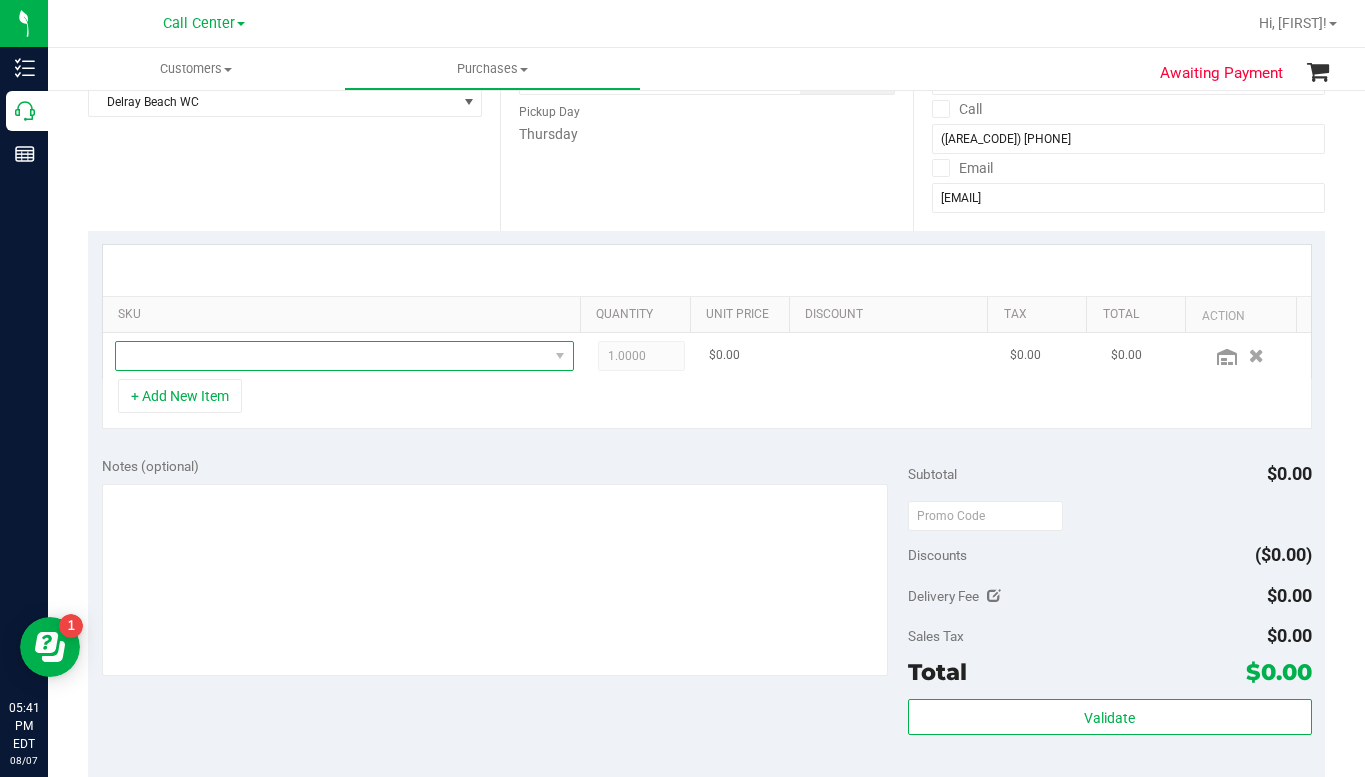 click at bounding box center (332, 356) 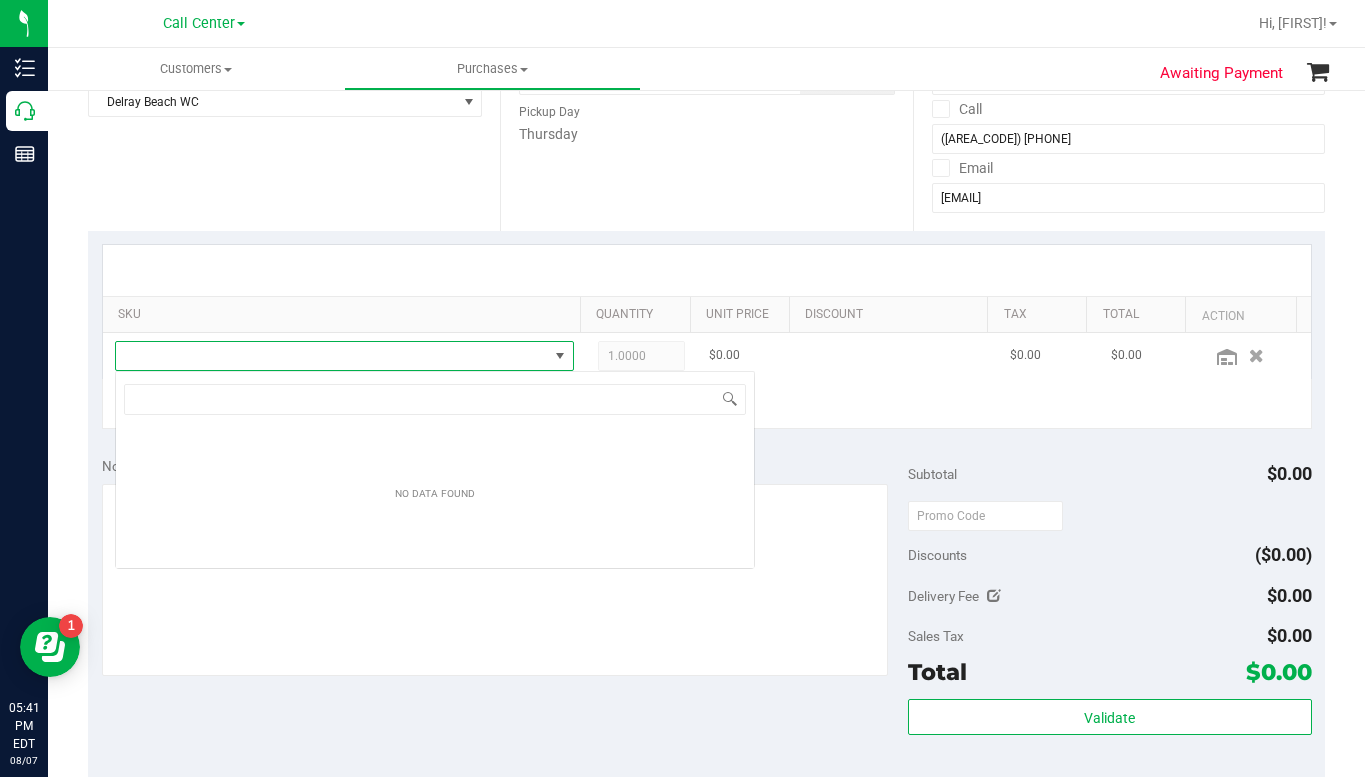 scroll, scrollTop: 99970, scrollLeft: 99553, axis: both 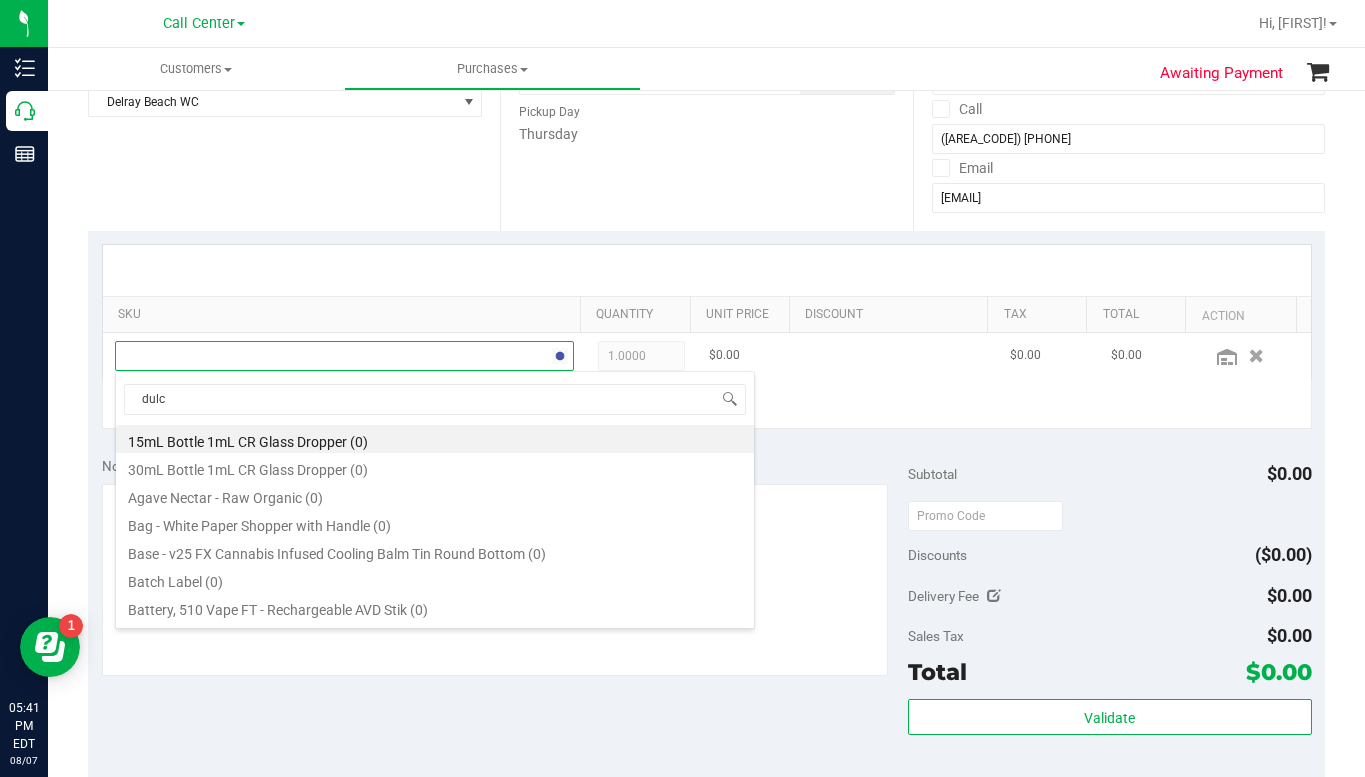 type on "dulce" 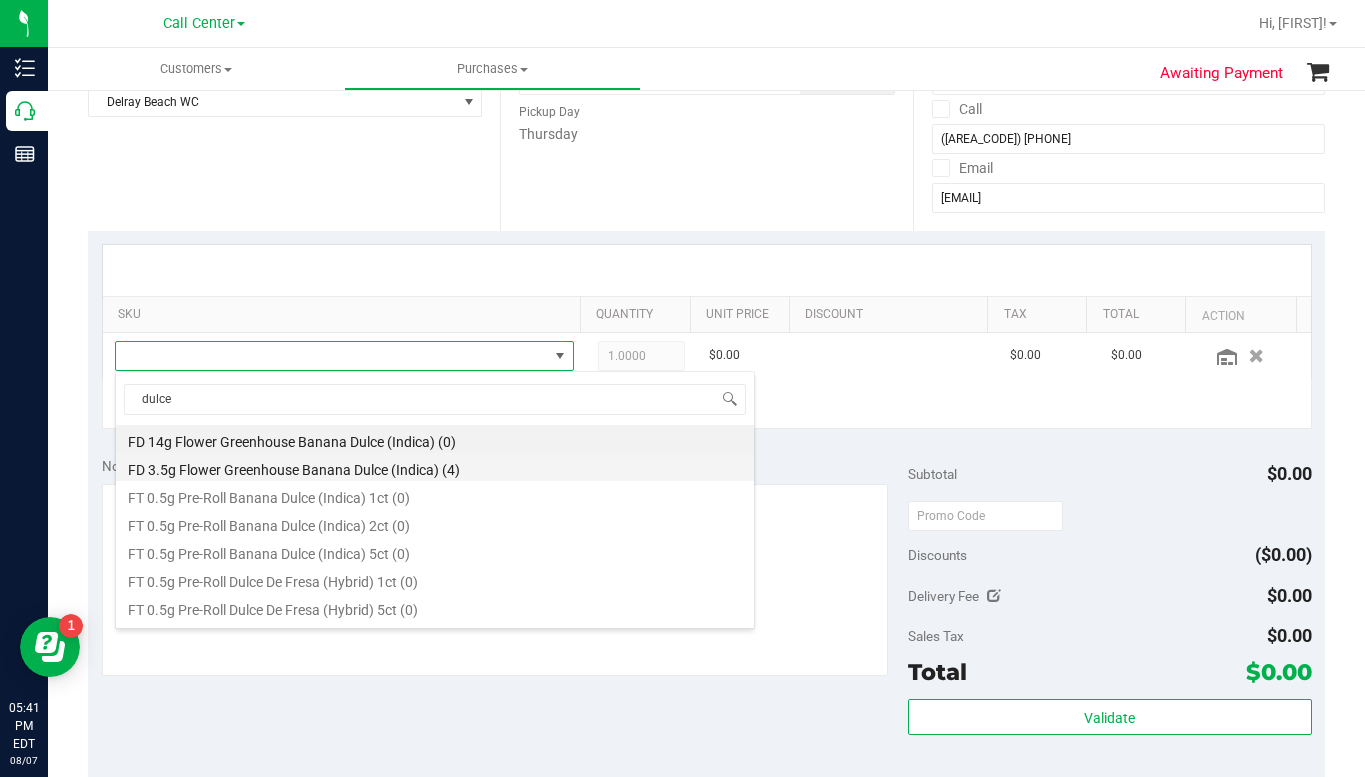 click on "FD 3.5g Flower Greenhouse Banana Dulce (Indica) (4)" at bounding box center (435, 467) 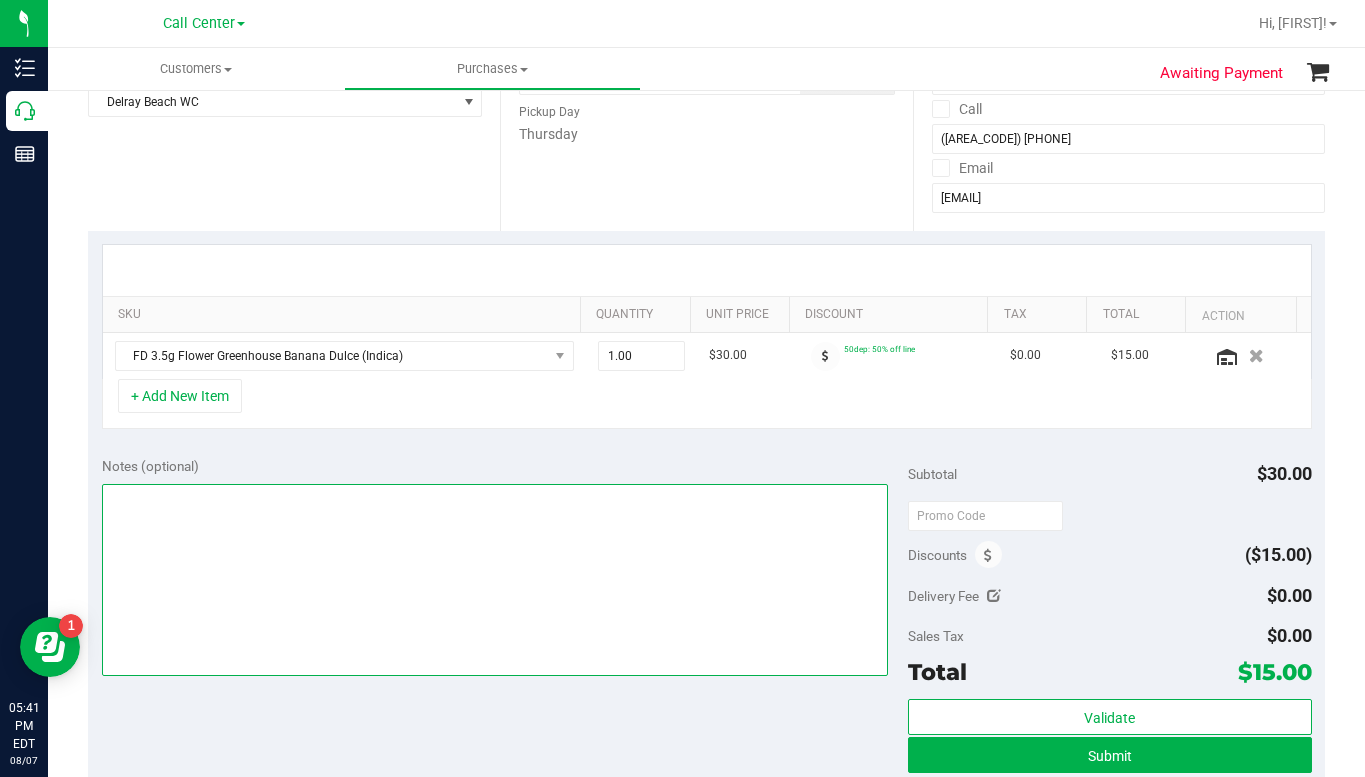click at bounding box center [495, 580] 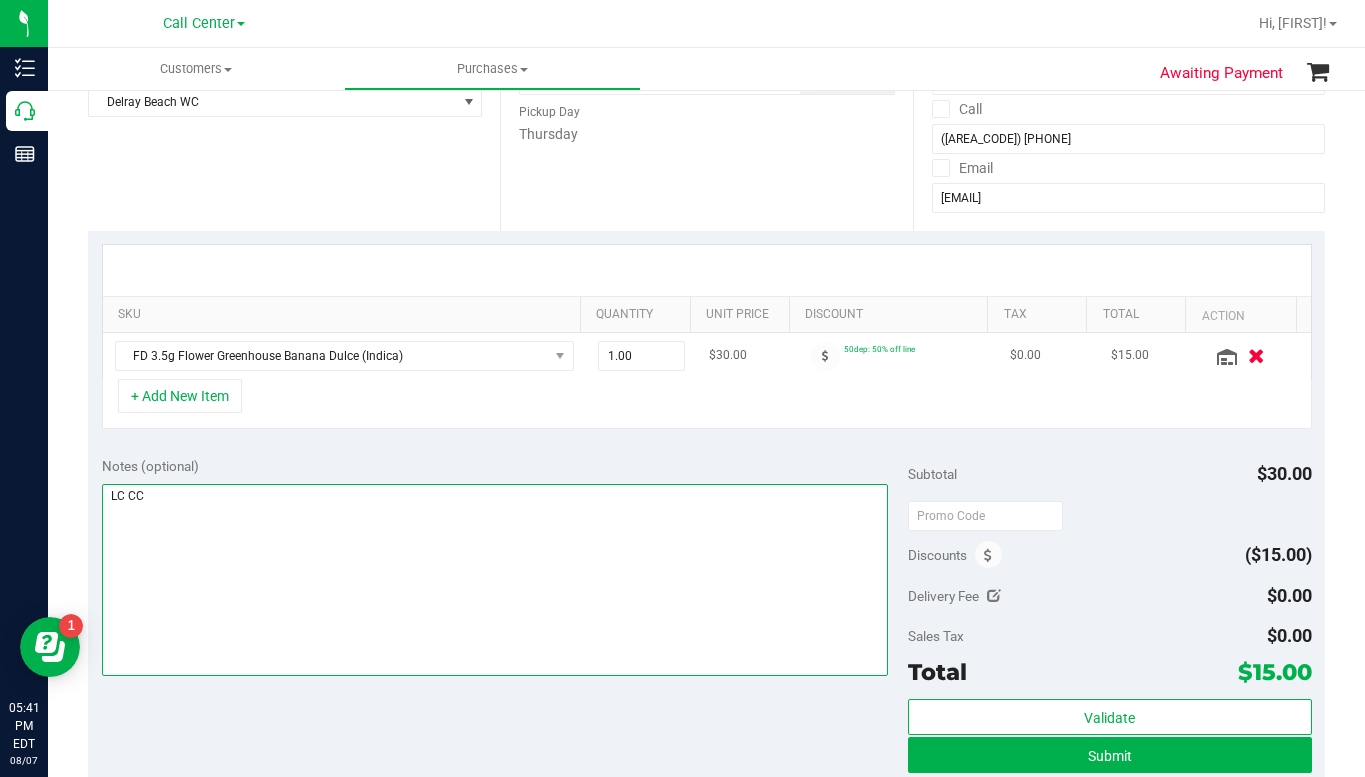 type on "LC CC" 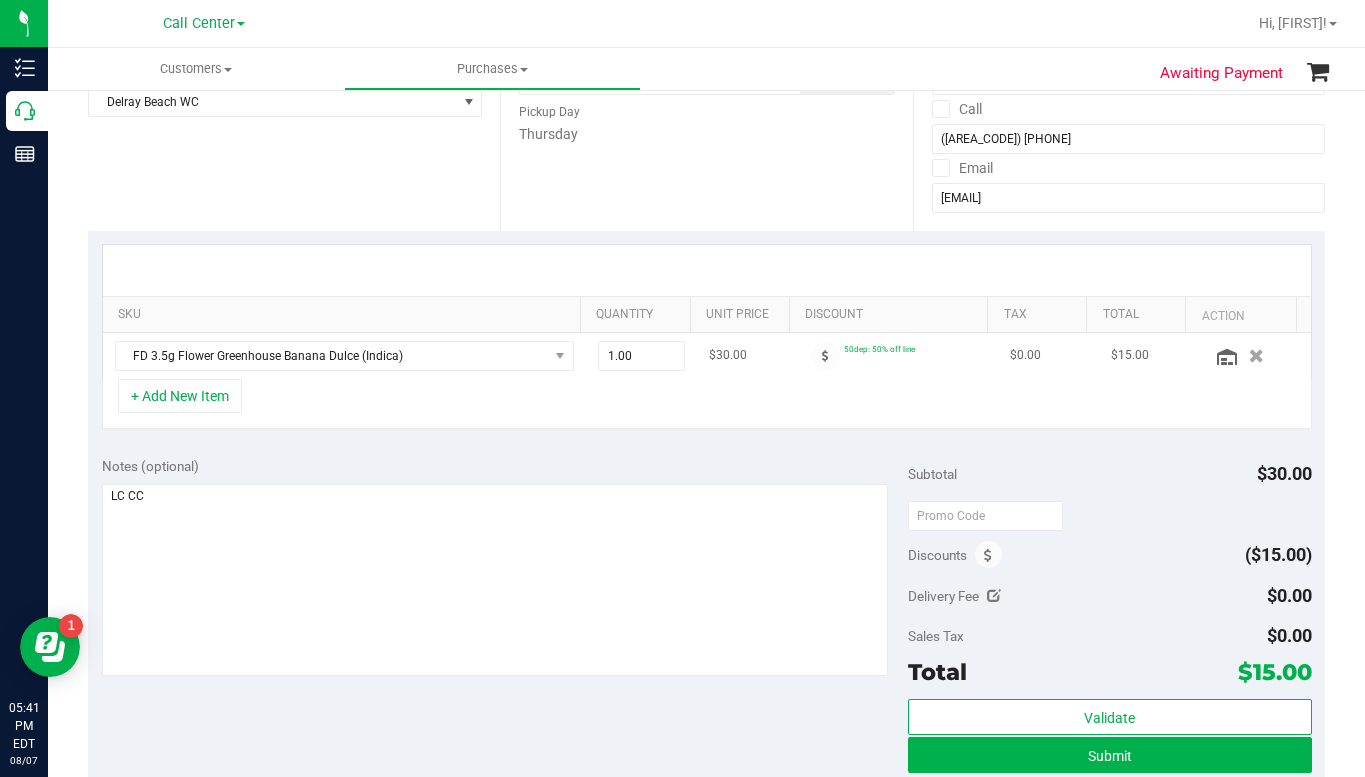 click at bounding box center (1256, 356) 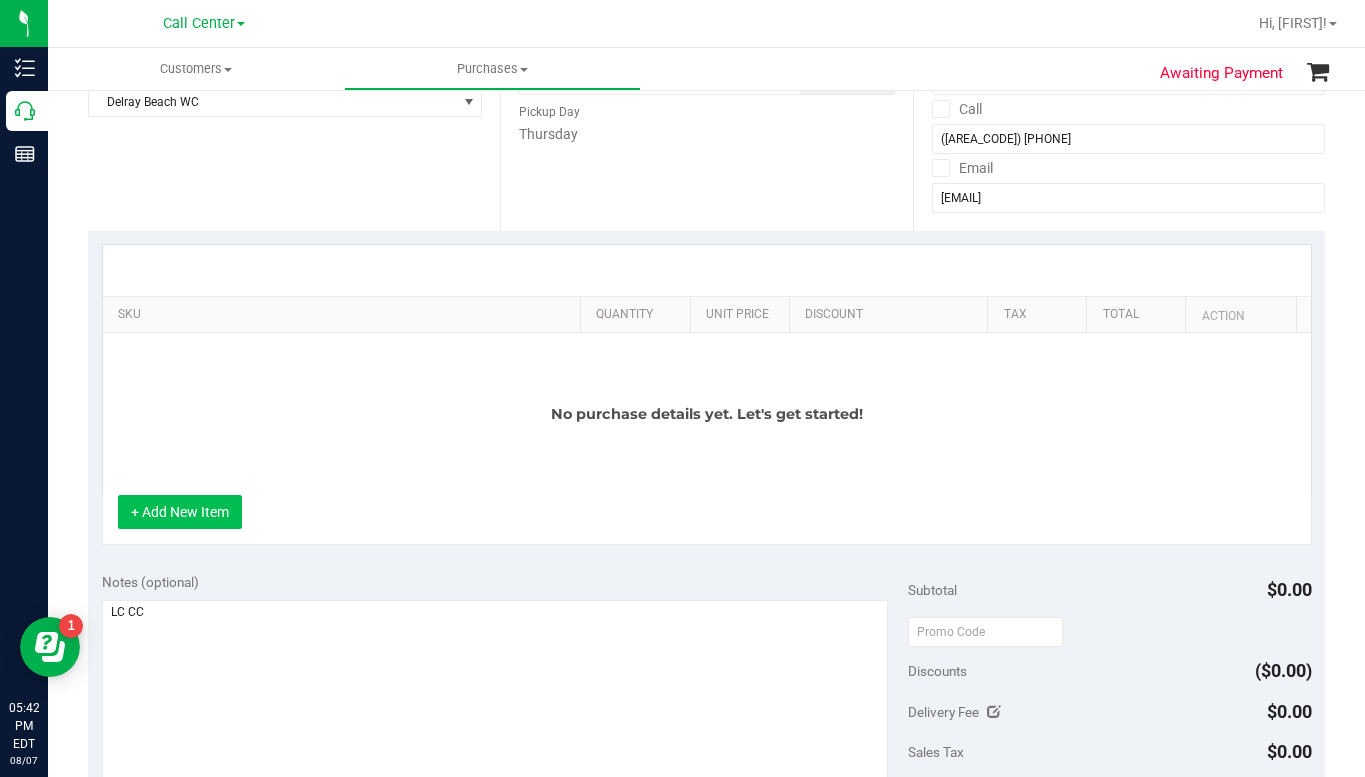 click on "+ Add New Item" at bounding box center (180, 512) 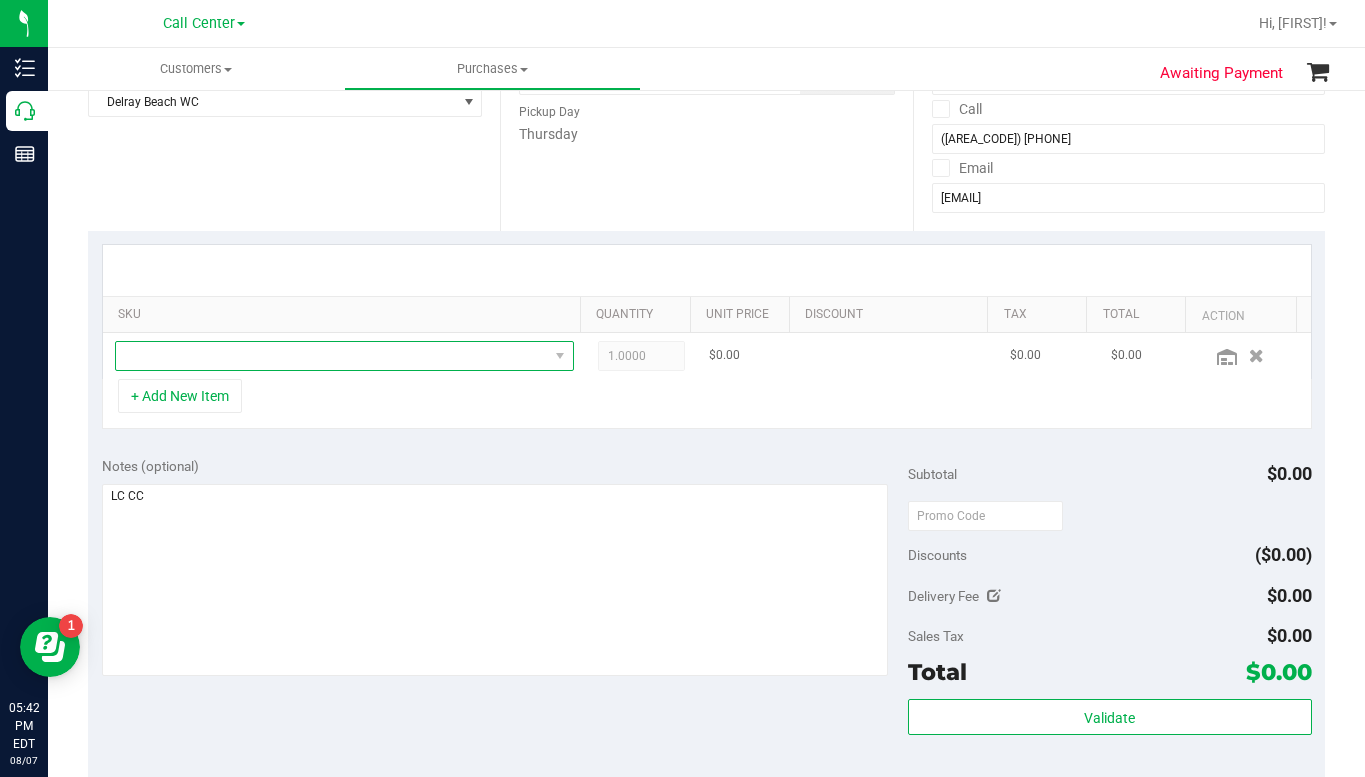 click at bounding box center [332, 356] 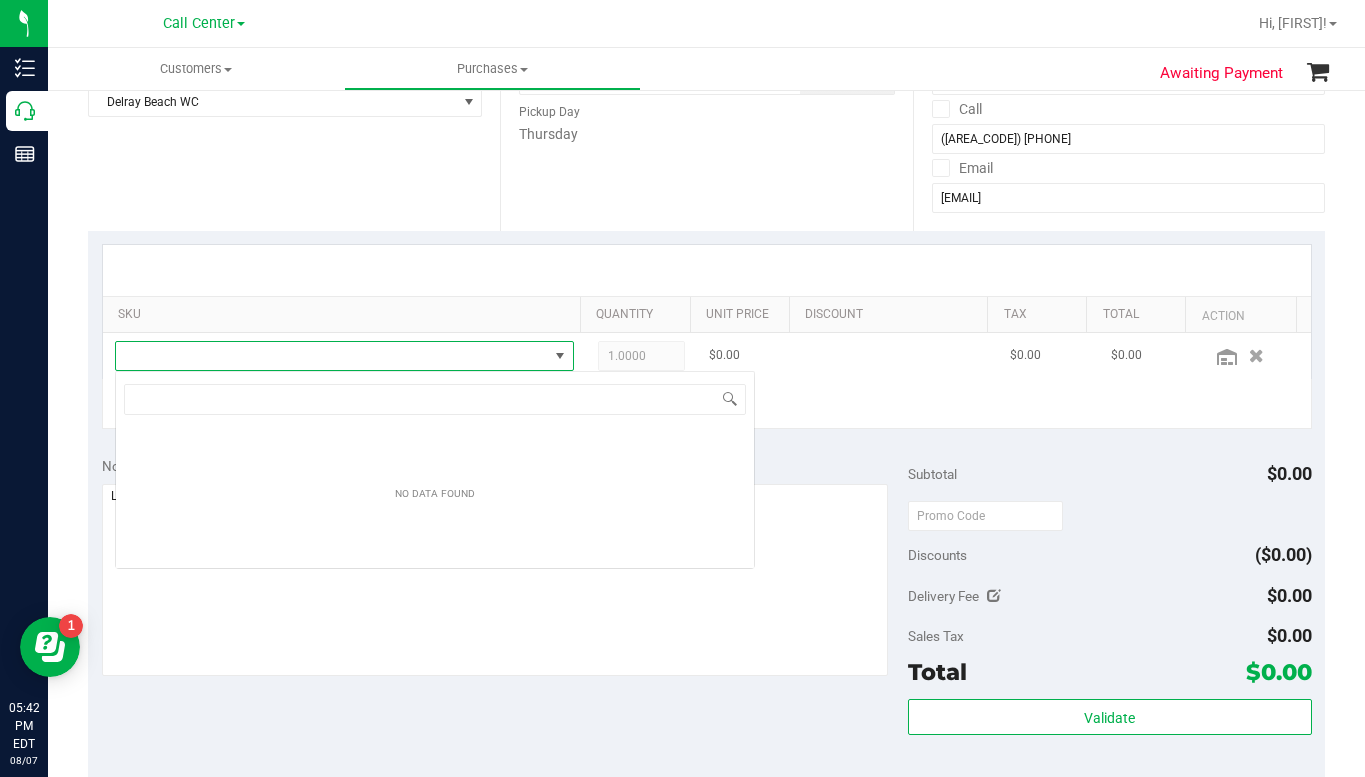 scroll, scrollTop: 99970, scrollLeft: 99553, axis: both 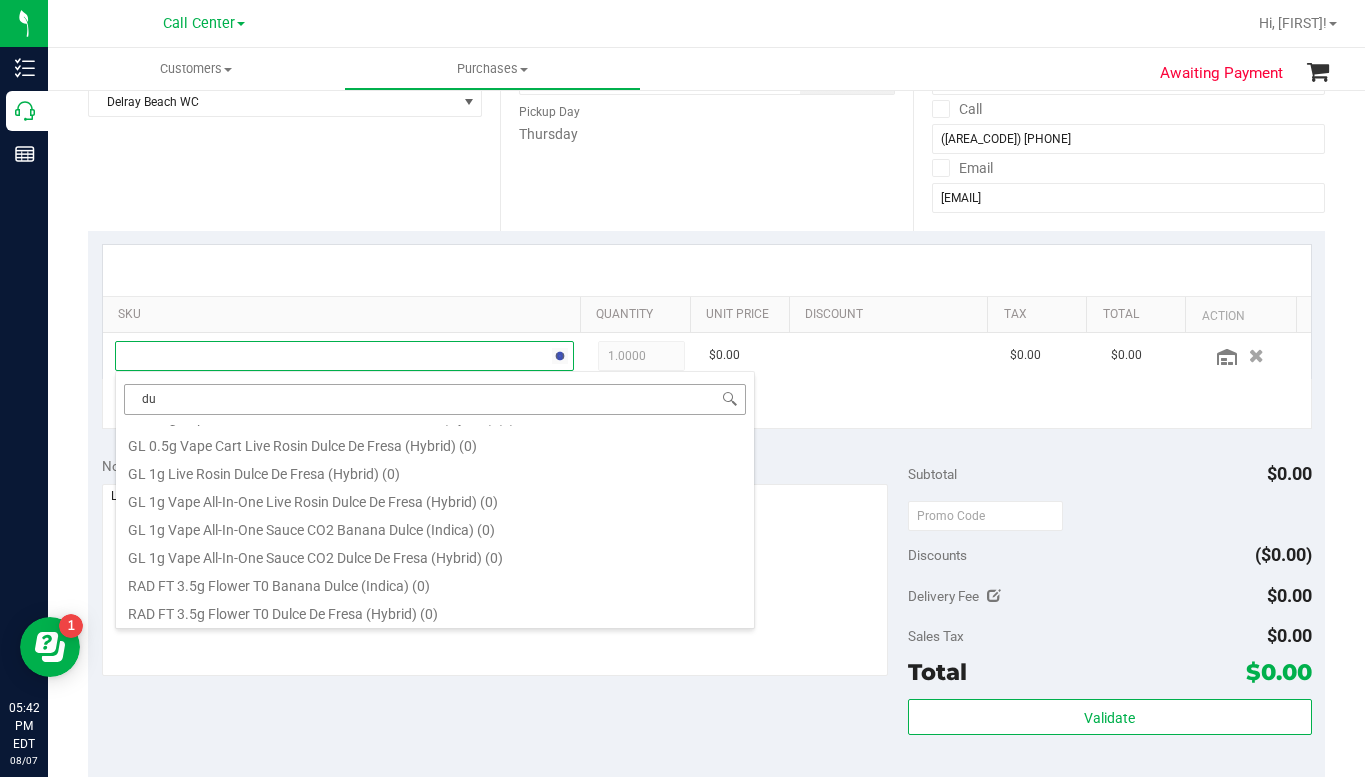 type on "d" 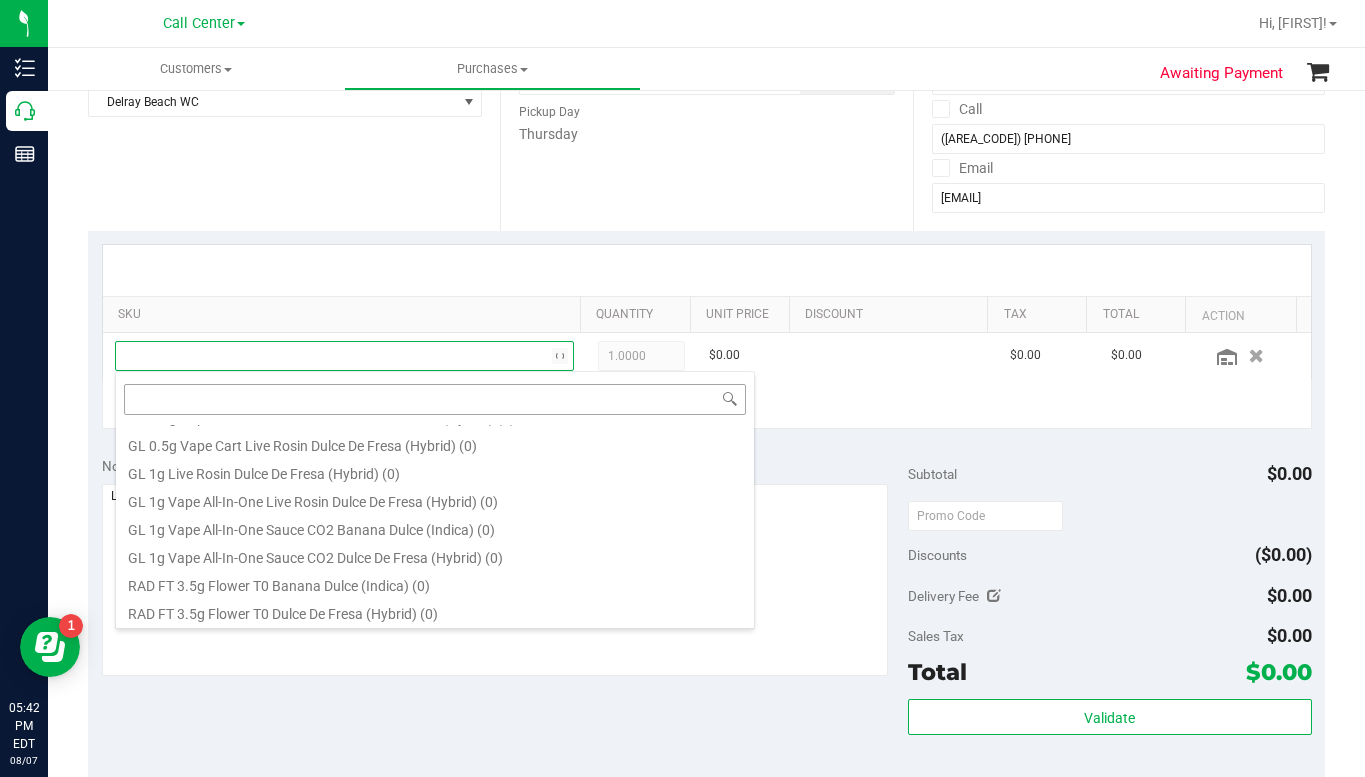 scroll, scrollTop: 0, scrollLeft: 0, axis: both 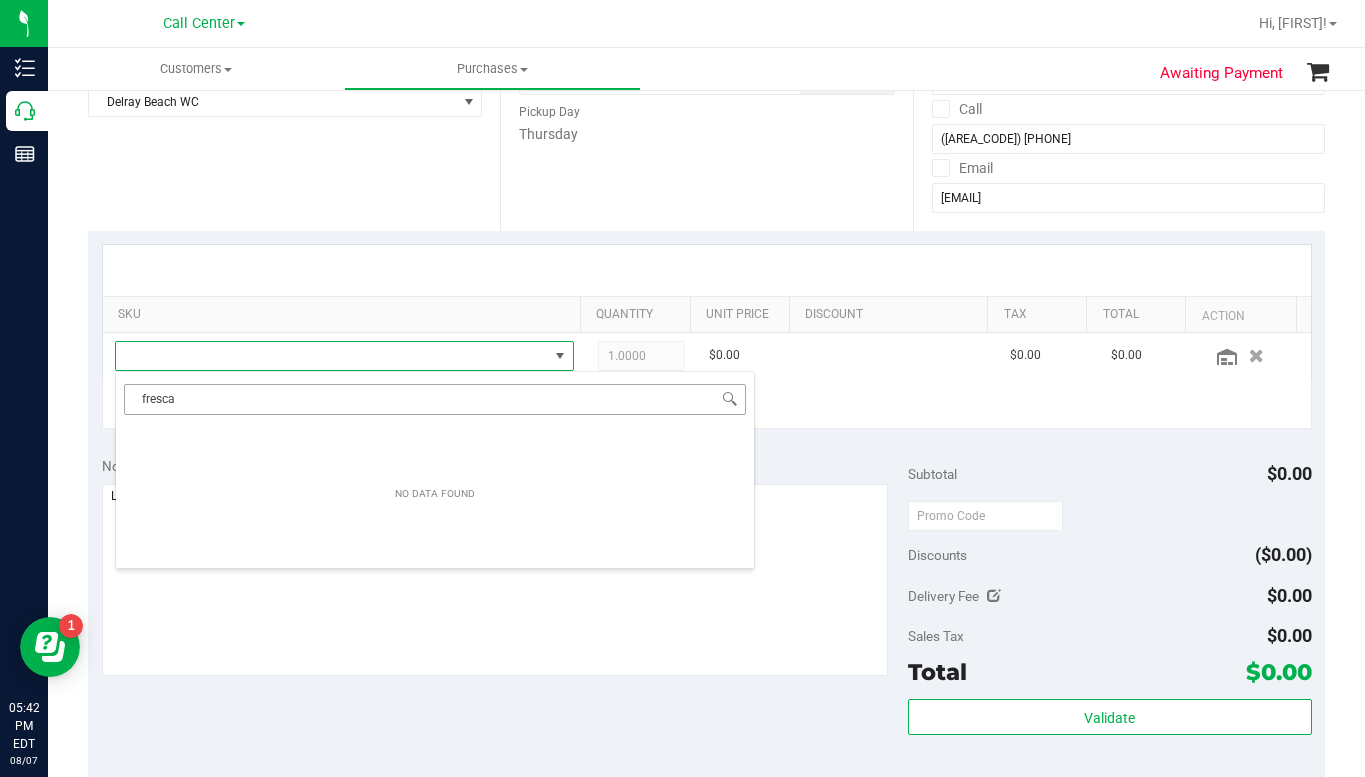 click on "fresca" at bounding box center (435, 399) 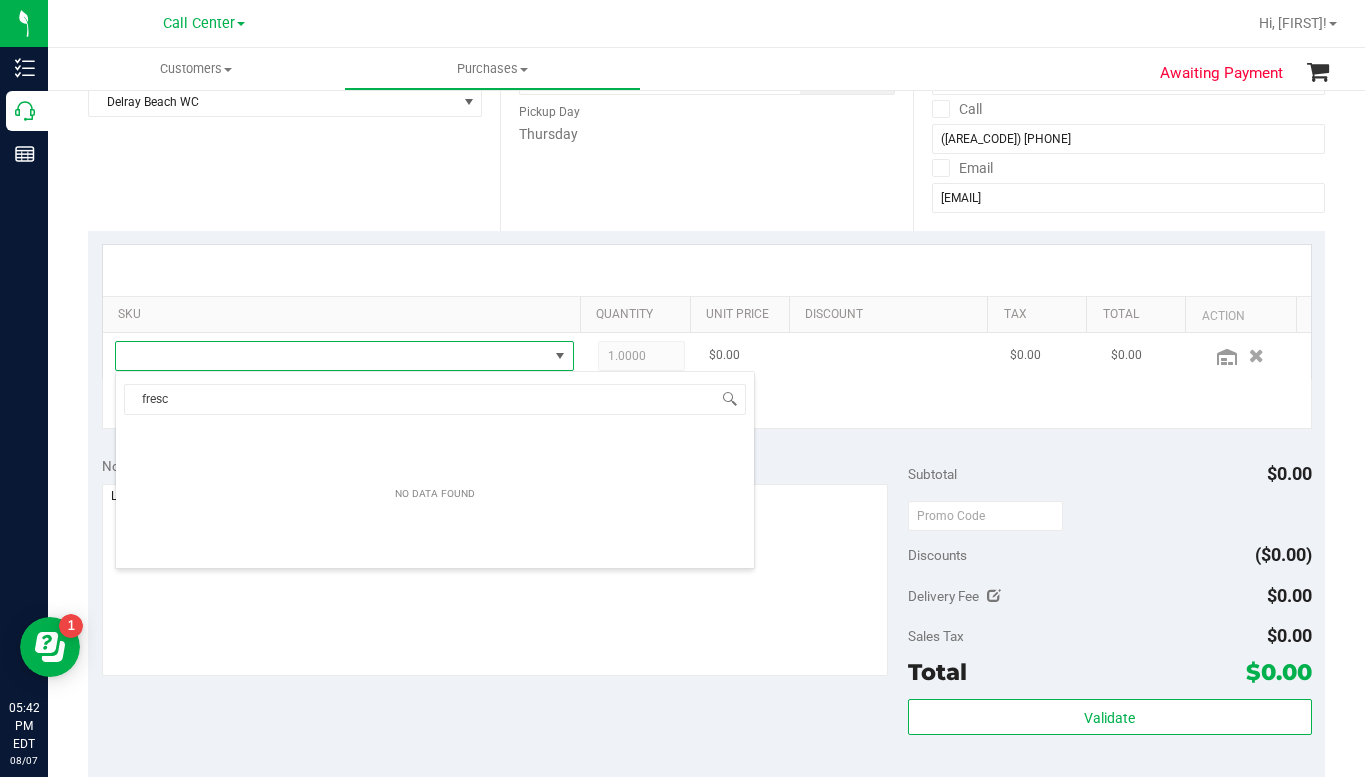 type on "fresc" 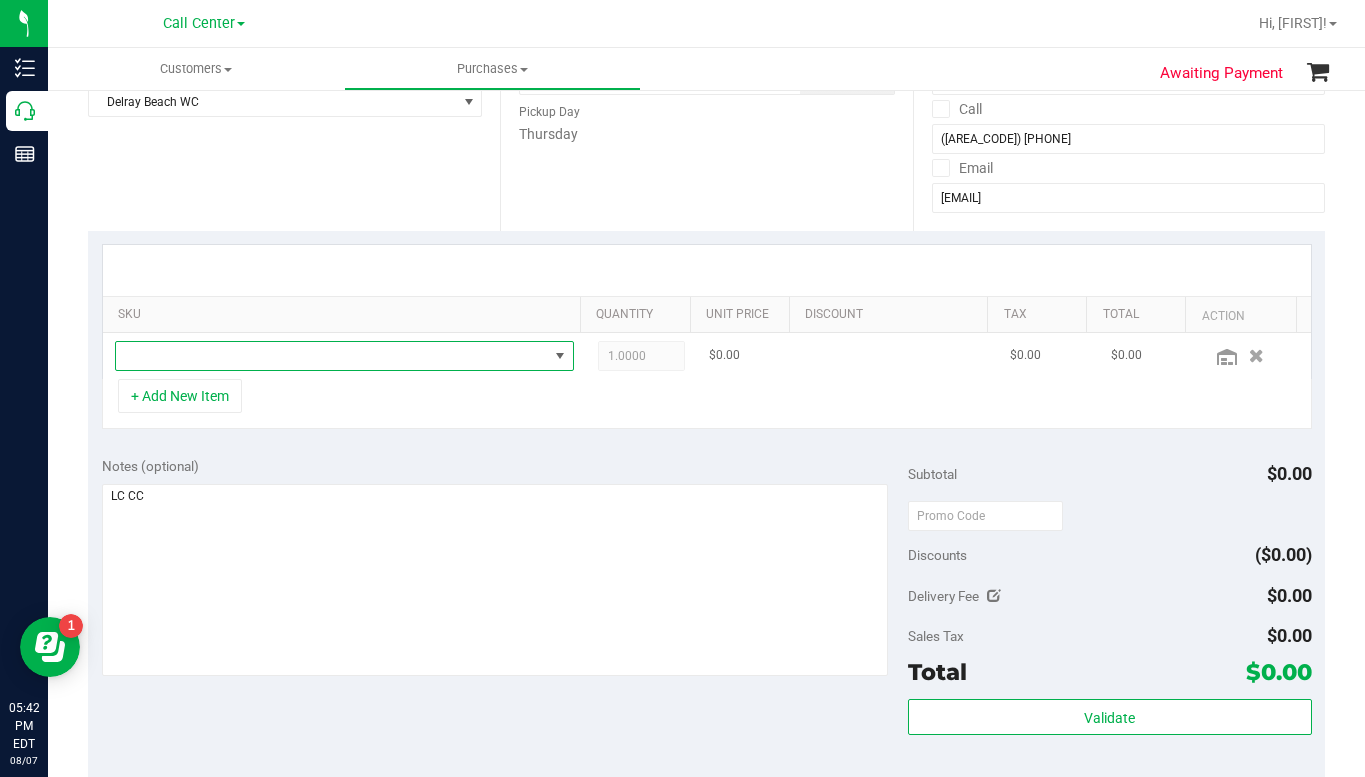 click at bounding box center (332, 356) 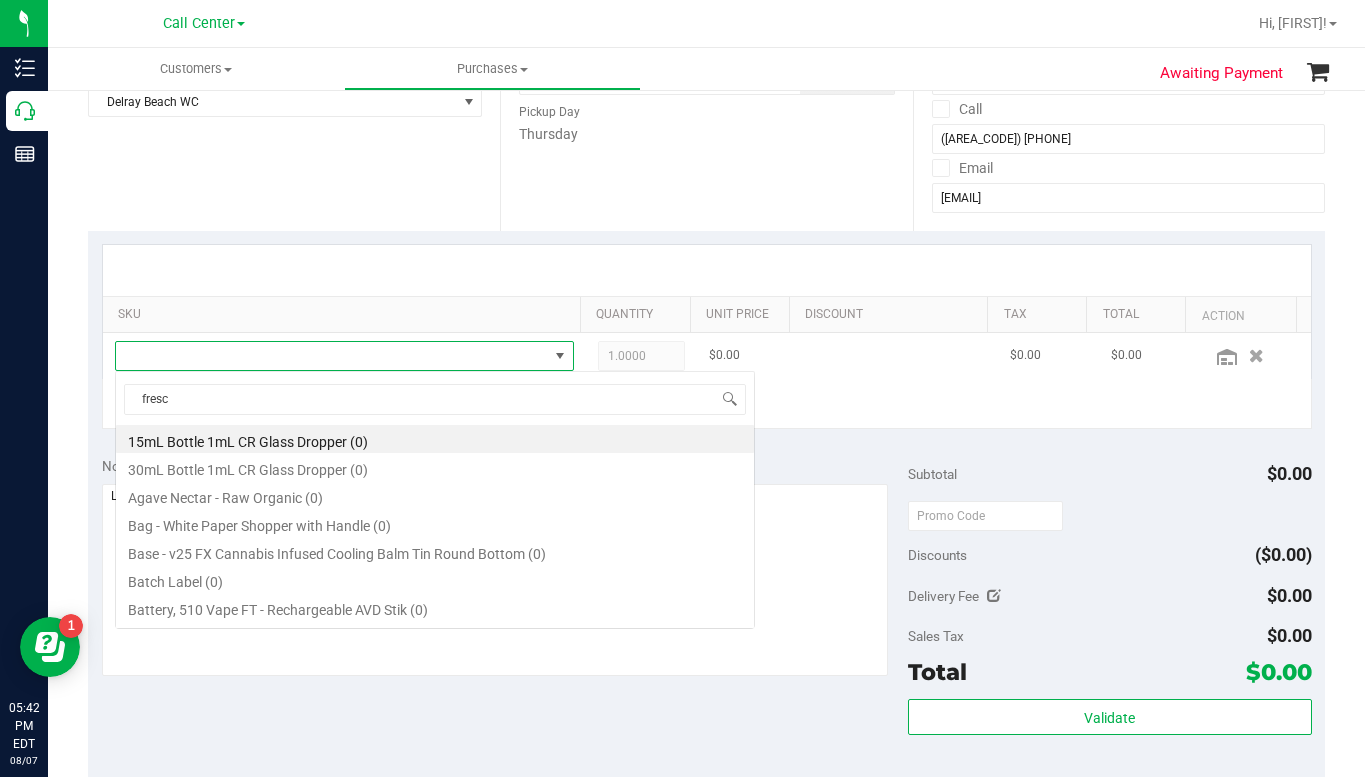 scroll, scrollTop: 99970, scrollLeft: 99553, axis: both 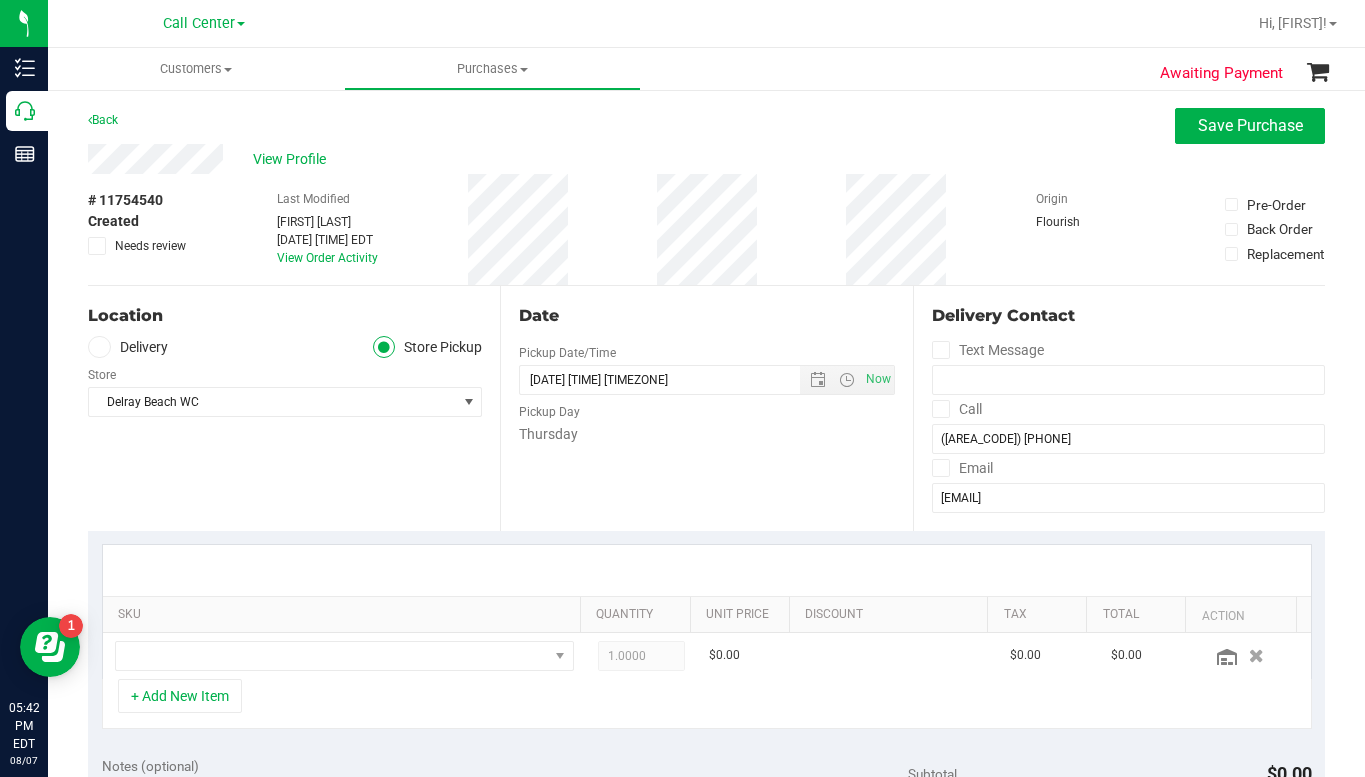 click on "Delivery
Store Pickup" at bounding box center [285, 347] 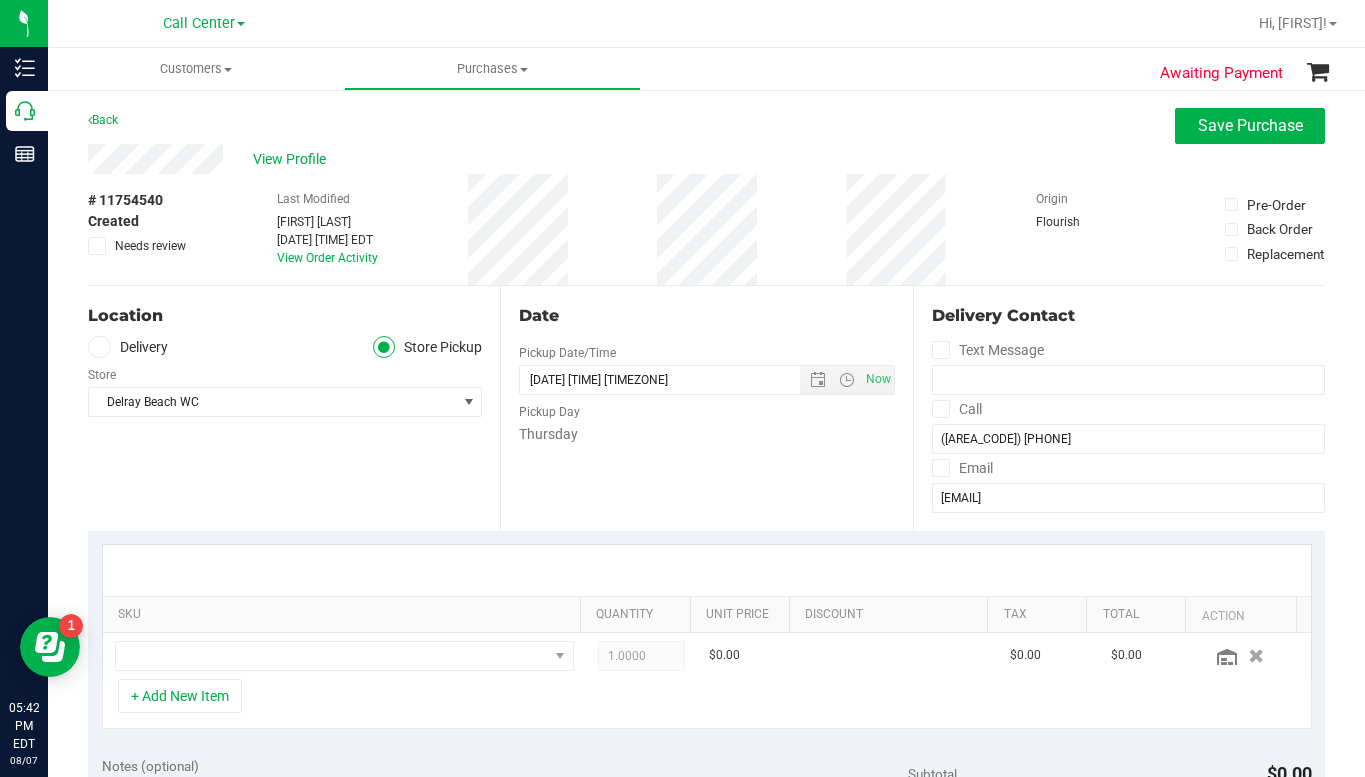 click on "Location
Delivery
Store Pickup
Store
Delray Beach WC Select Store Bonita Springs WC Boynton Beach WC Bradenton WC Brandon WC Brooksville WC Call Center Clermont WC Crestview WC Deerfield Beach WC Delray Beach WC Deltona WC Ft Walton Beach WC Ft. Lauderdale WC Ft. Myers WC Gainesville WC Jax Atlantic WC JAX DC REP Jax WC Key West WC Lakeland WC Largo WC Lehigh Acres DC REP Merritt Island WC Miami 72nd WC Miami Beach WC Miami Dadeland WC Miramar DC REP New Port Richey WC North Palm Beach WC North Port WC Ocala WC Orange Park WC Orlando Colonial WC Orlando DC REP Orlando WC Oviedo WC Palm Bay WC Palm Coast WC Panama City WC Pensacola WC Sebring WC" at bounding box center [294, 408] 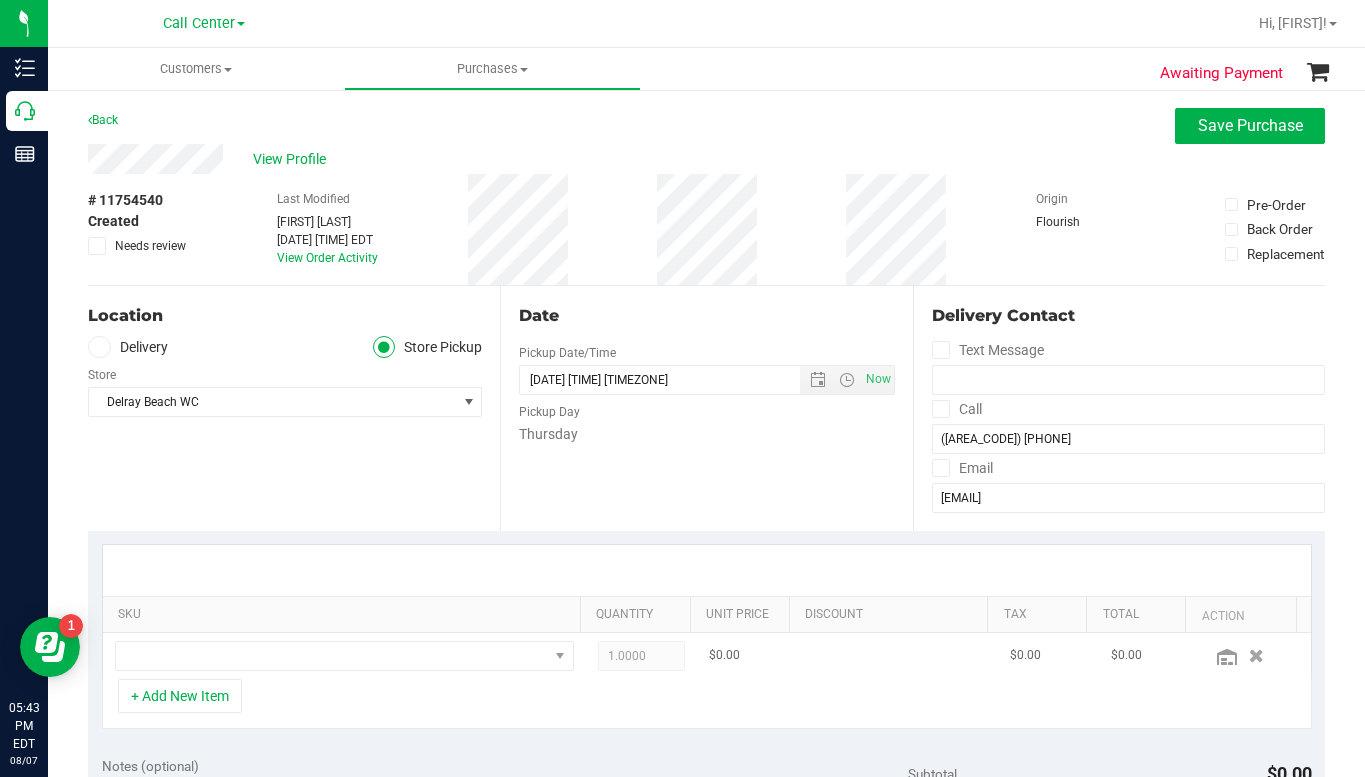 click at bounding box center (344, 656) 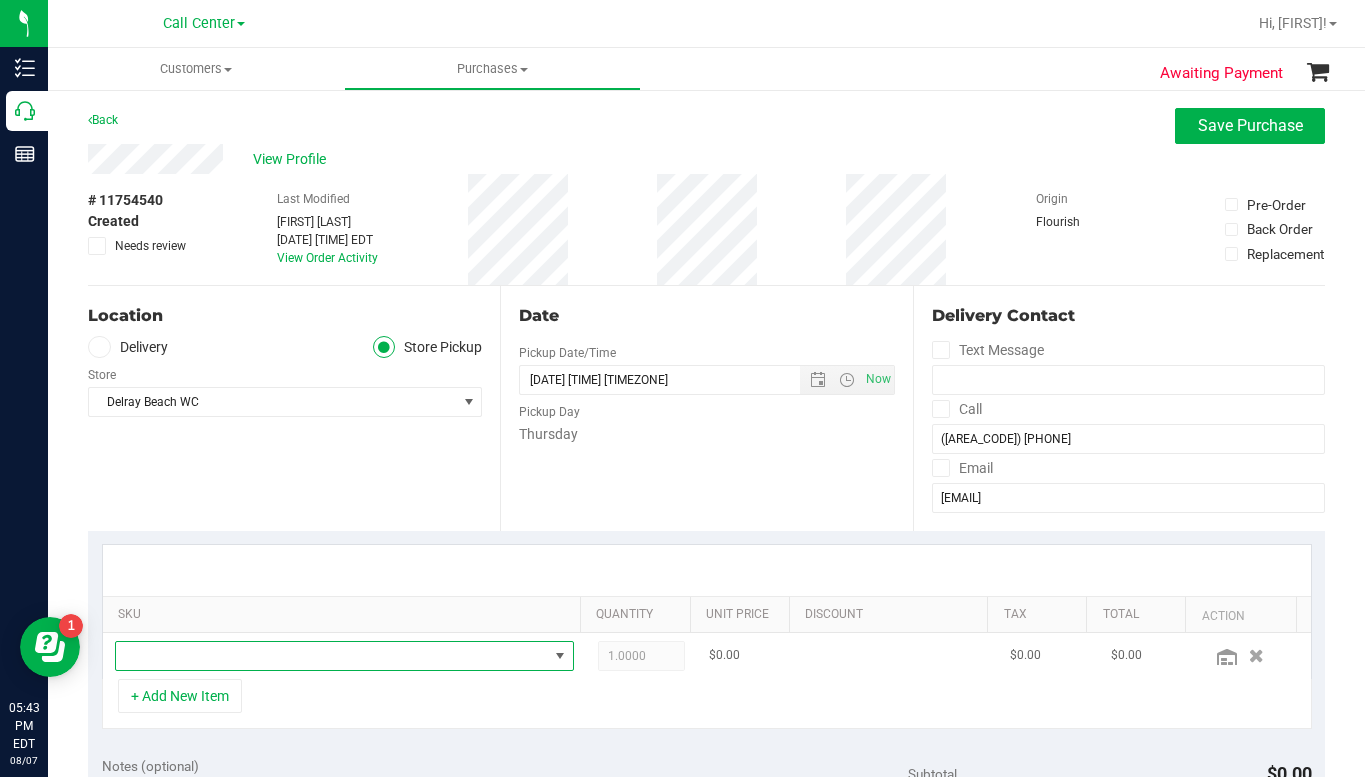 click at bounding box center [332, 656] 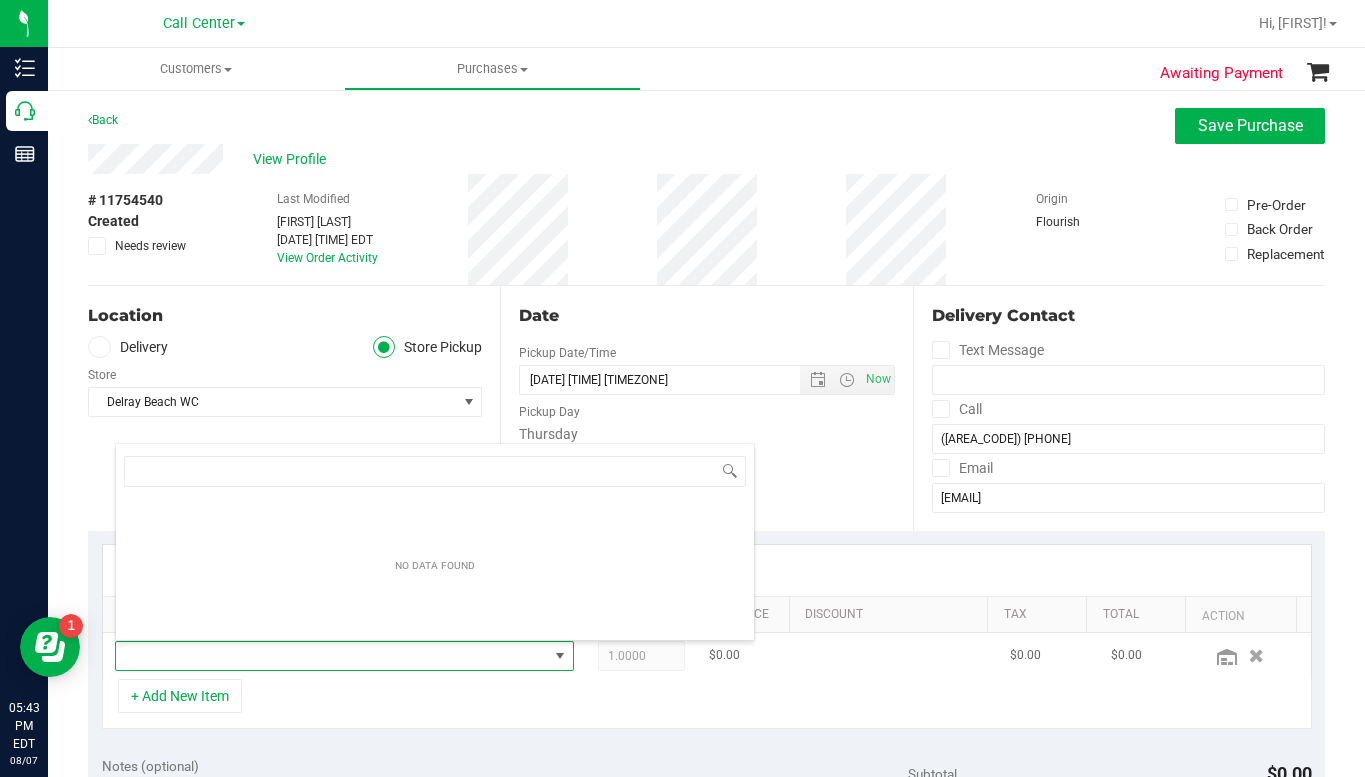 scroll, scrollTop: 99970, scrollLeft: 99553, axis: both 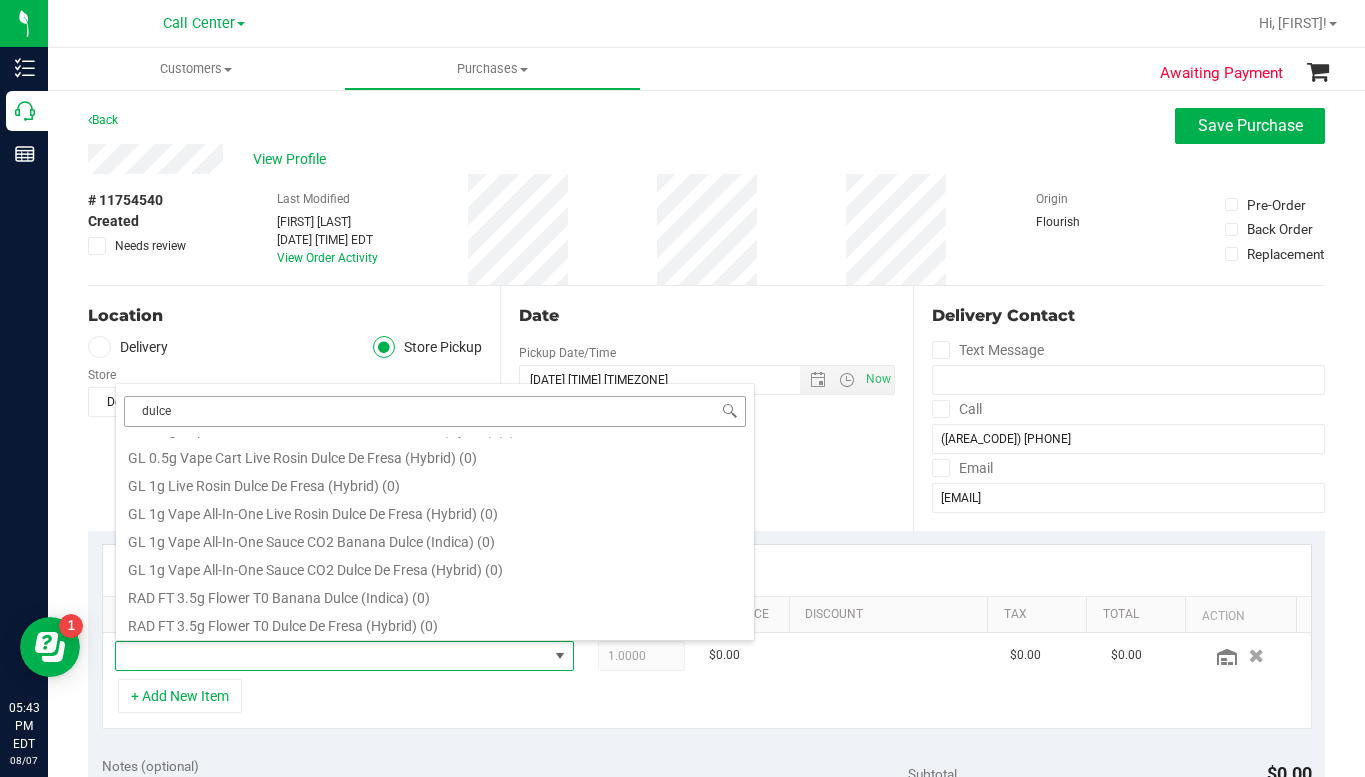 click on "dulce" at bounding box center (435, 411) 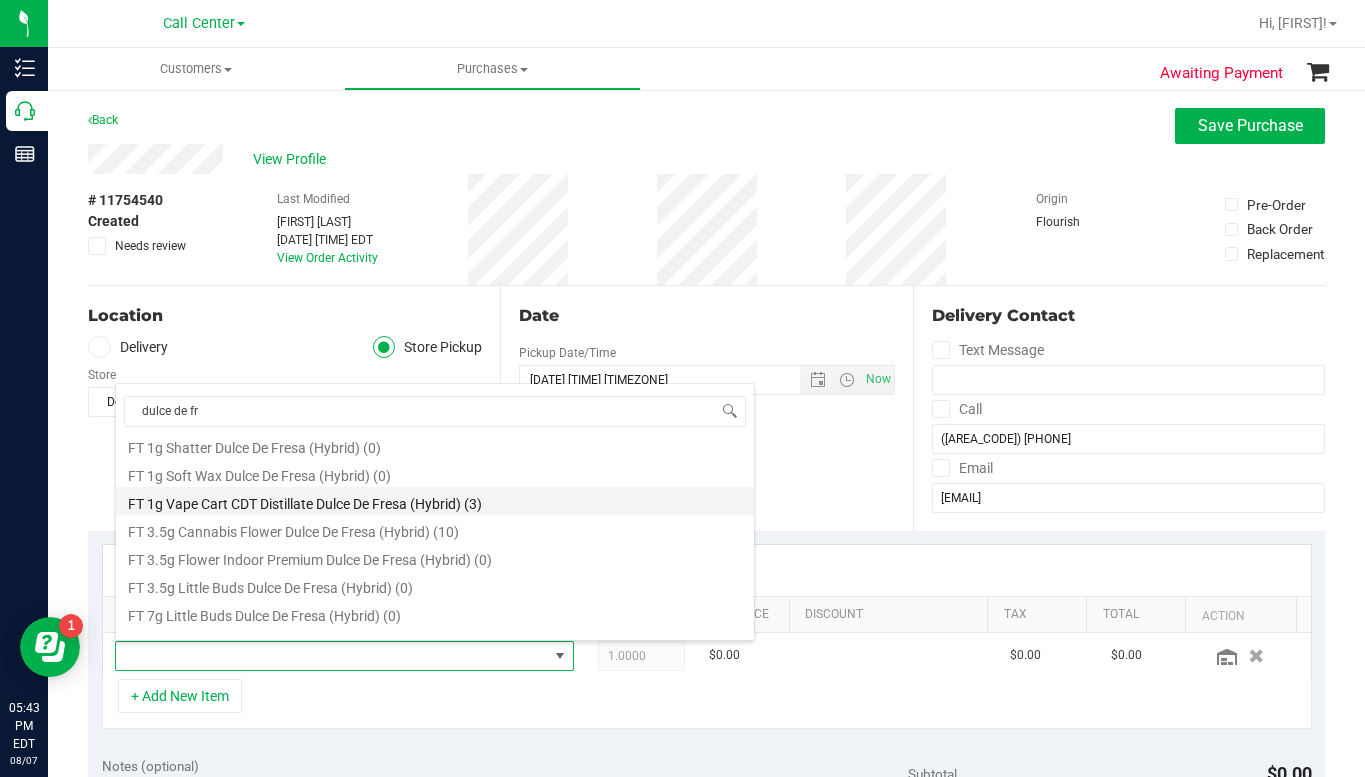 scroll, scrollTop: 388, scrollLeft: 0, axis: vertical 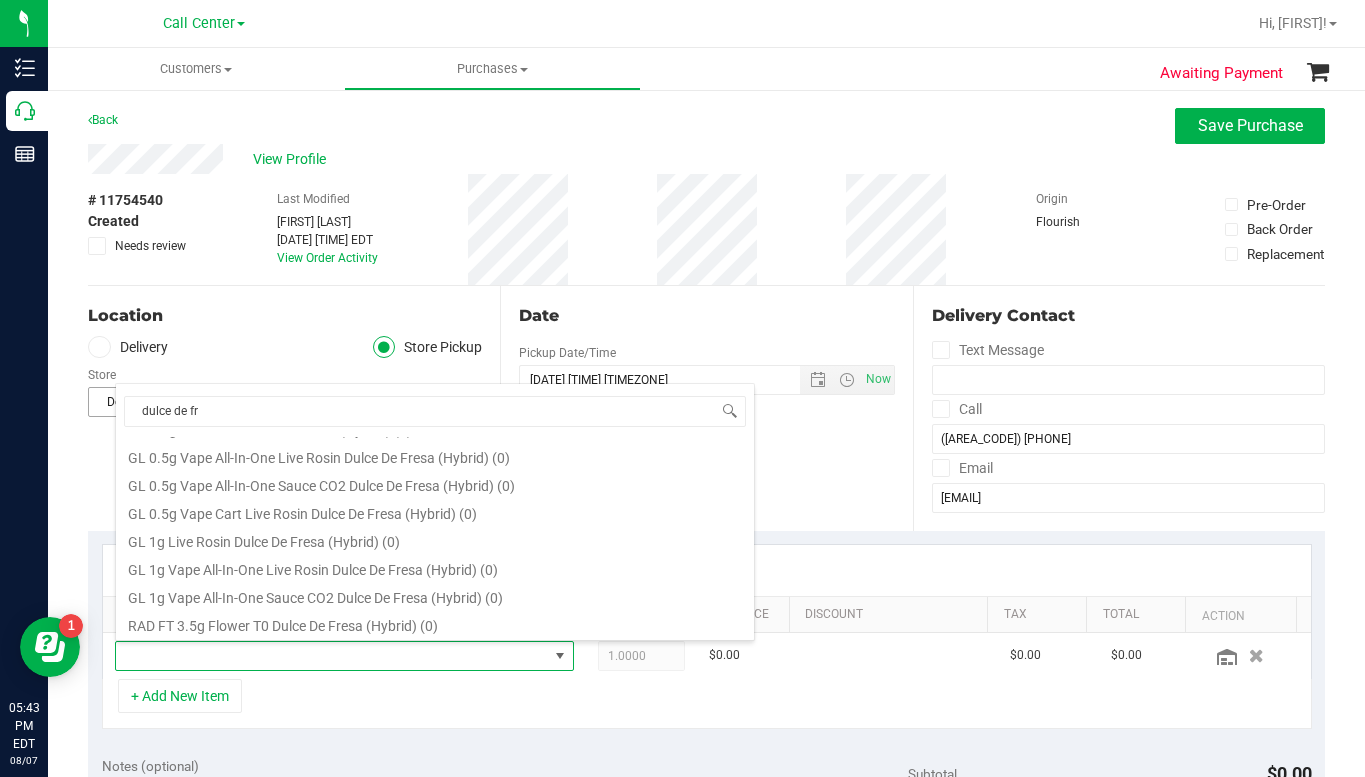 drag, startPoint x: 267, startPoint y: 410, endPoint x: 103, endPoint y: 409, distance: 164.00305 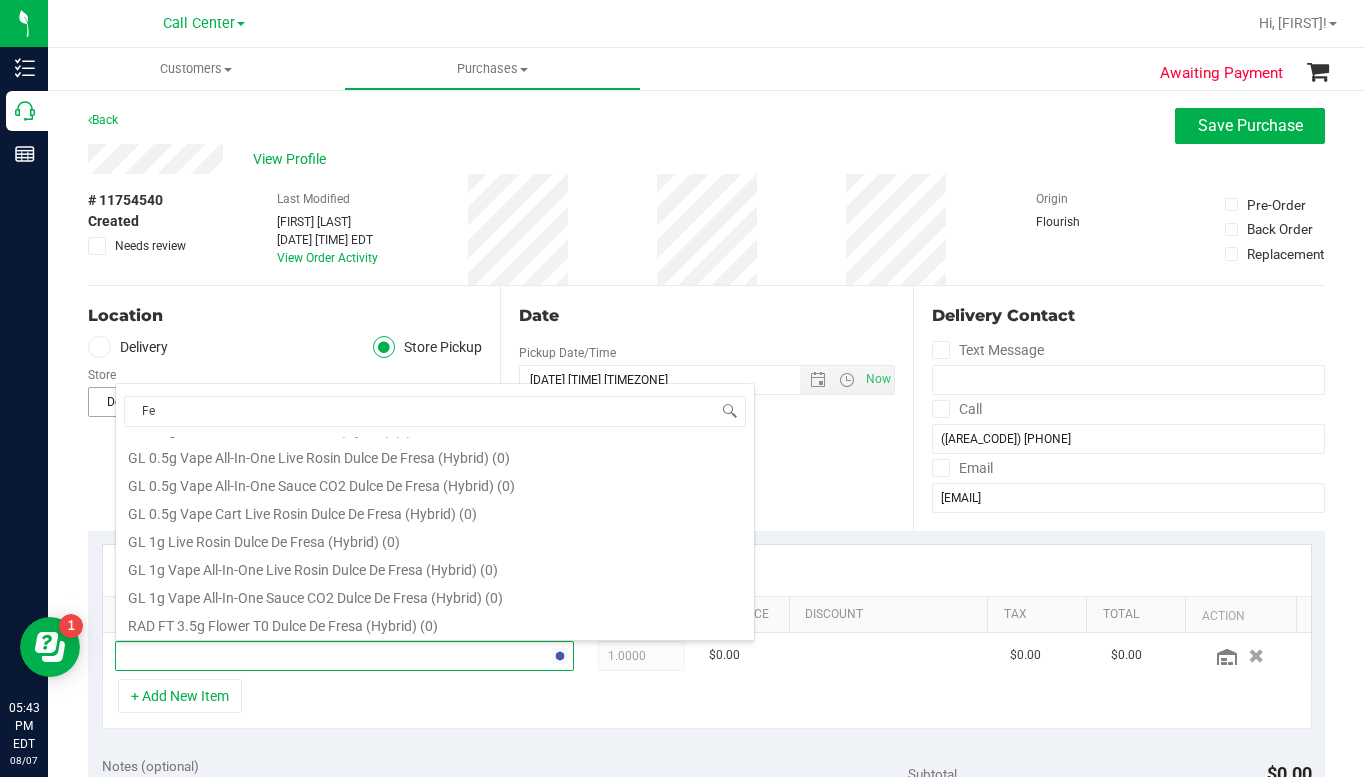 scroll, scrollTop: 0, scrollLeft: 0, axis: both 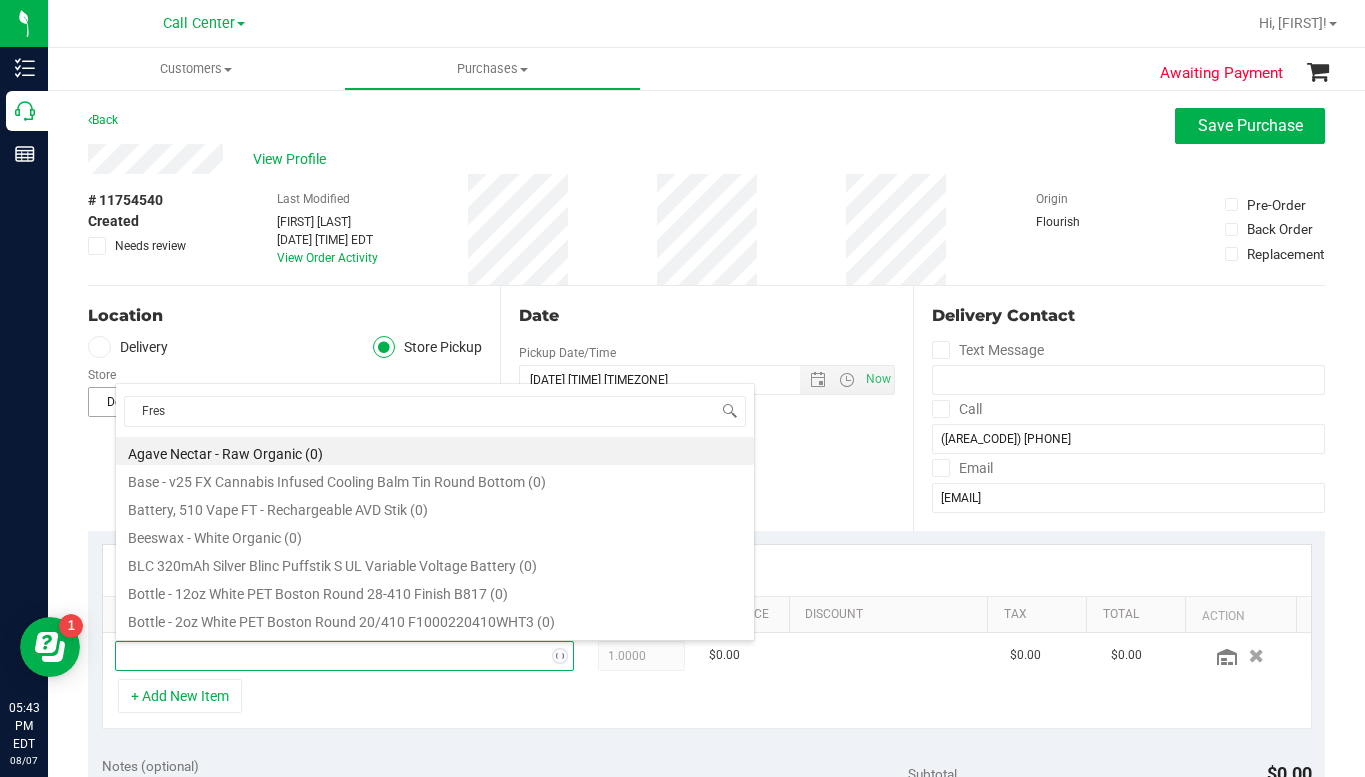 type on "Fresc" 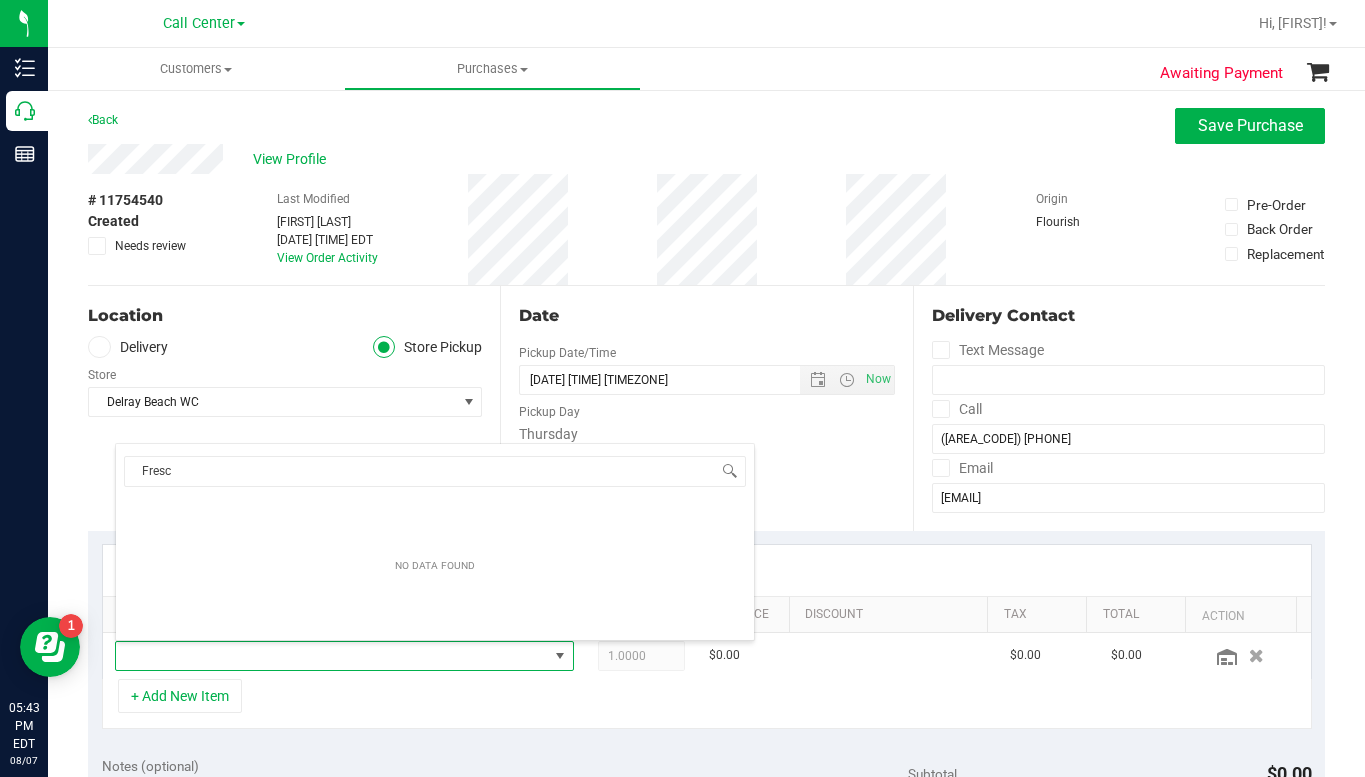 click on "Fresc" at bounding box center (435, 471) 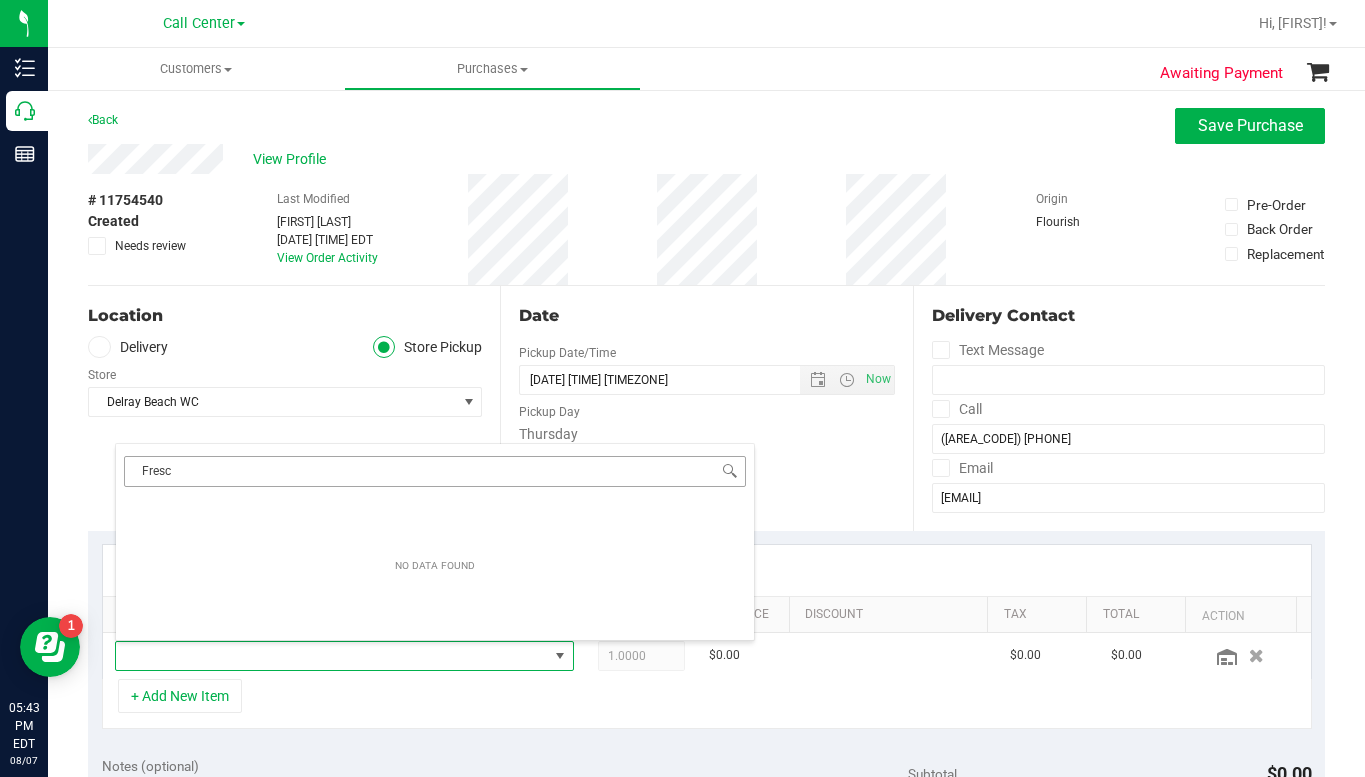 click on "Fresc" at bounding box center (435, 471) 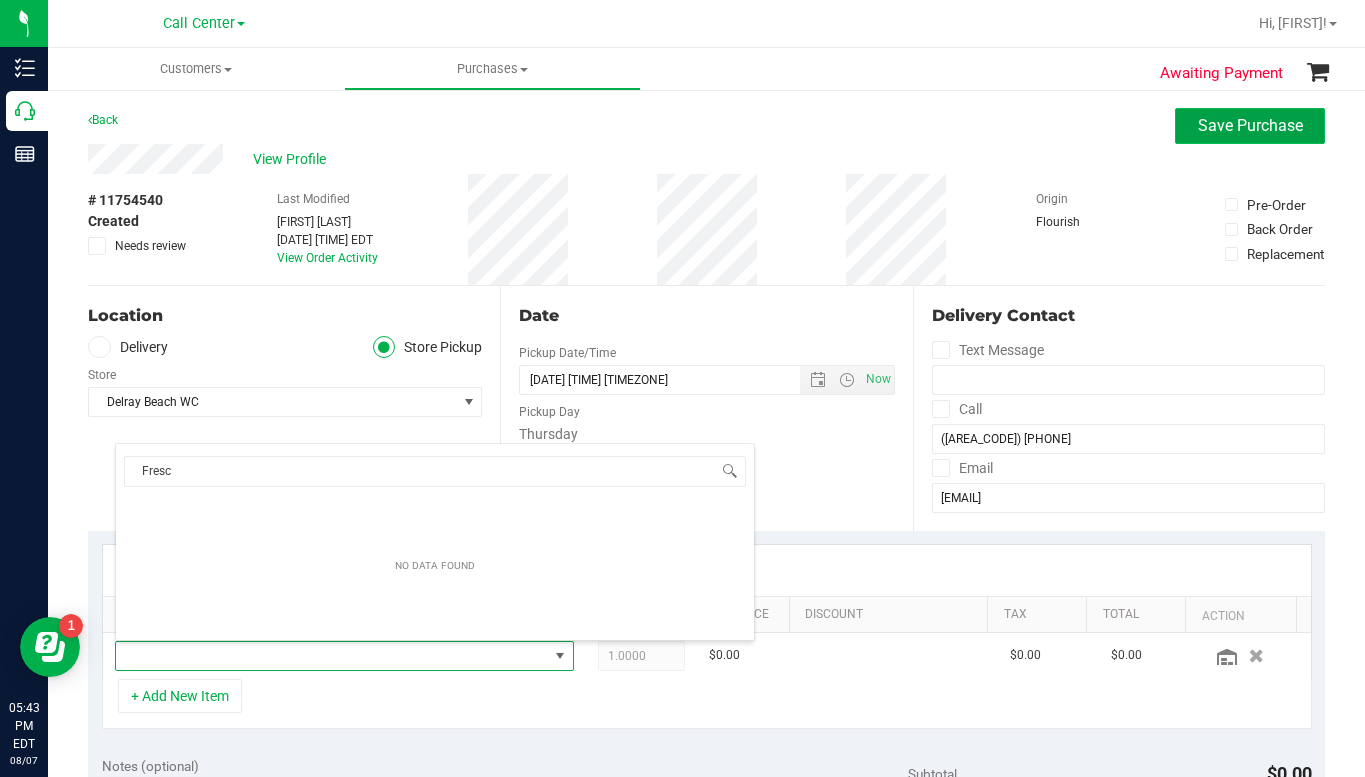 click on "Save Purchase" at bounding box center (1250, 125) 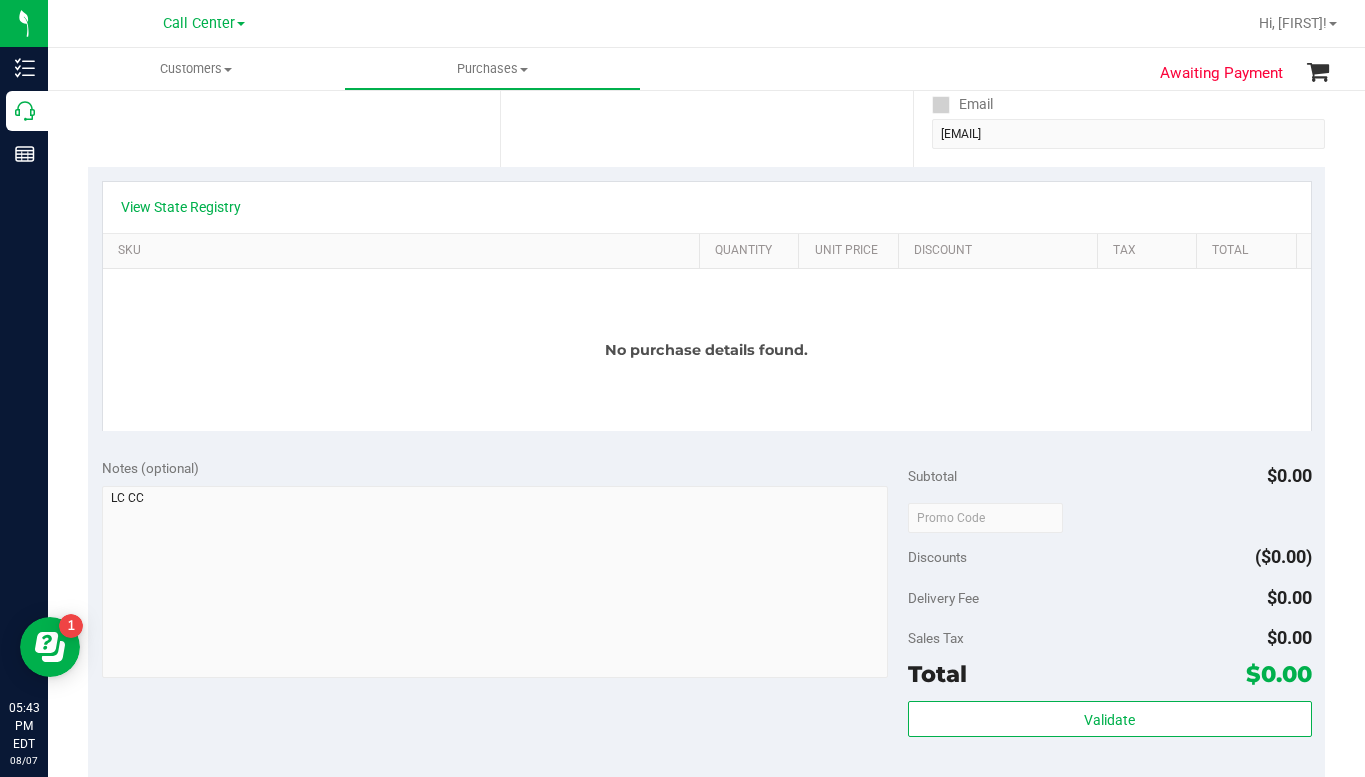 scroll, scrollTop: 0, scrollLeft: 0, axis: both 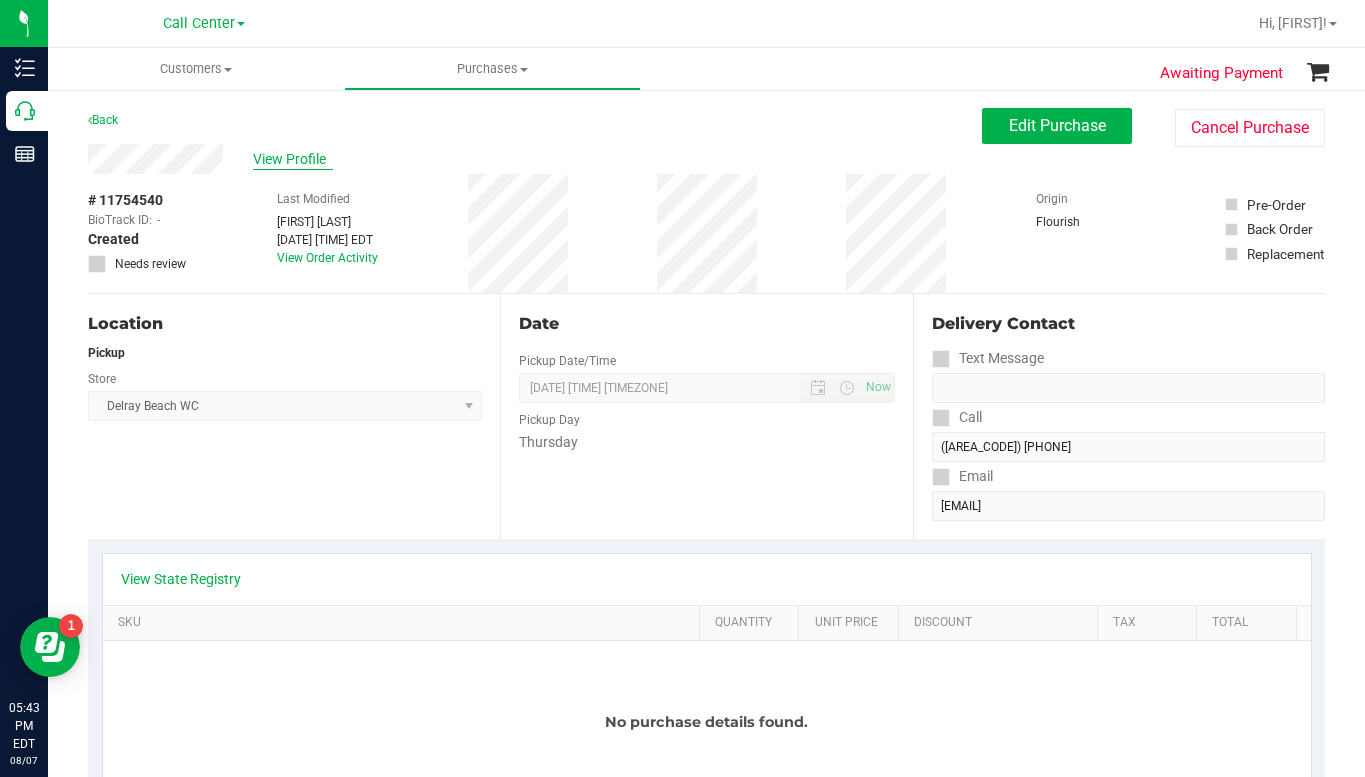 click on "View Profile" at bounding box center (293, 159) 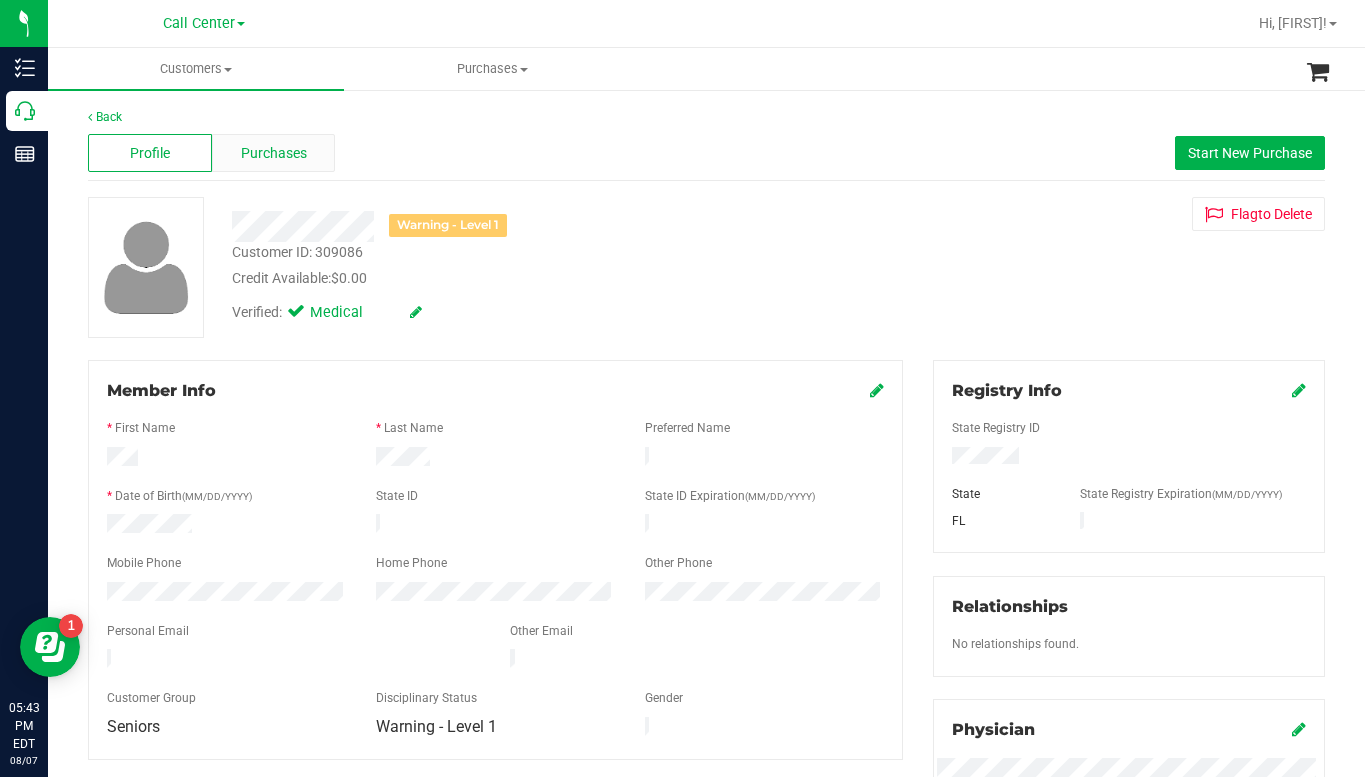 click on "Purchases" at bounding box center (274, 153) 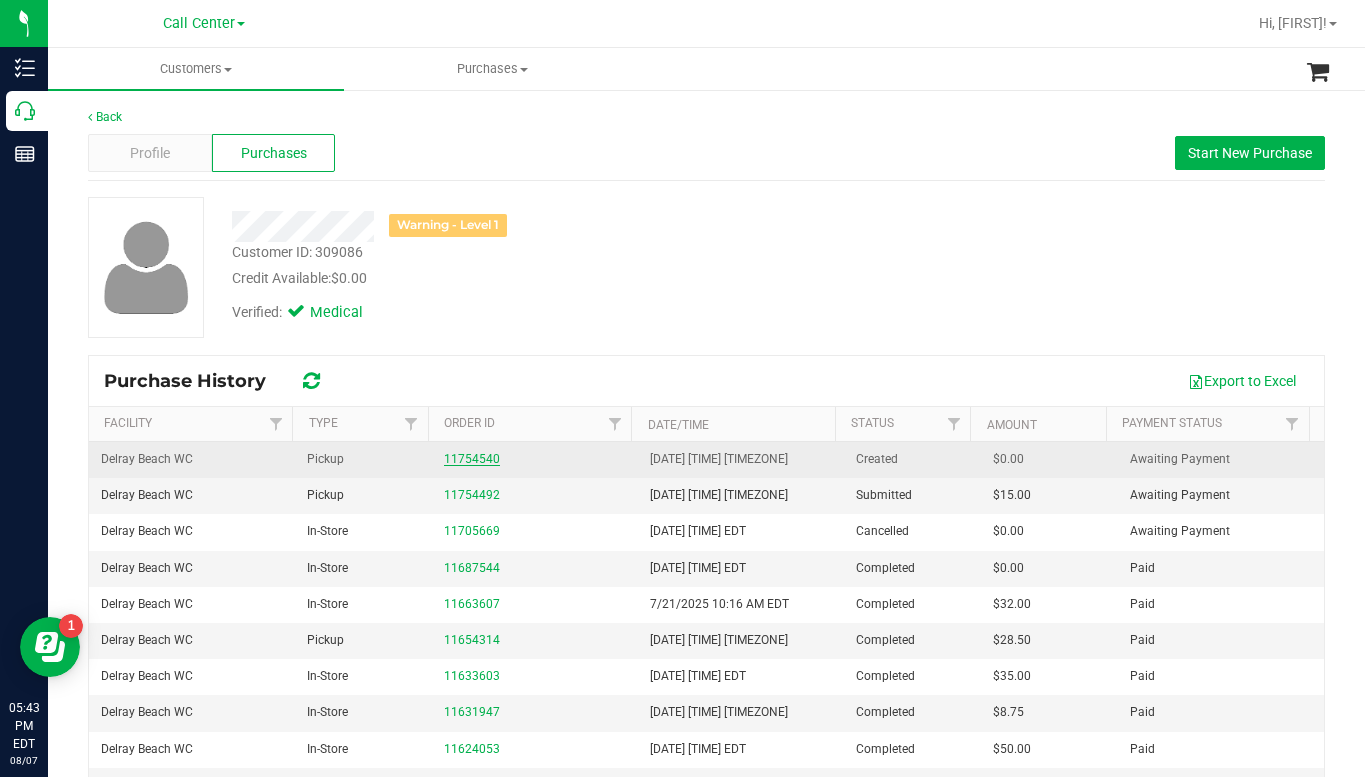 click on "11754540" at bounding box center [472, 459] 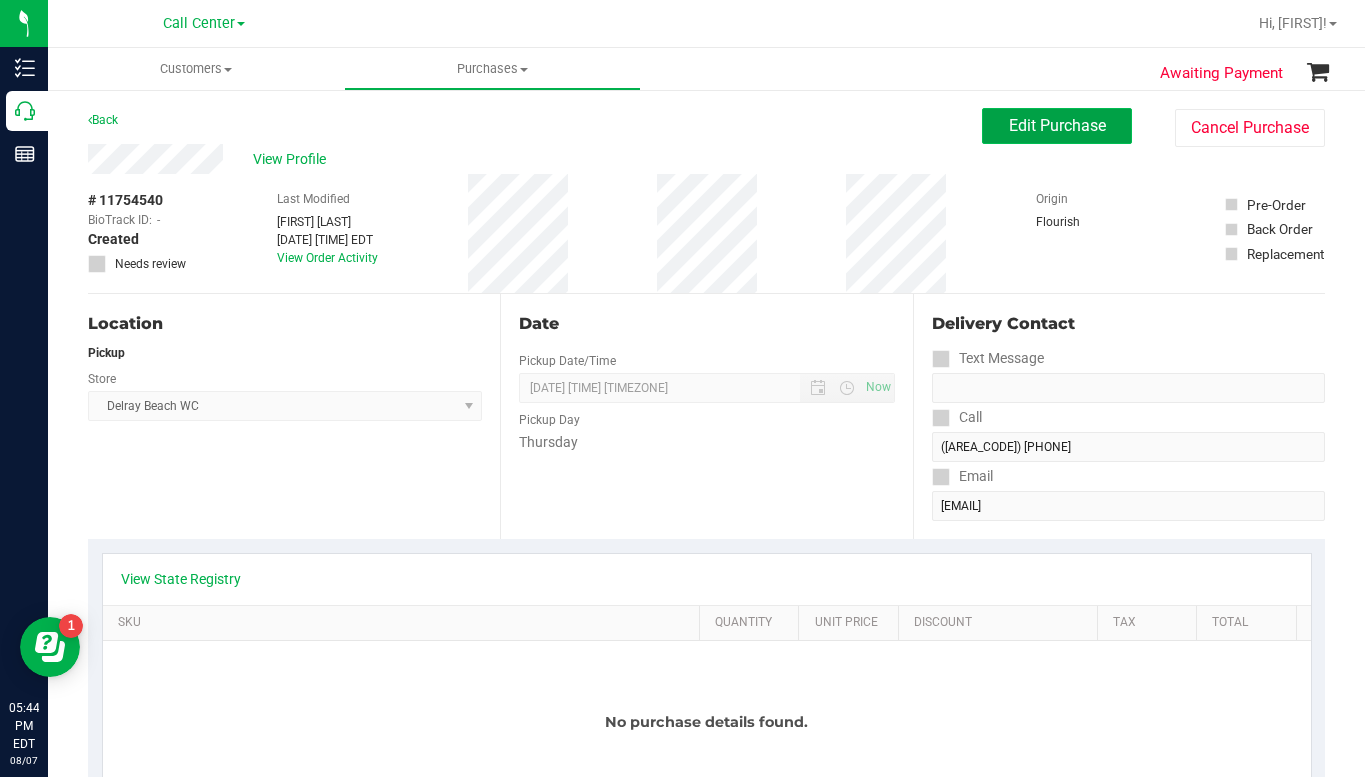 click on "Edit Purchase" at bounding box center (1057, 125) 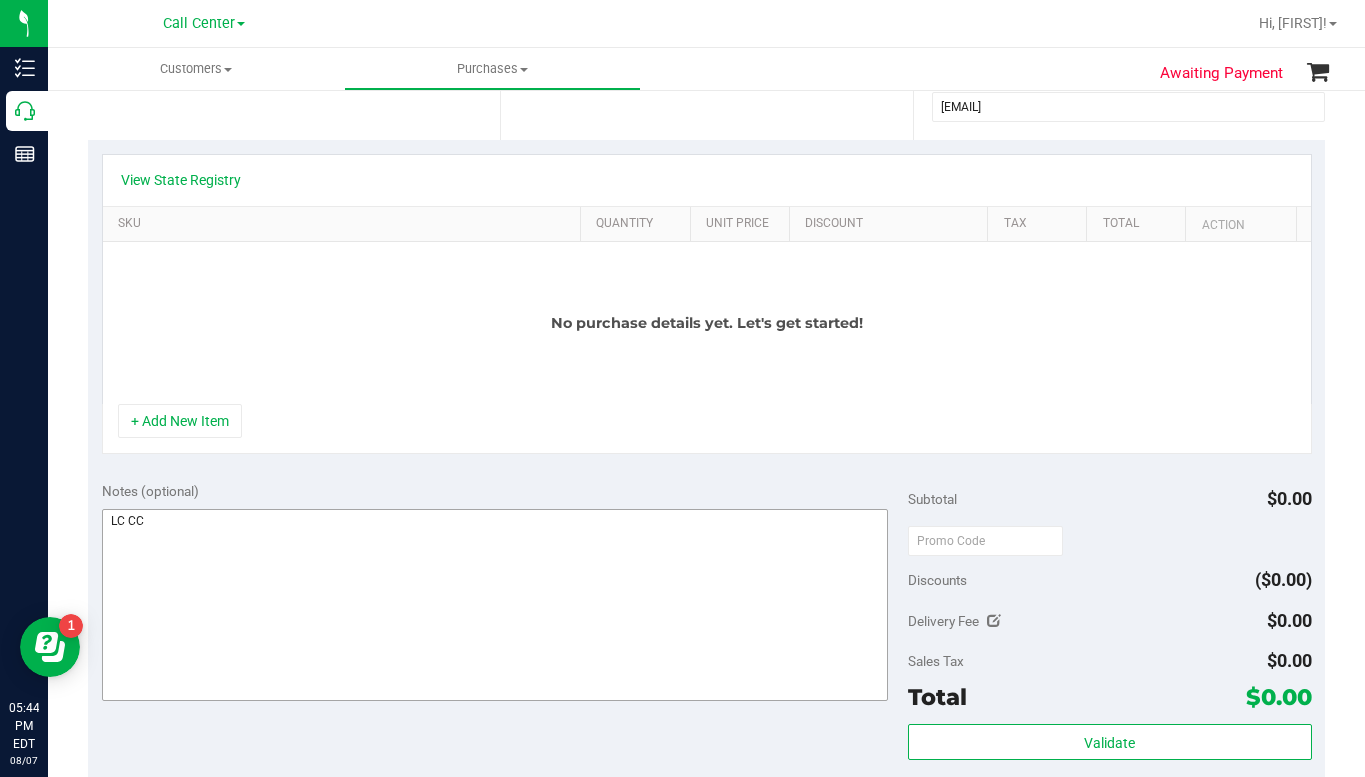 scroll, scrollTop: 400, scrollLeft: 0, axis: vertical 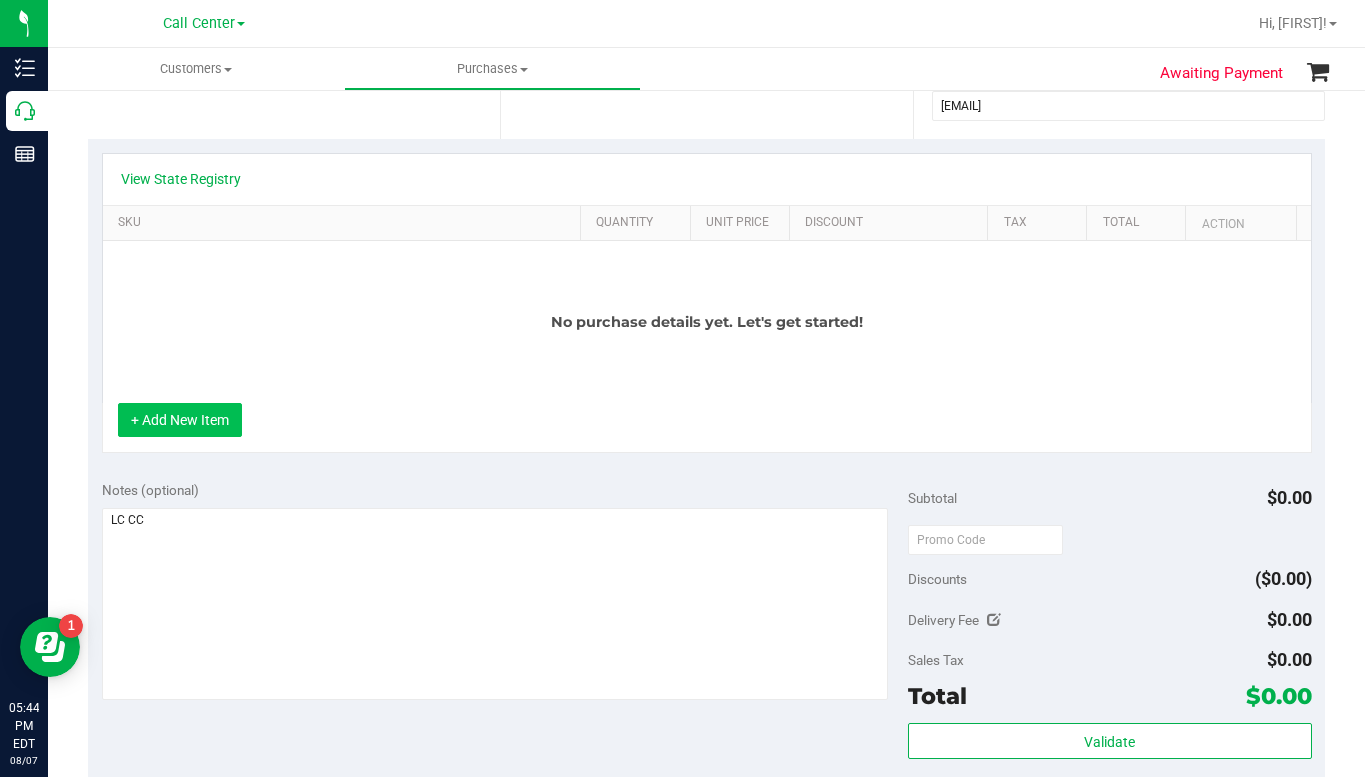click on "+ Add New Item" at bounding box center [180, 420] 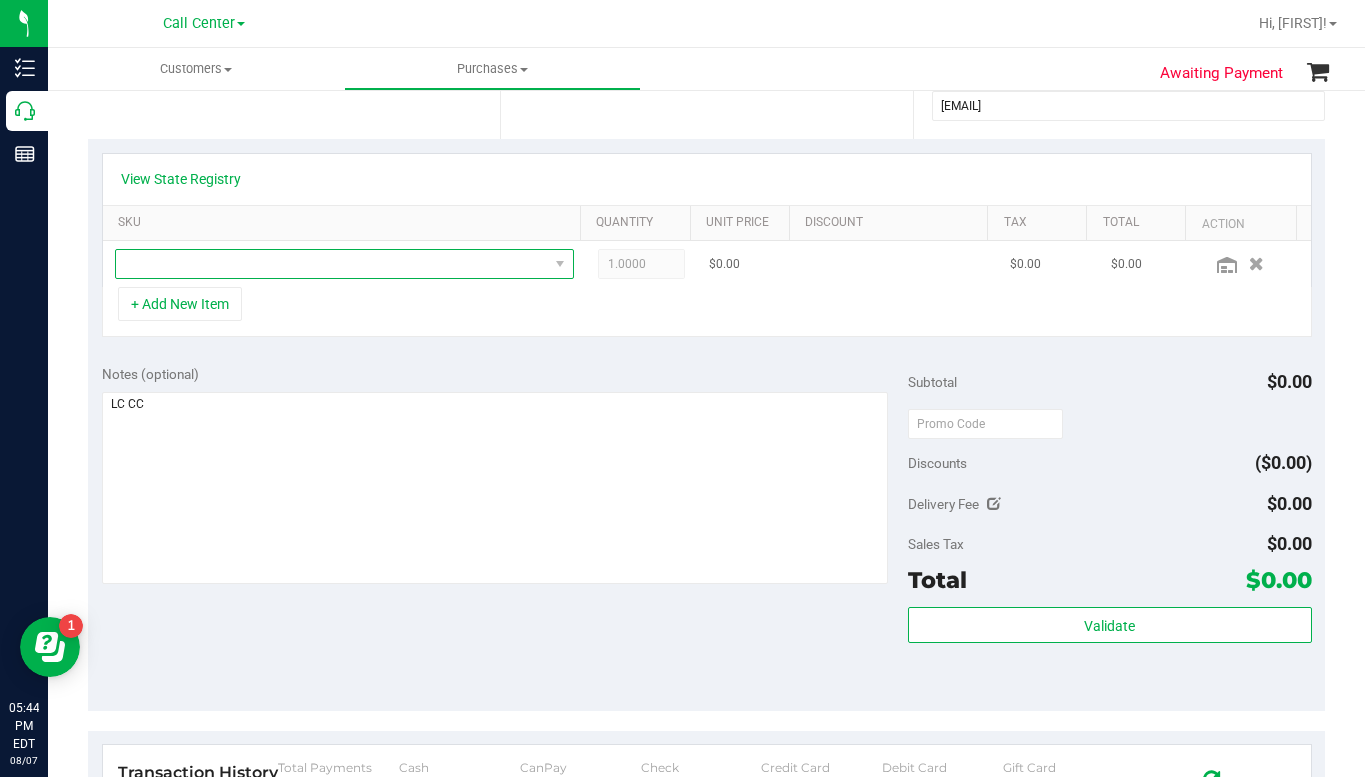 click at bounding box center (332, 264) 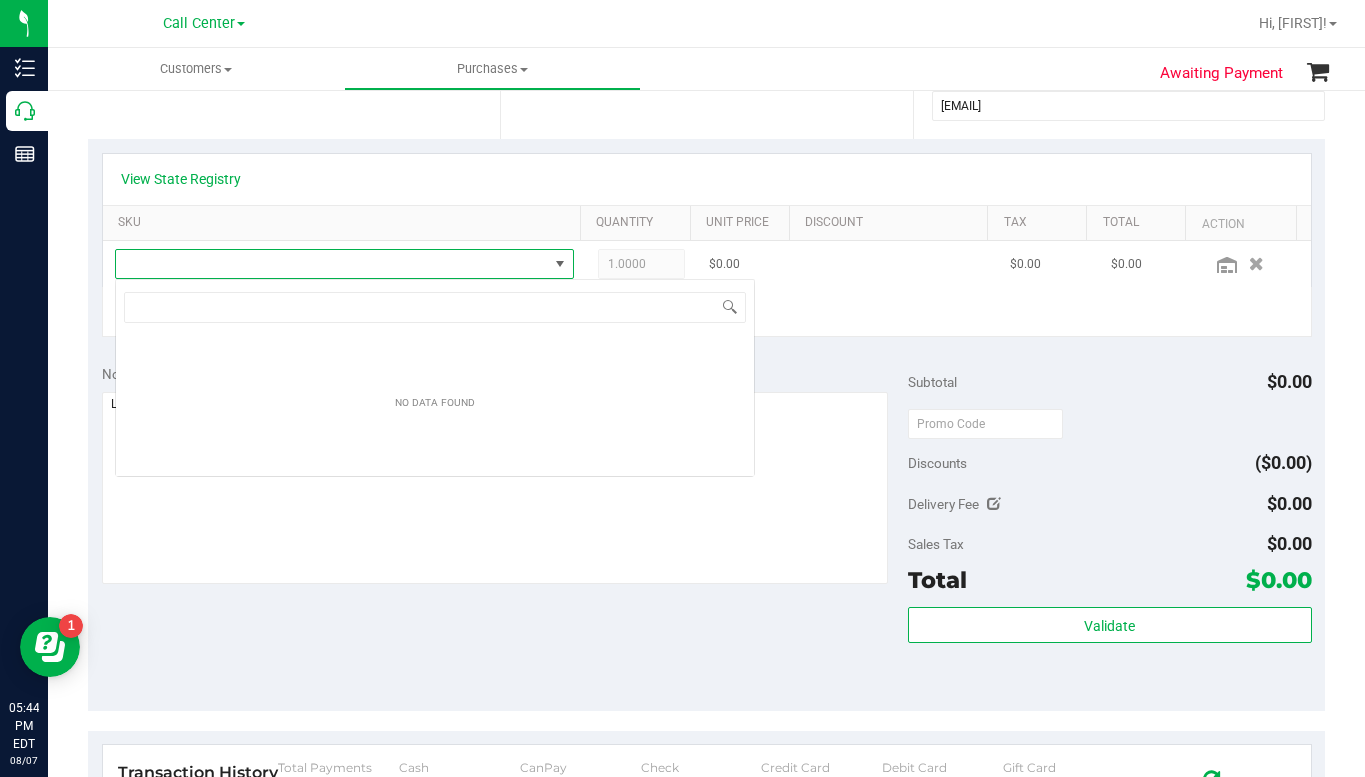 scroll, scrollTop: 99970, scrollLeft: 99553, axis: both 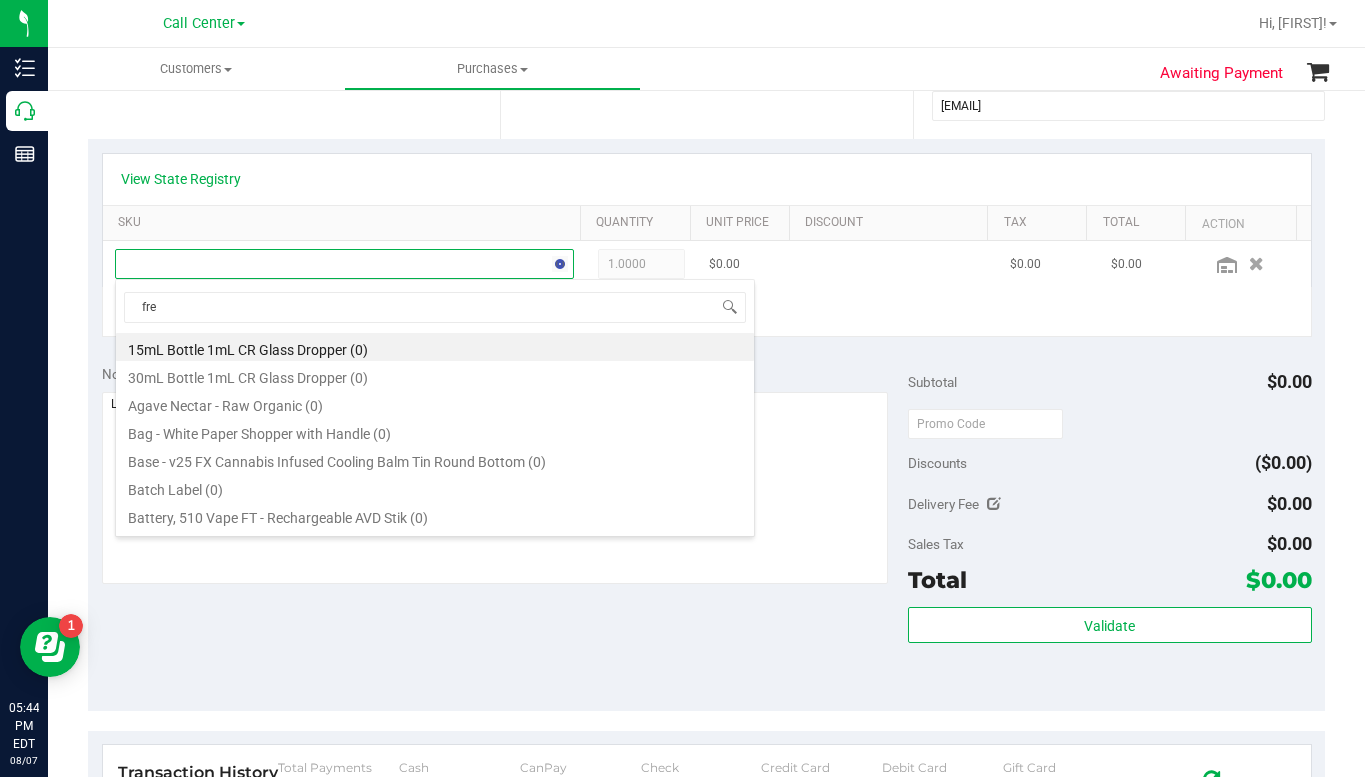 type on "fres" 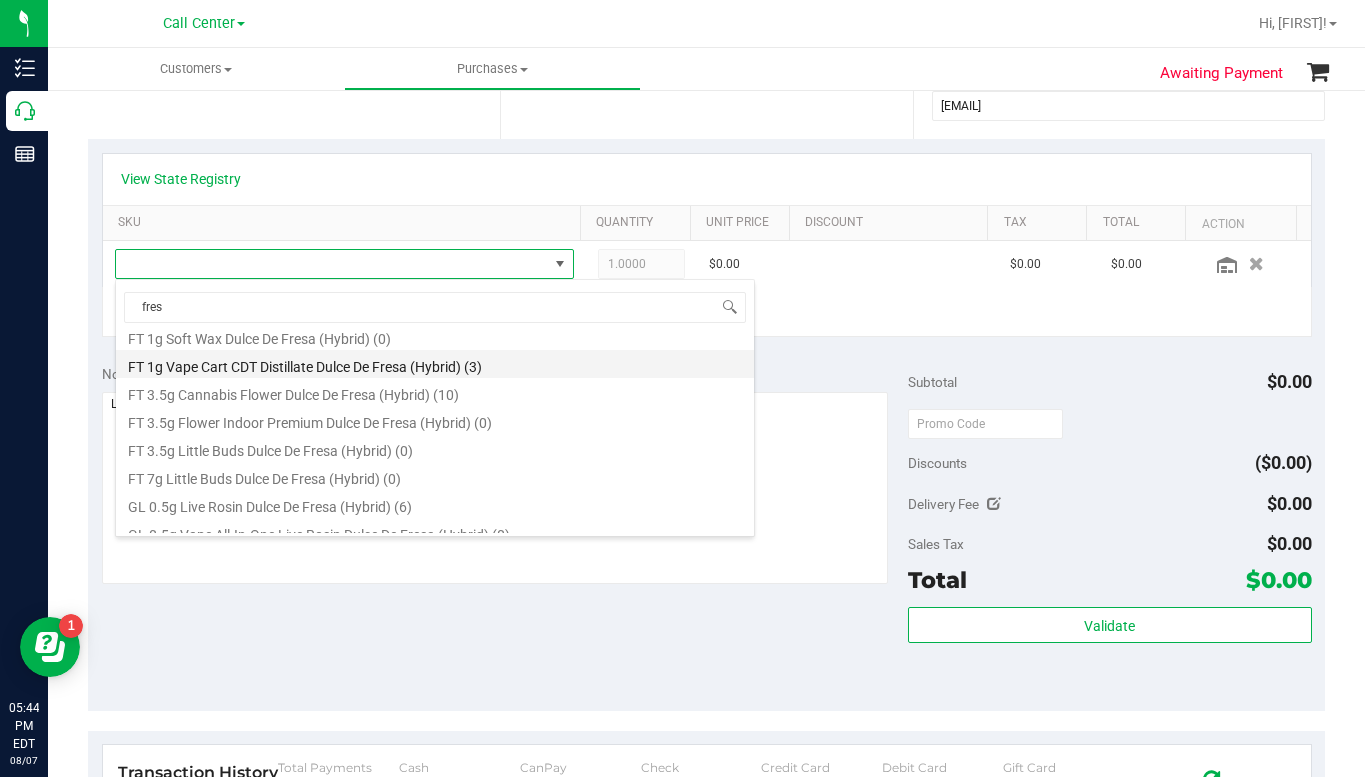 scroll, scrollTop: 200, scrollLeft: 0, axis: vertical 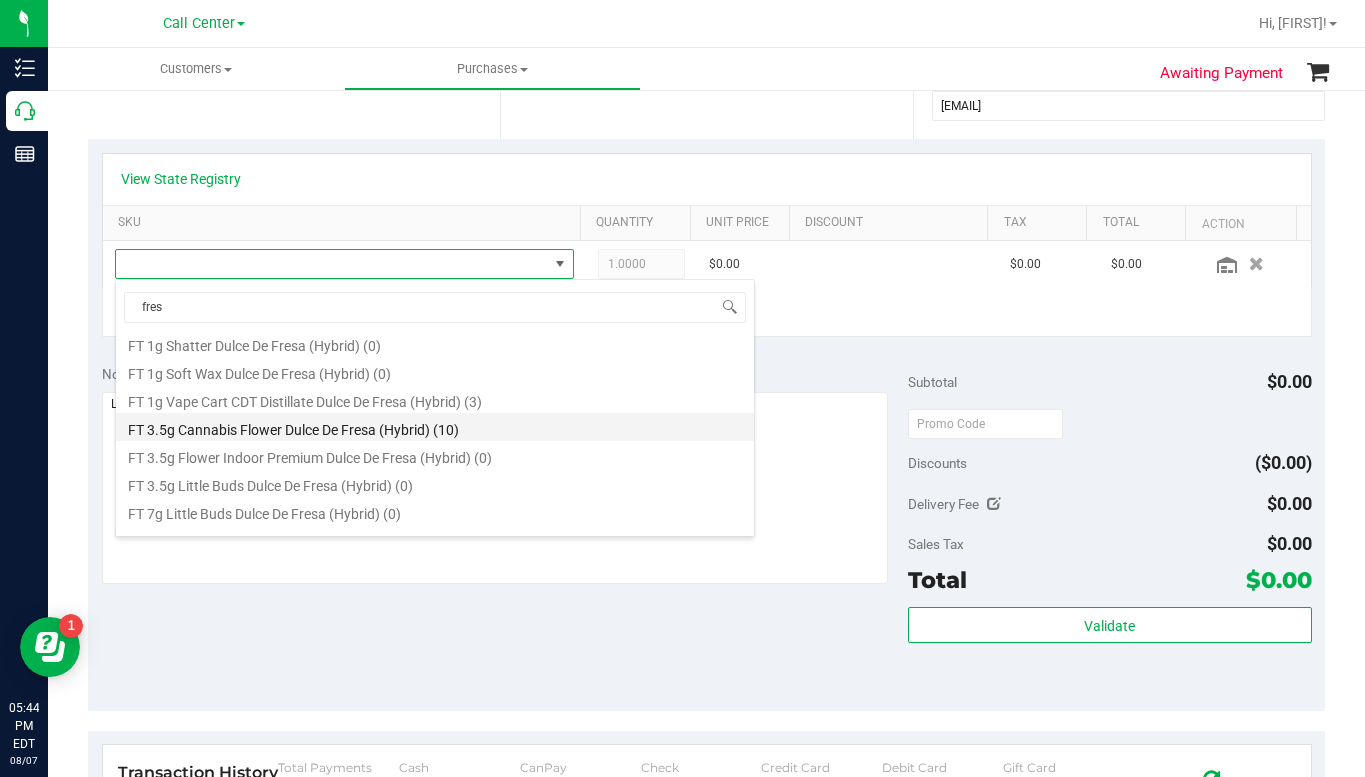 click on "FT 3.5g Cannabis Flower Dulce De Fresa (Hybrid) (10)" at bounding box center [435, 427] 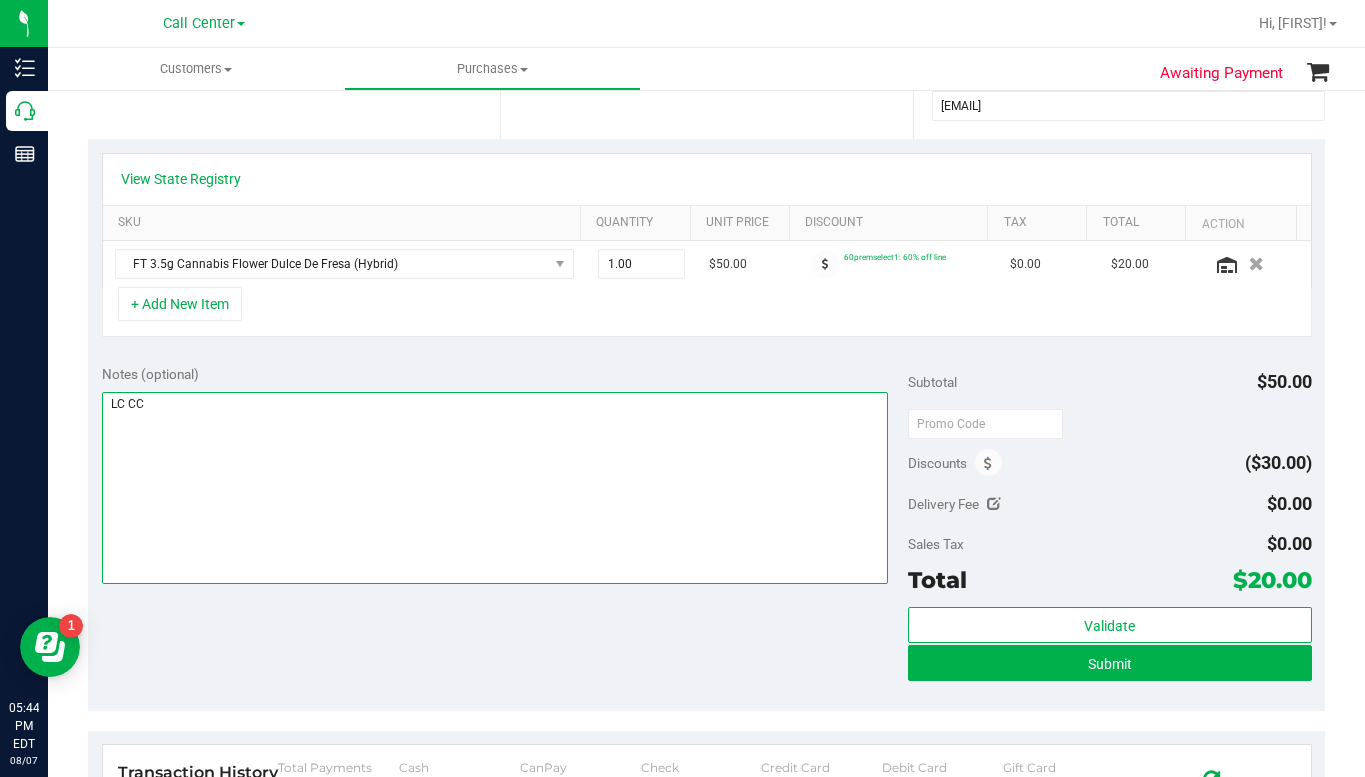 click at bounding box center [495, 488] 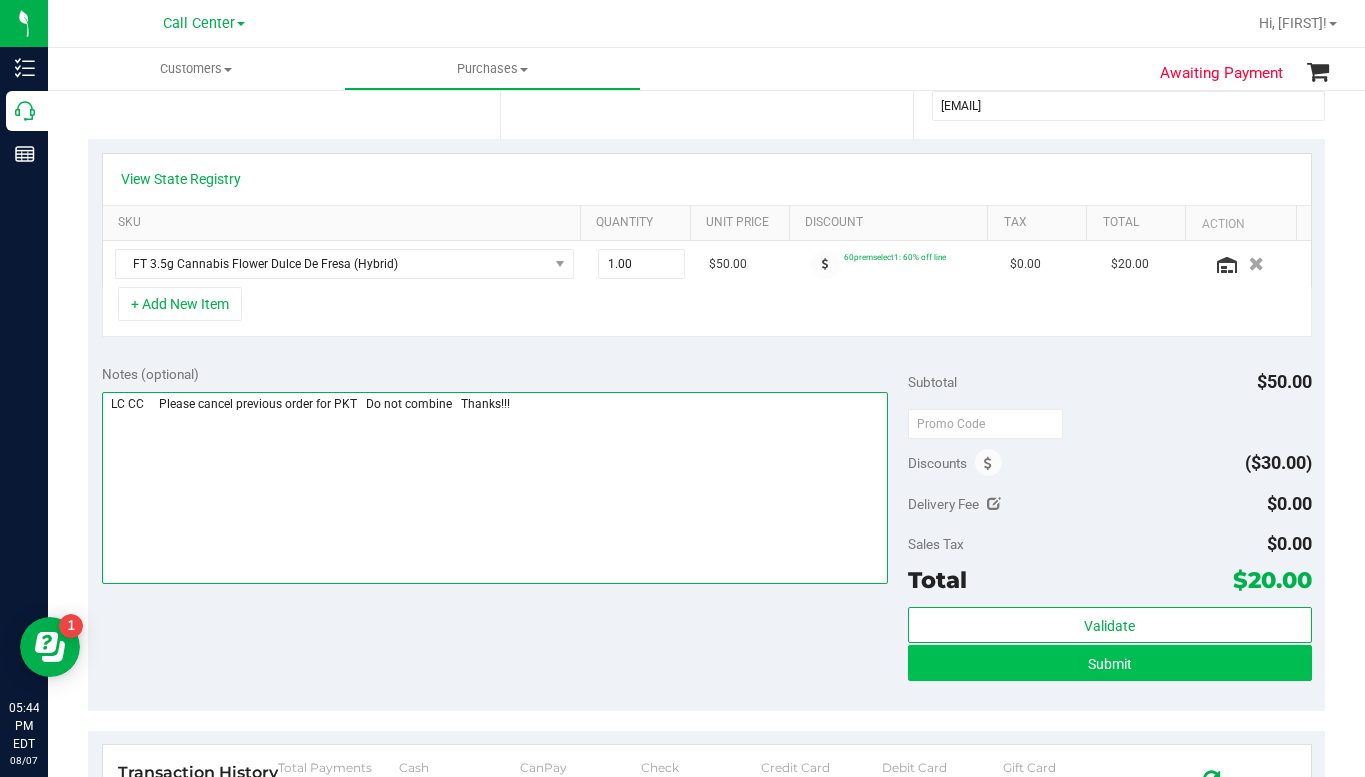 type on "LC CC     Please cancel previous order for PKT   Do not combine   Thanks!!!" 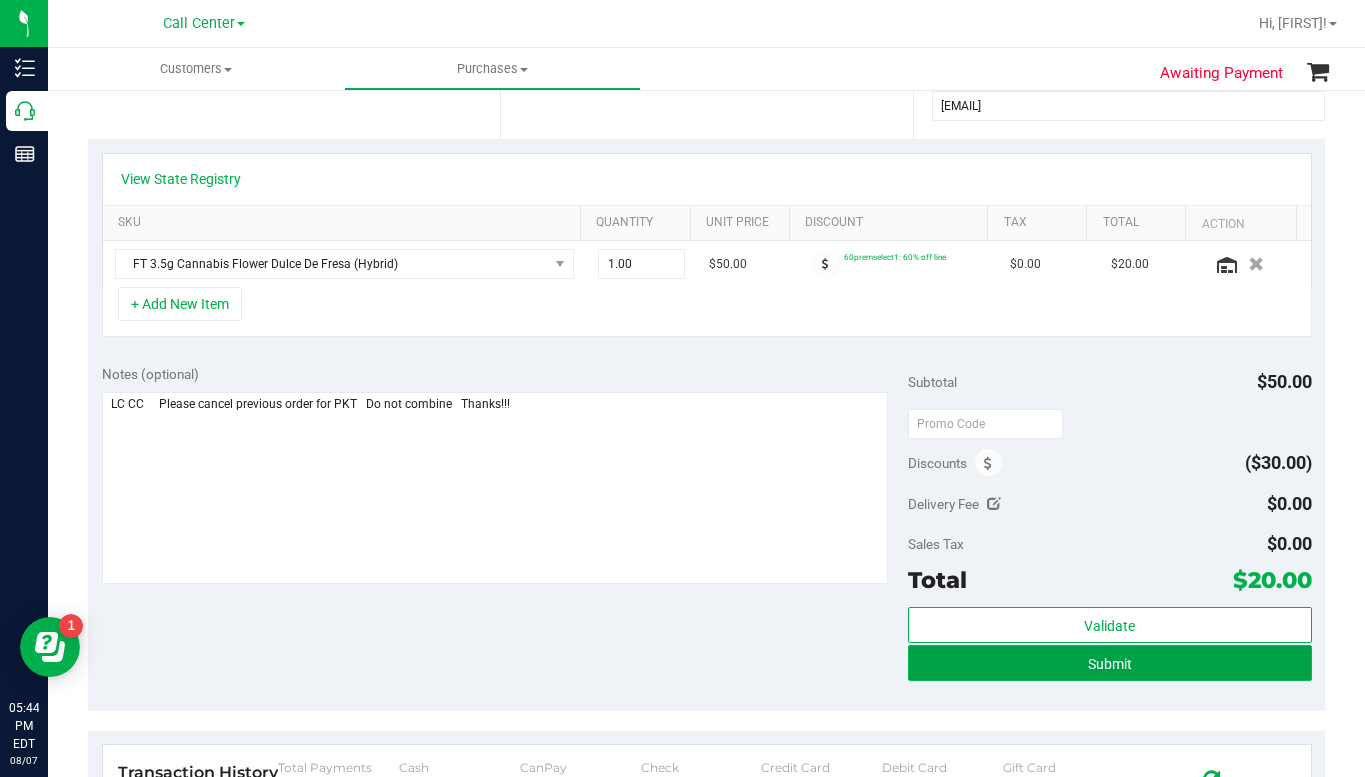 click on "Submit" at bounding box center (1109, 663) 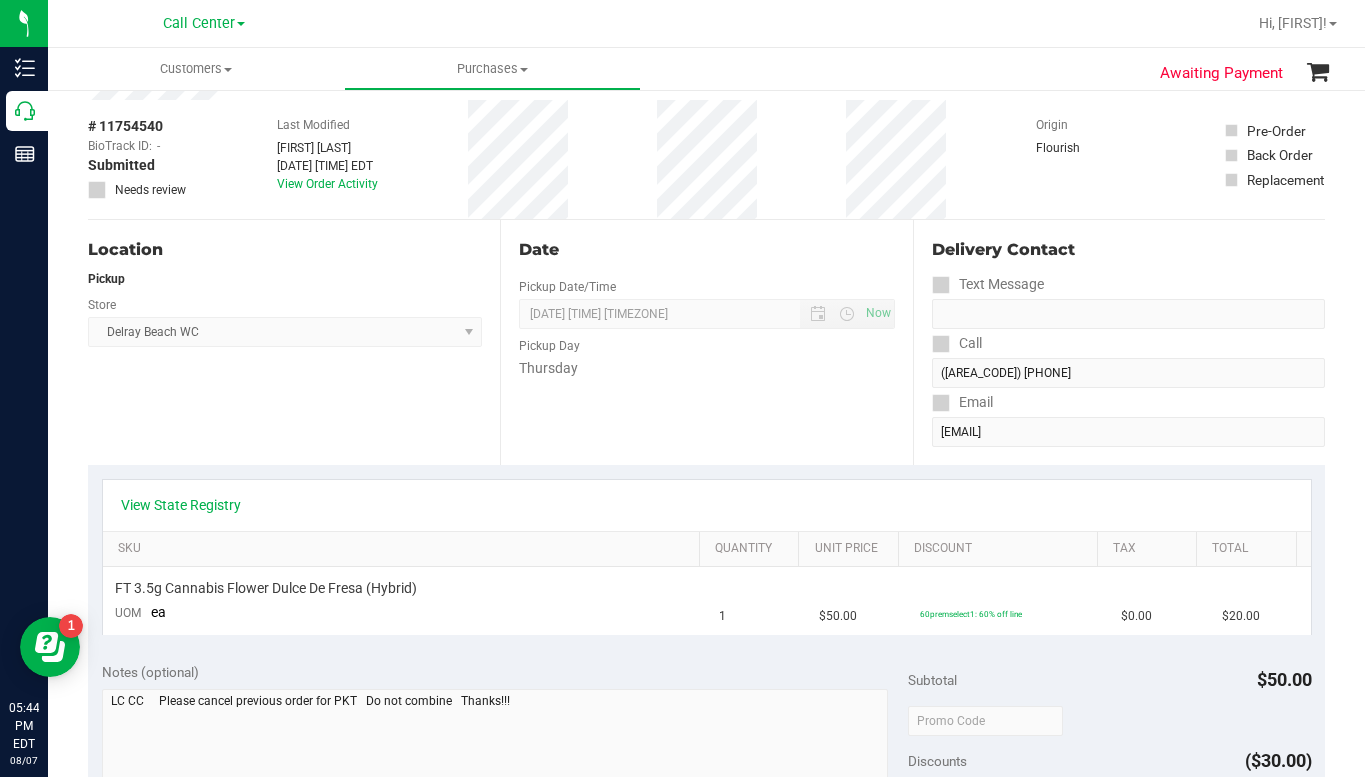 scroll, scrollTop: 0, scrollLeft: 0, axis: both 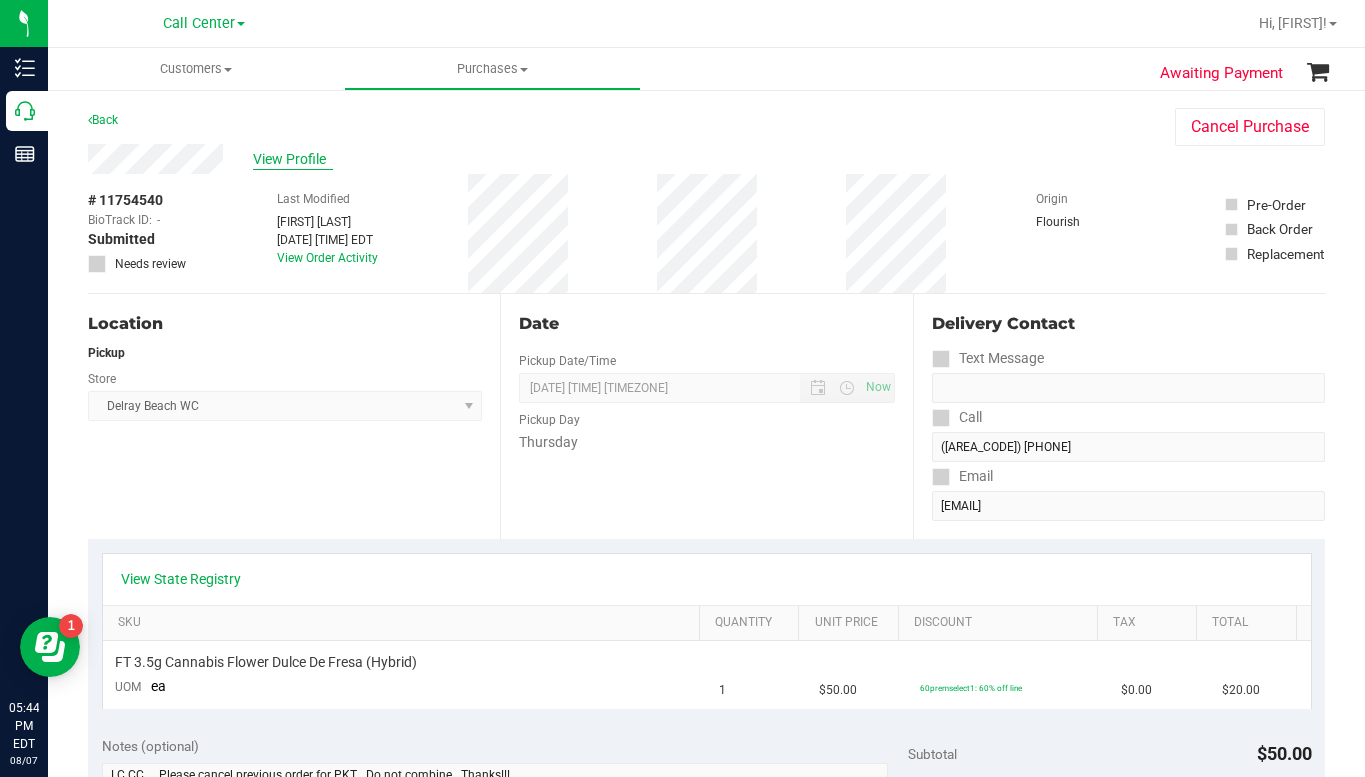 click on "View Profile" at bounding box center (293, 159) 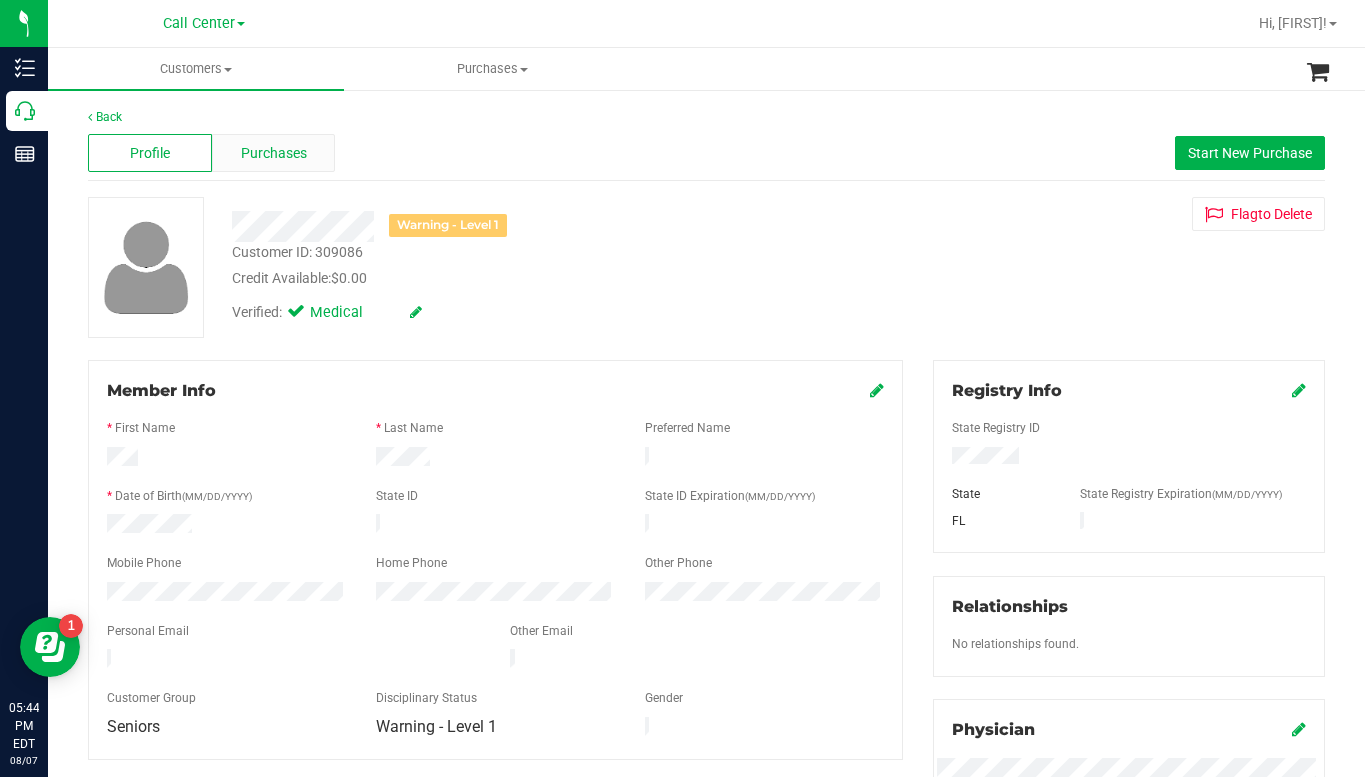 click on "Purchases" at bounding box center [274, 153] 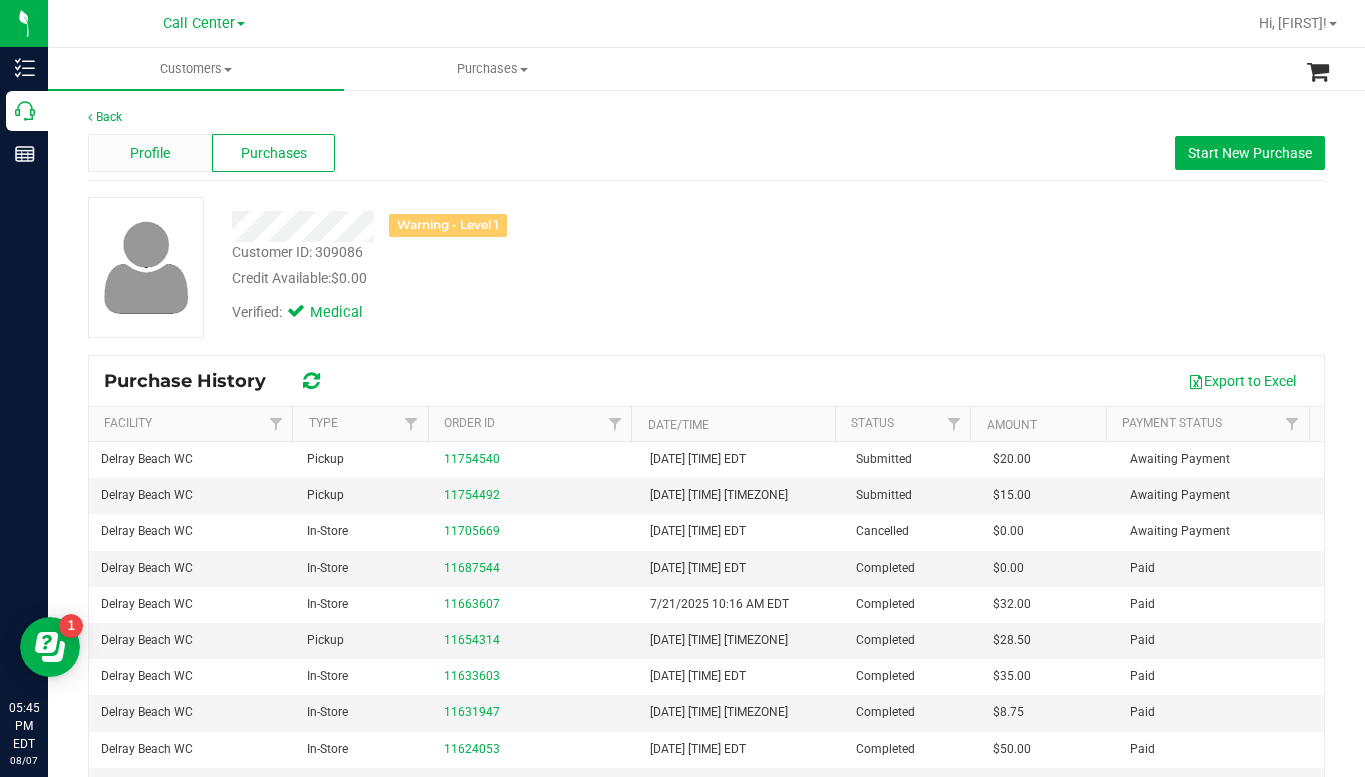click on "Profile" at bounding box center (150, 153) 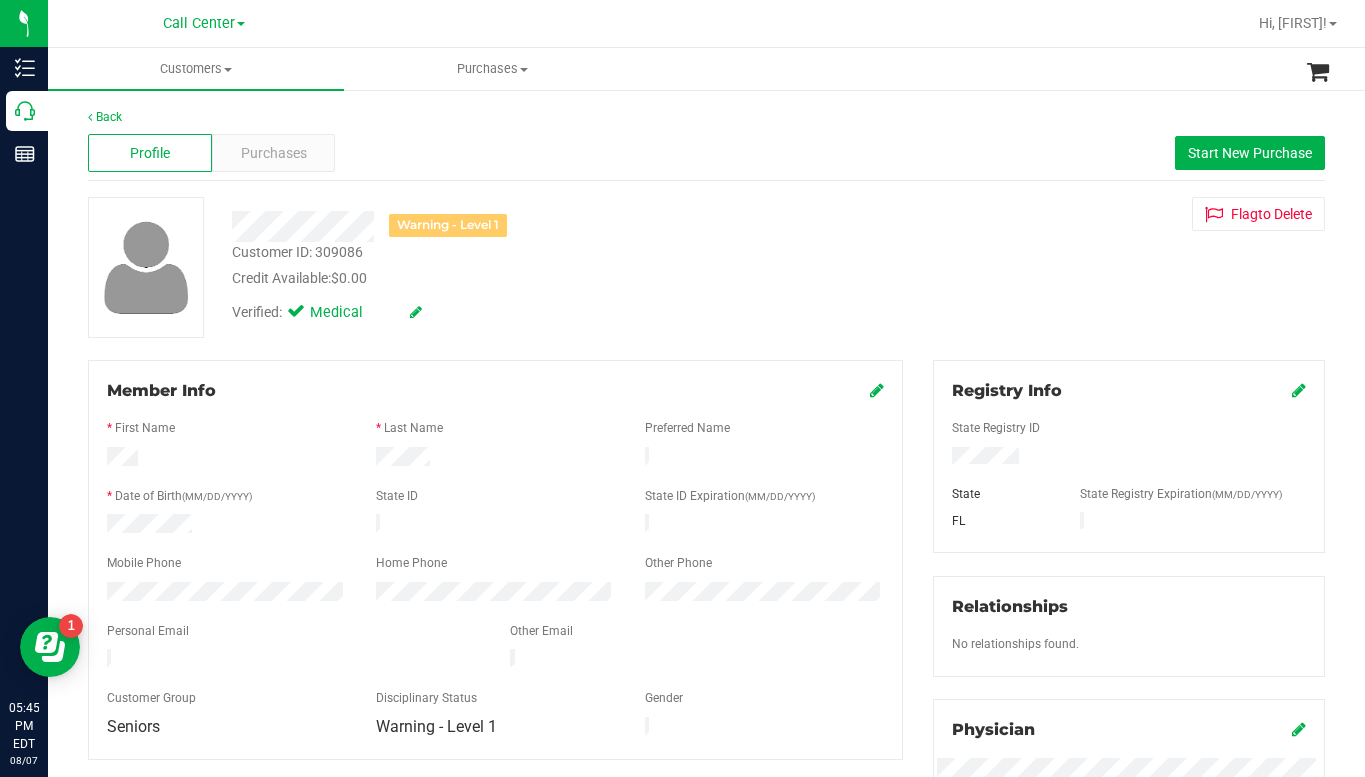 click on "Verified:
Medical" at bounding box center [534, 311] 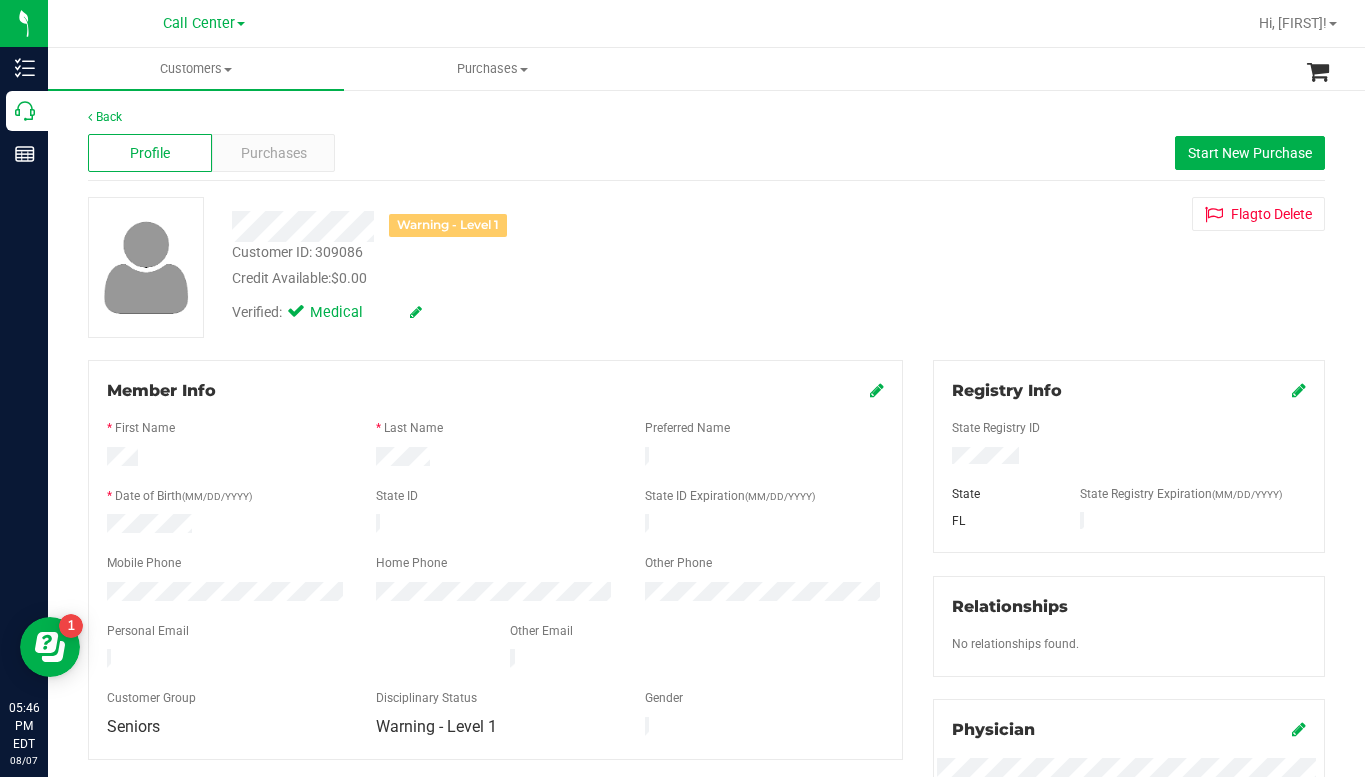 click on "Credit Available:
$0.00" at bounding box center [534, 278] 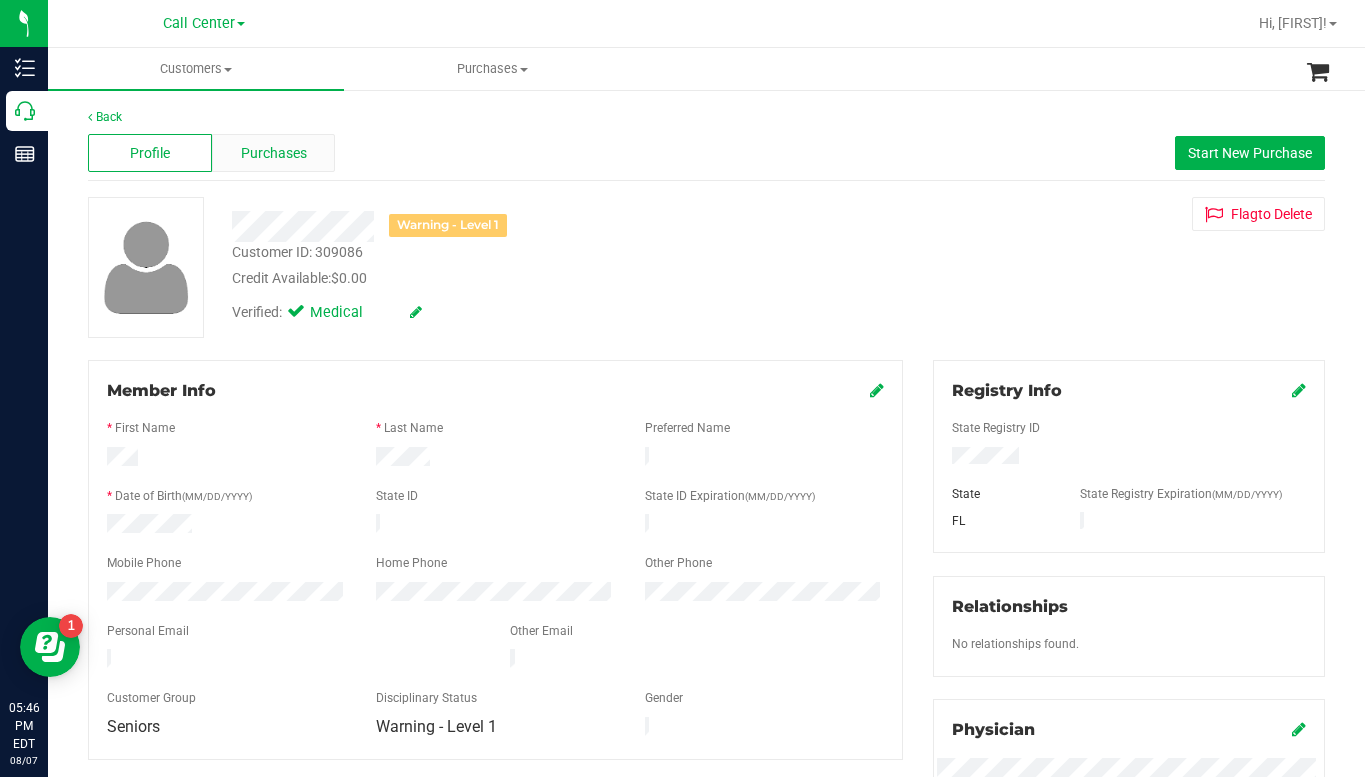 click on "Purchases" at bounding box center [274, 153] 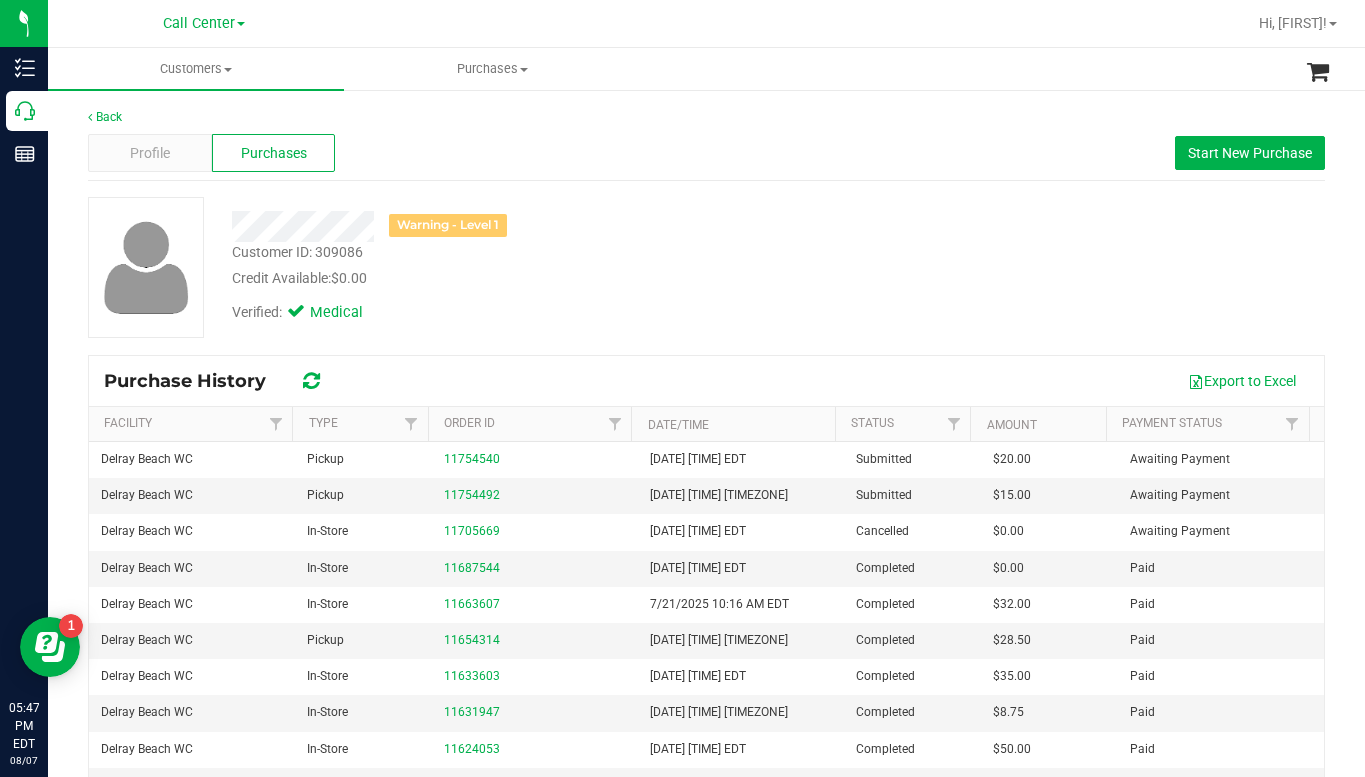 click on "Warning - Level 1
Customer ID: [CUSTOMER_ID]
Credit Available:
$0.00
Verified:
Medical" at bounding box center (706, 267) 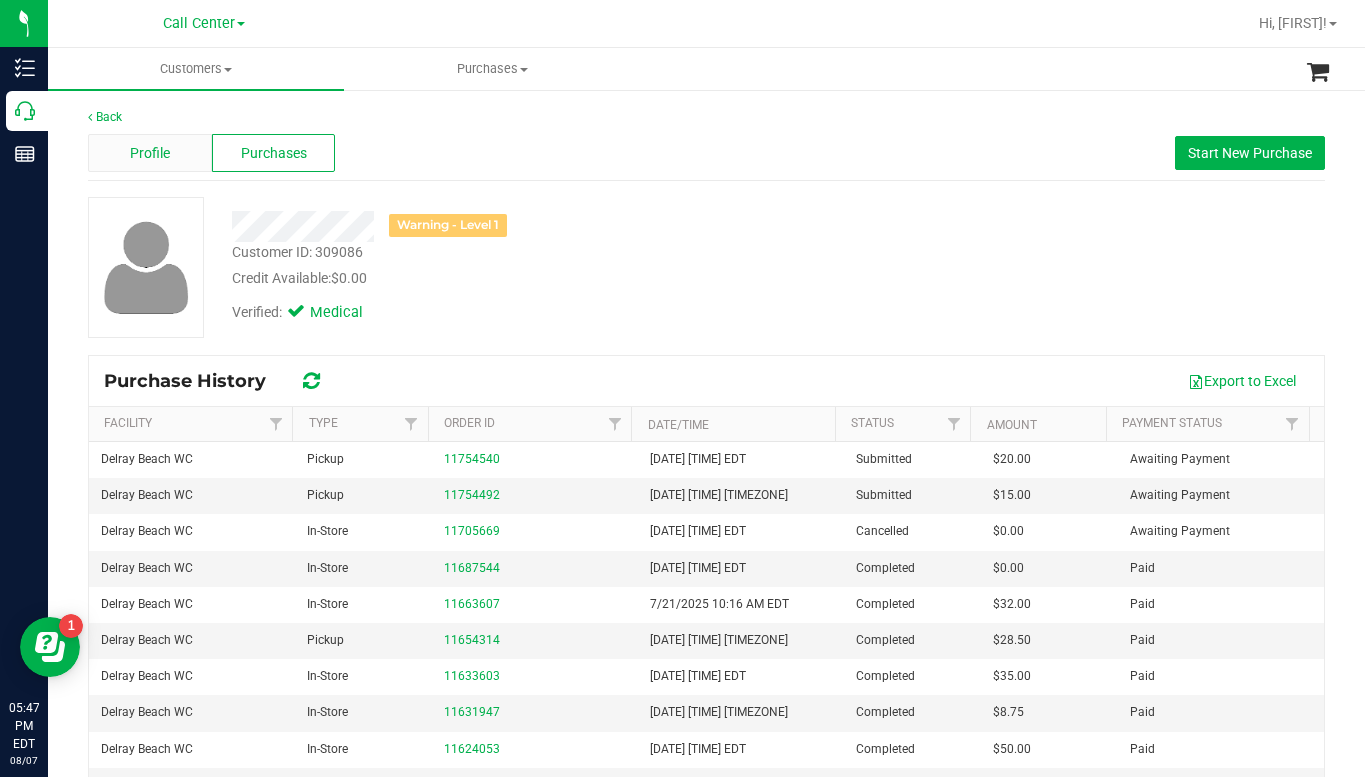 click on "Profile" at bounding box center [150, 153] 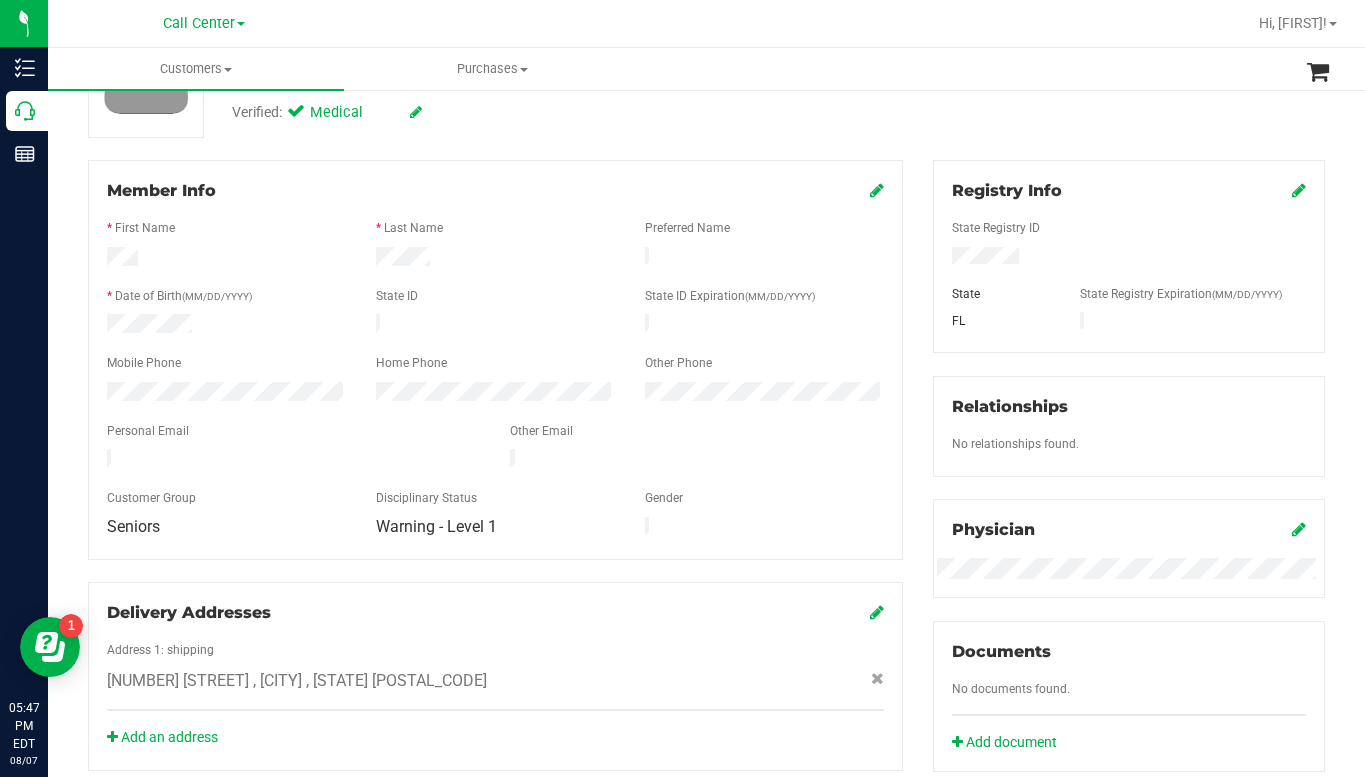 scroll, scrollTop: 0, scrollLeft: 0, axis: both 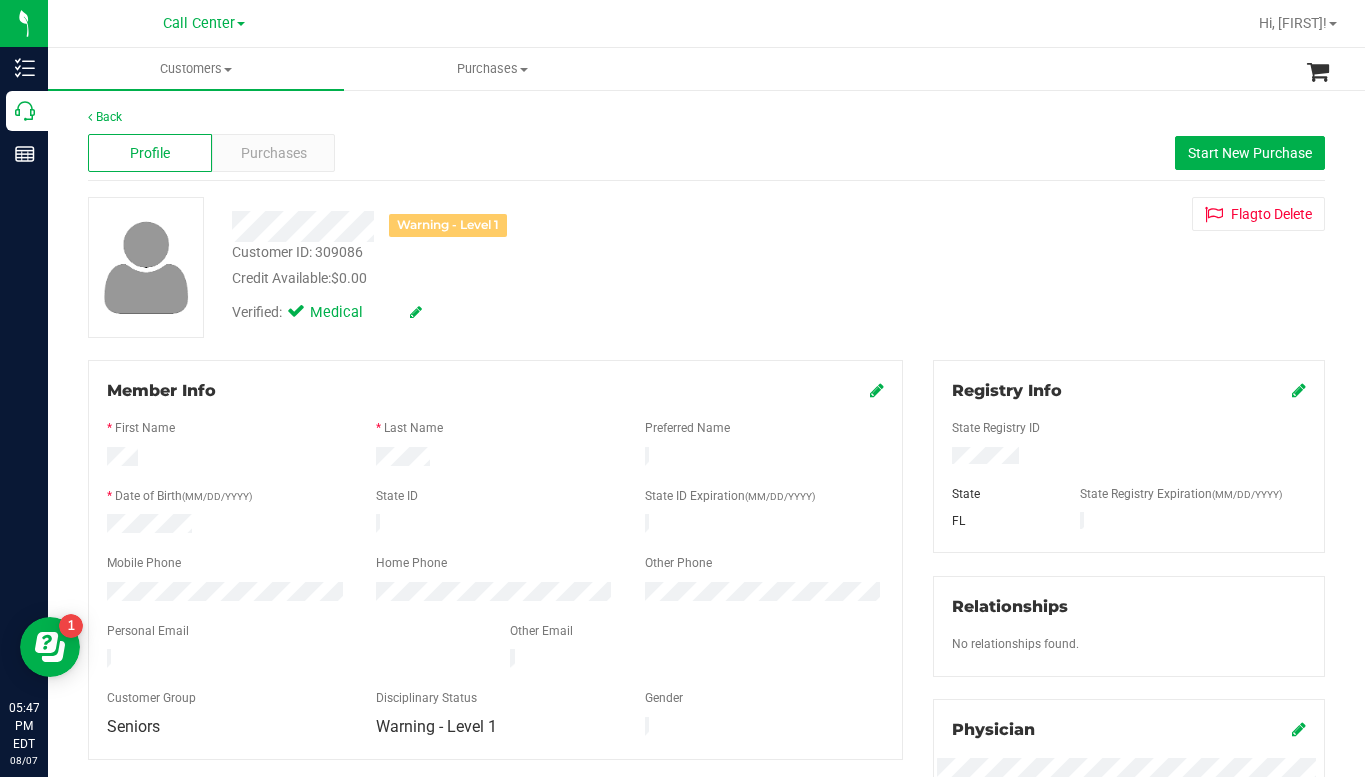 click on "Verified:
Medical" at bounding box center [534, 311] 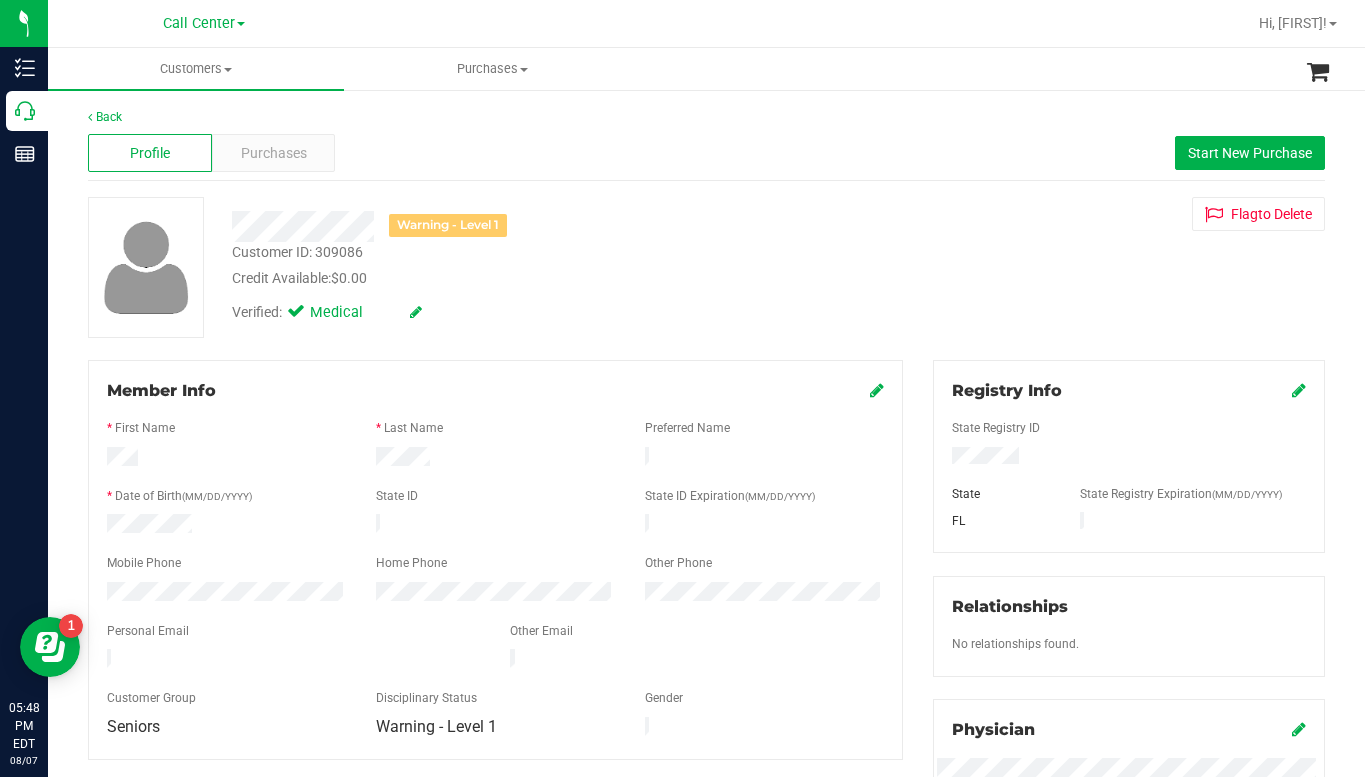 click on "Warning - Level 1
Customer ID: [NUMBER]
Credit Available:
$0.00
Verified:
Medical
Flag  to Delete" at bounding box center [706, 267] 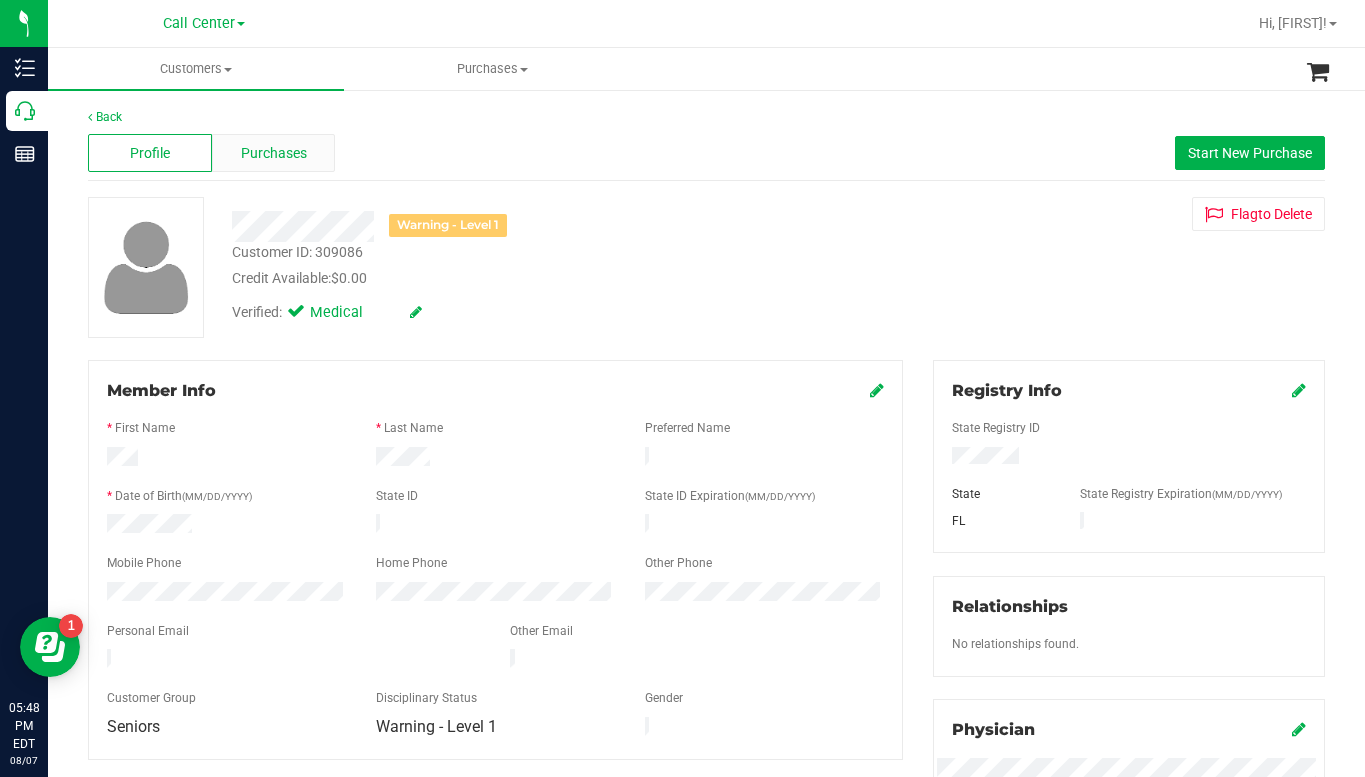click on "Purchases" at bounding box center (274, 153) 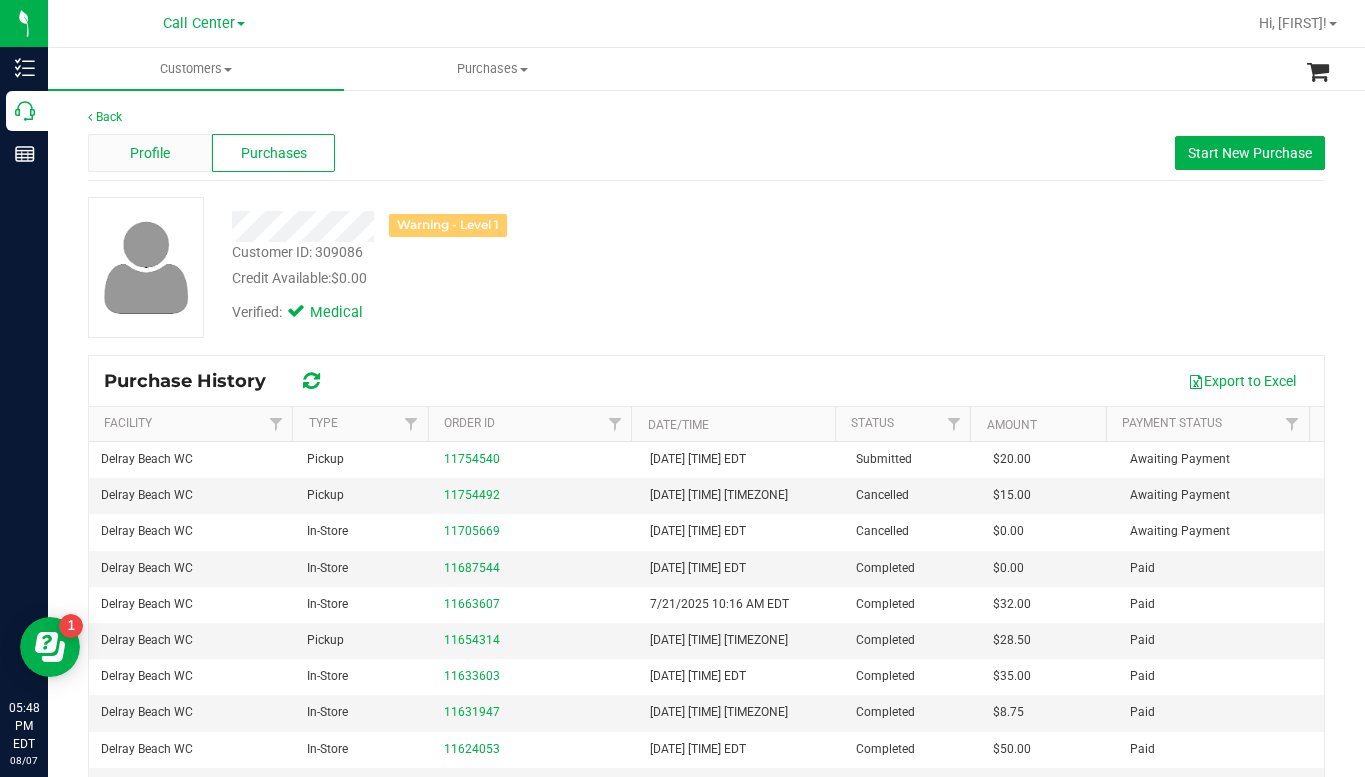 click on "Profile" at bounding box center (150, 153) 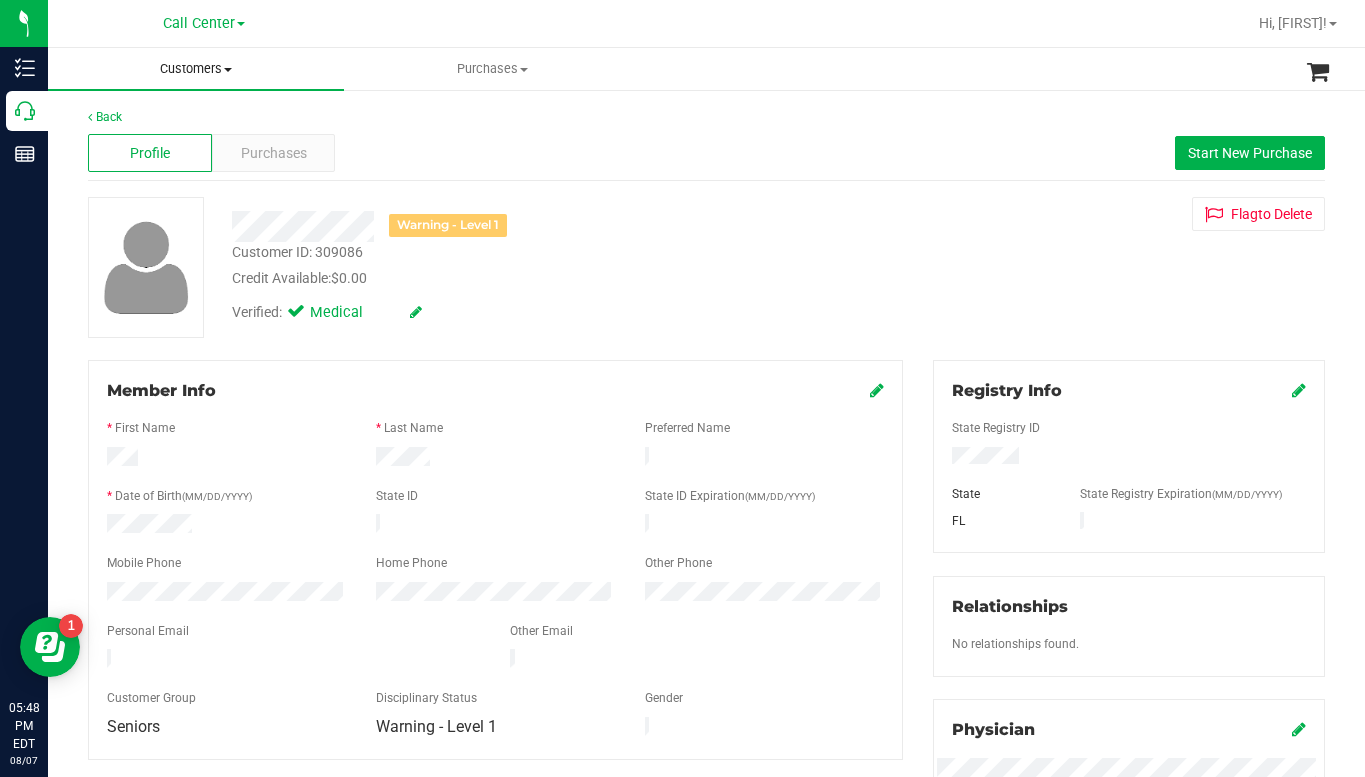 click on "Customers" at bounding box center (196, 69) 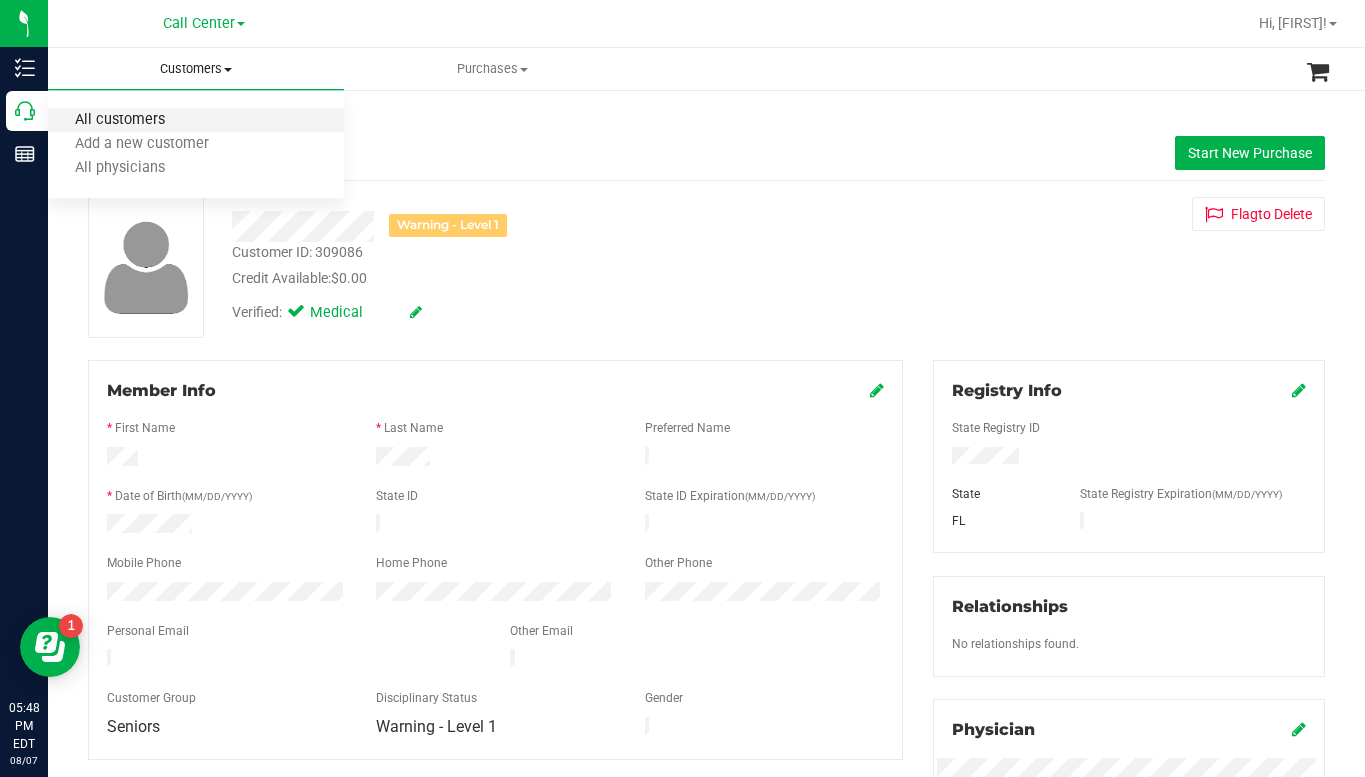 click on "All customers" at bounding box center [120, 120] 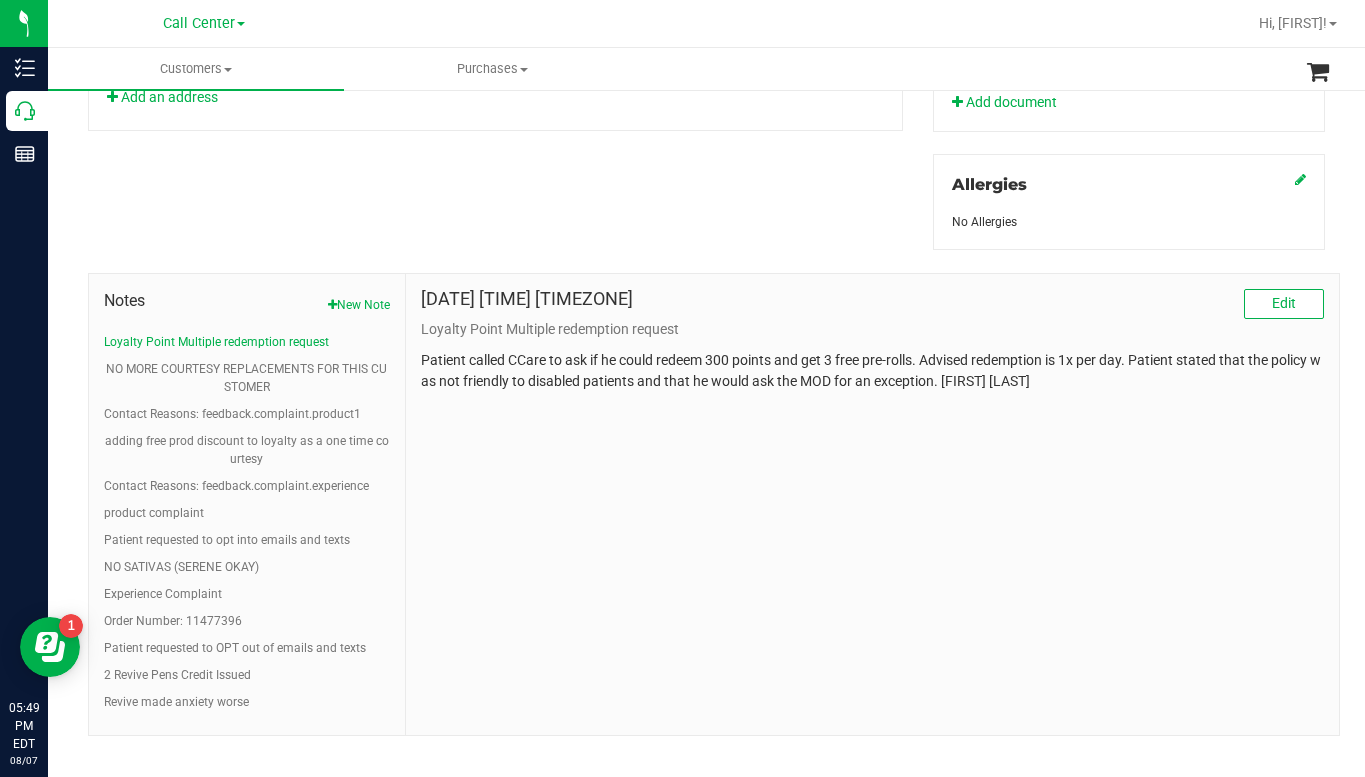 scroll, scrollTop: 862, scrollLeft: 0, axis: vertical 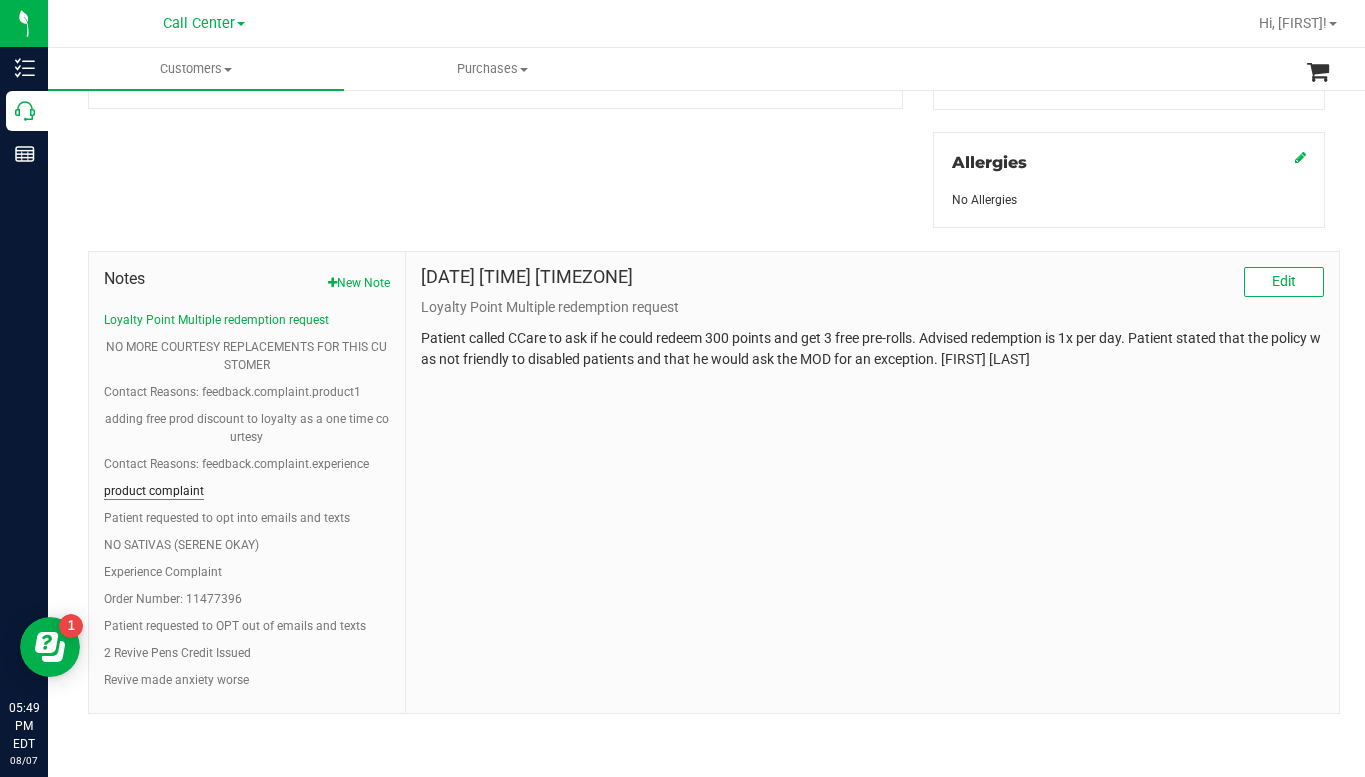 click on "product complaint" at bounding box center [154, 491] 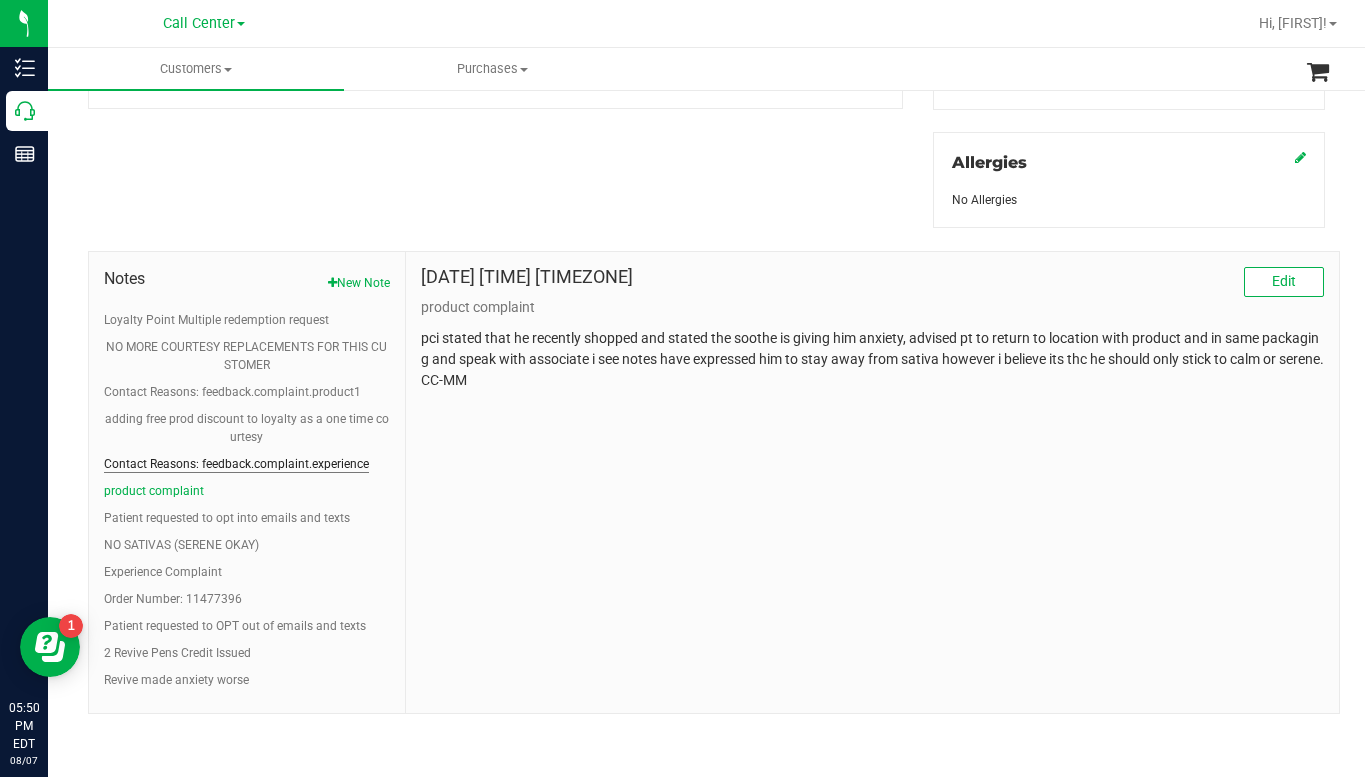 click on "Contact Reasons: feedback.complaint.experience" at bounding box center (236, 464) 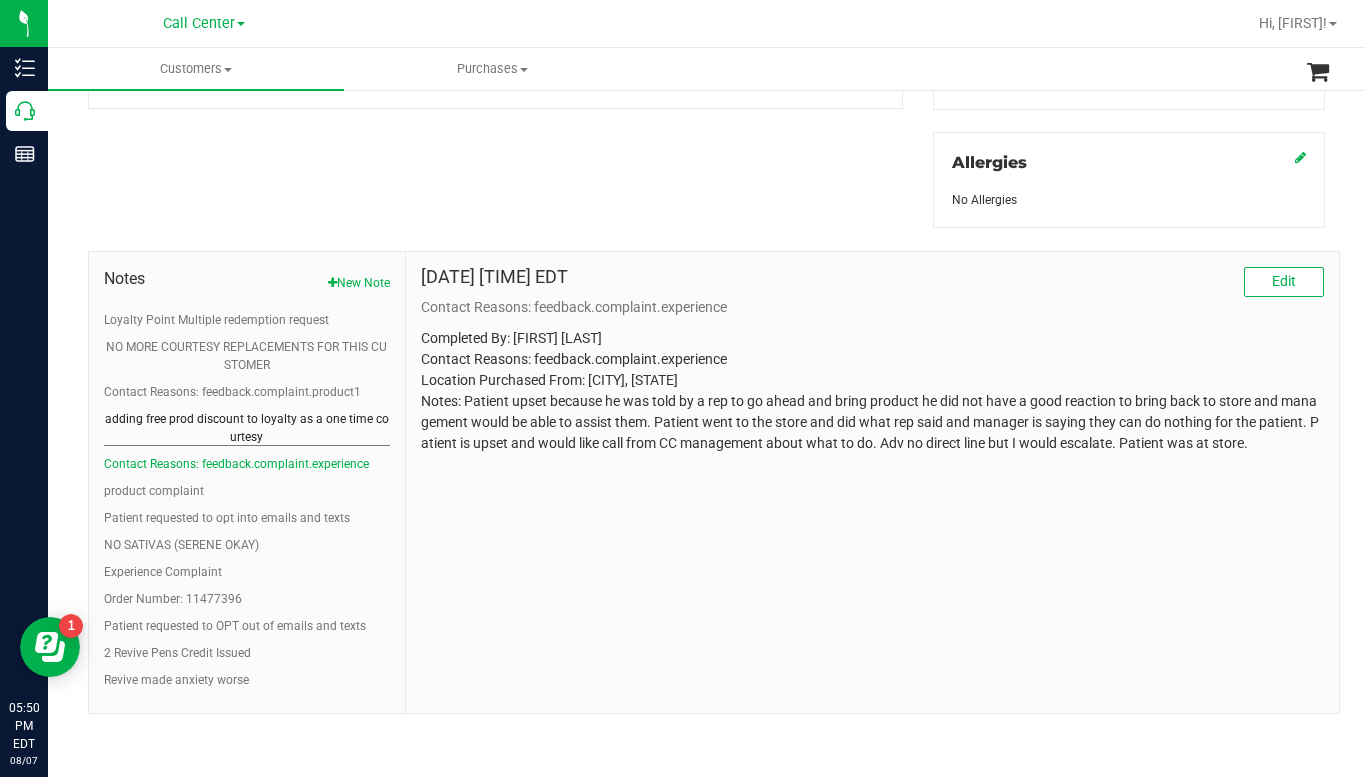 click on "adding free prod discount to loyalty as a one time courtesy" at bounding box center [247, 428] 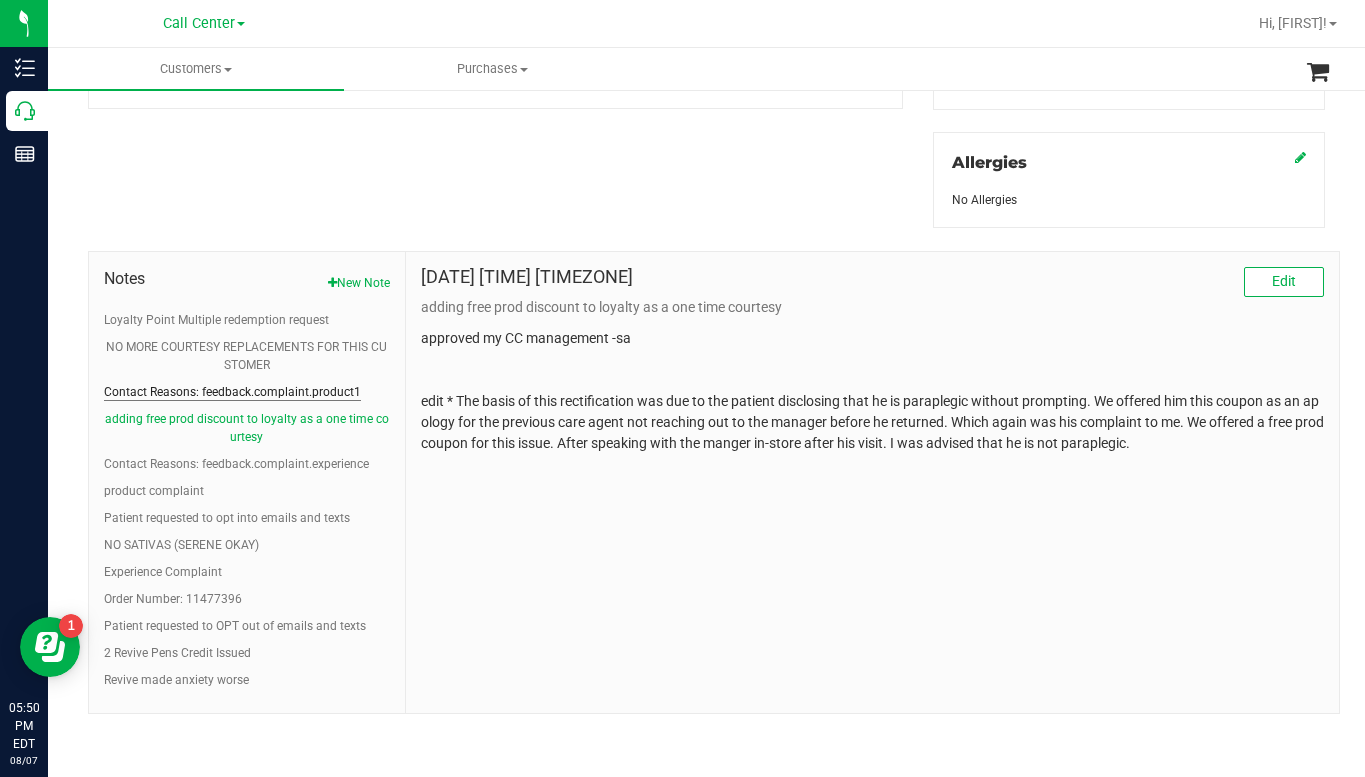 click on "Contact Reasons: feedback.complaint.product1" at bounding box center (232, 392) 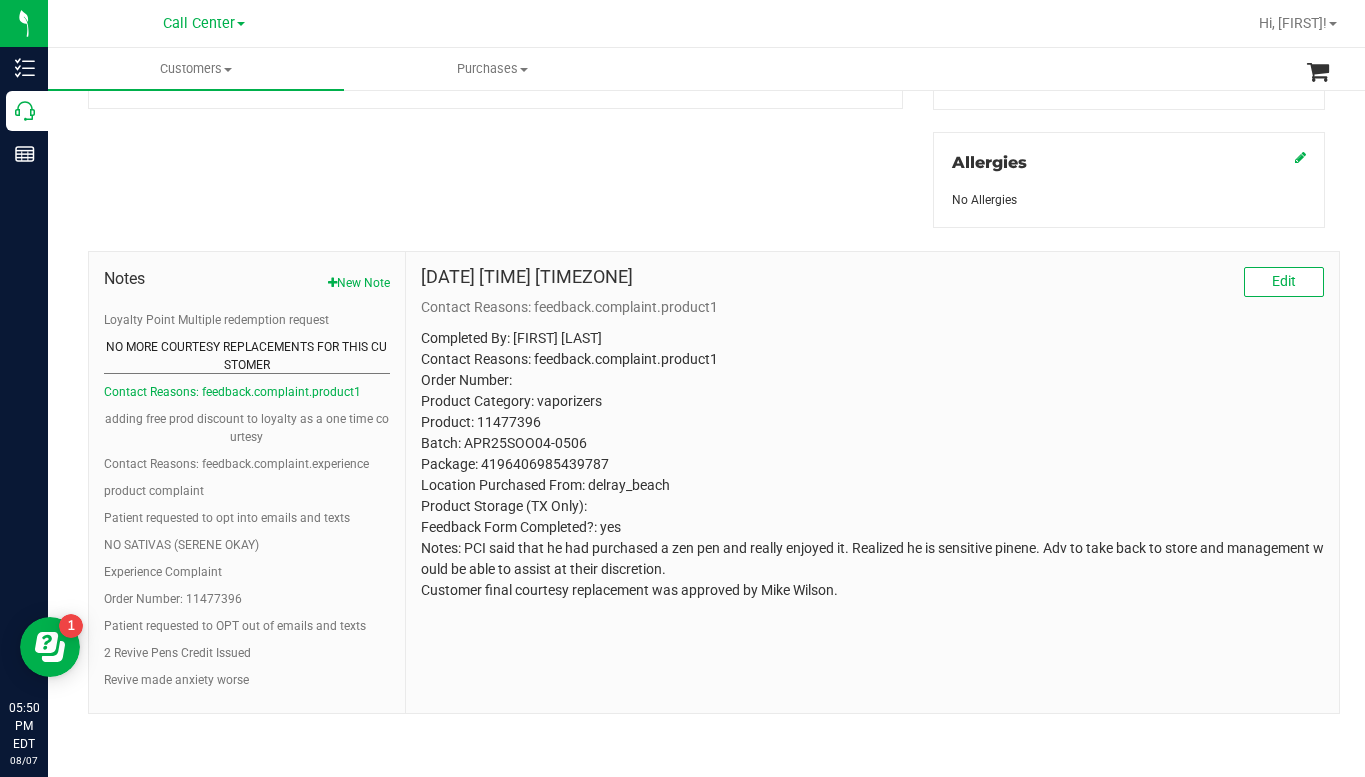 click on "NO MORE COURTESY REPLACEMENTS FOR THIS CUSTOMER" at bounding box center [247, 356] 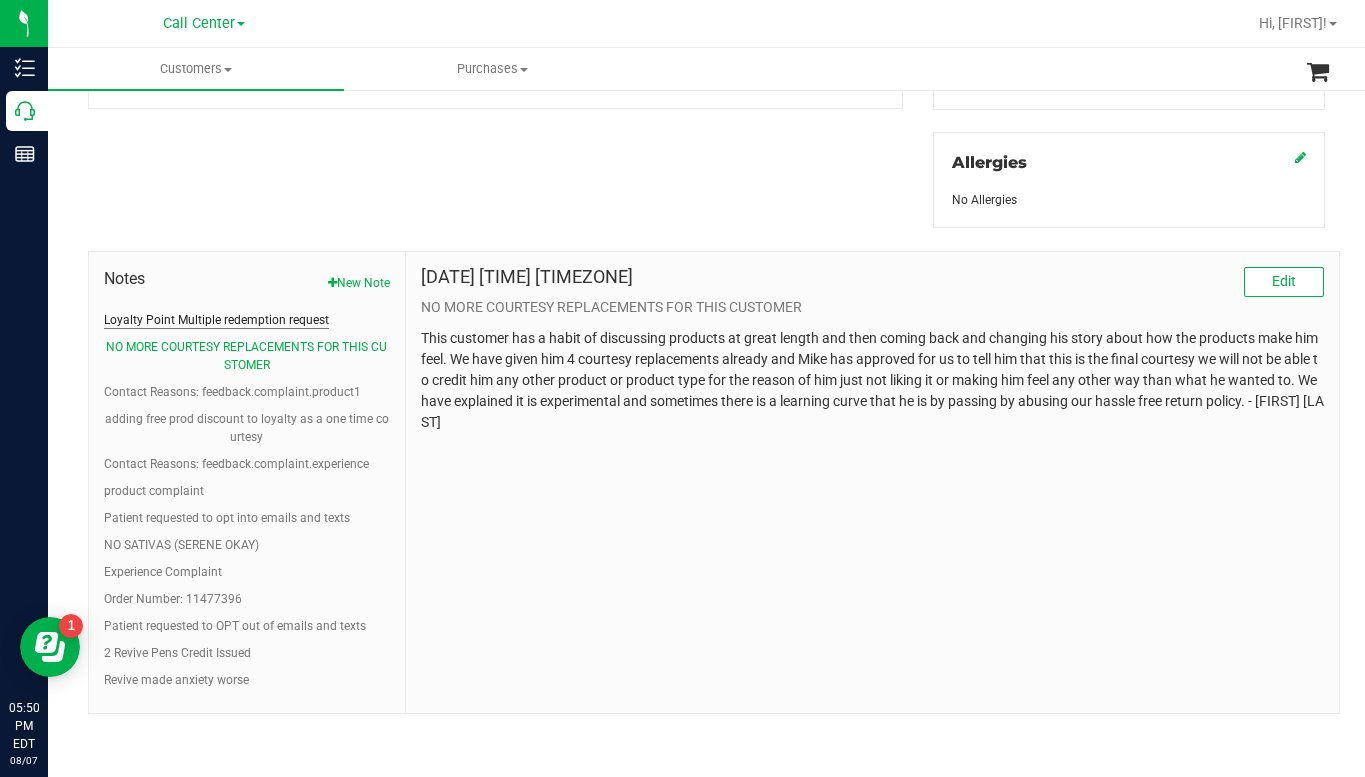 click on "Loyalty Point Multiple redemption request" at bounding box center (216, 320) 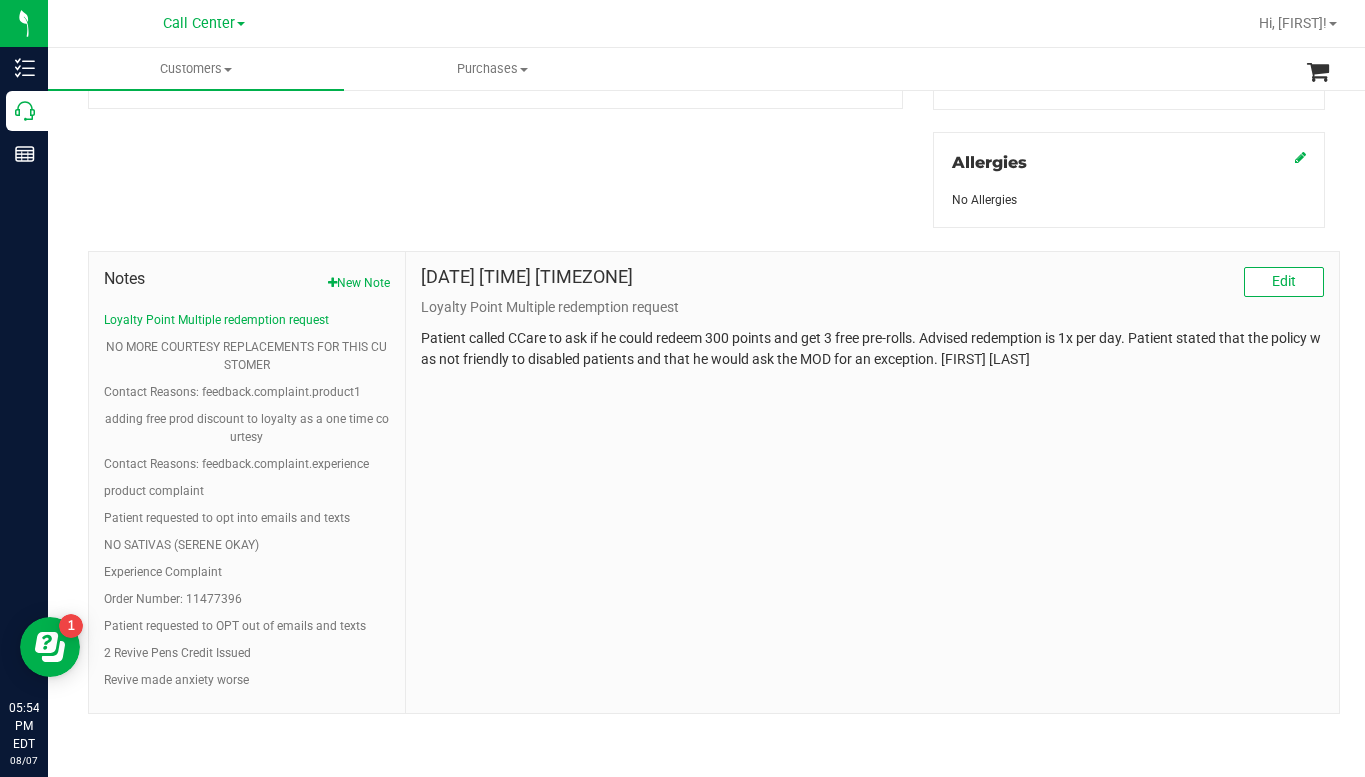 click on "Loyalty Point Multiple redemption request" at bounding box center (872, 307) 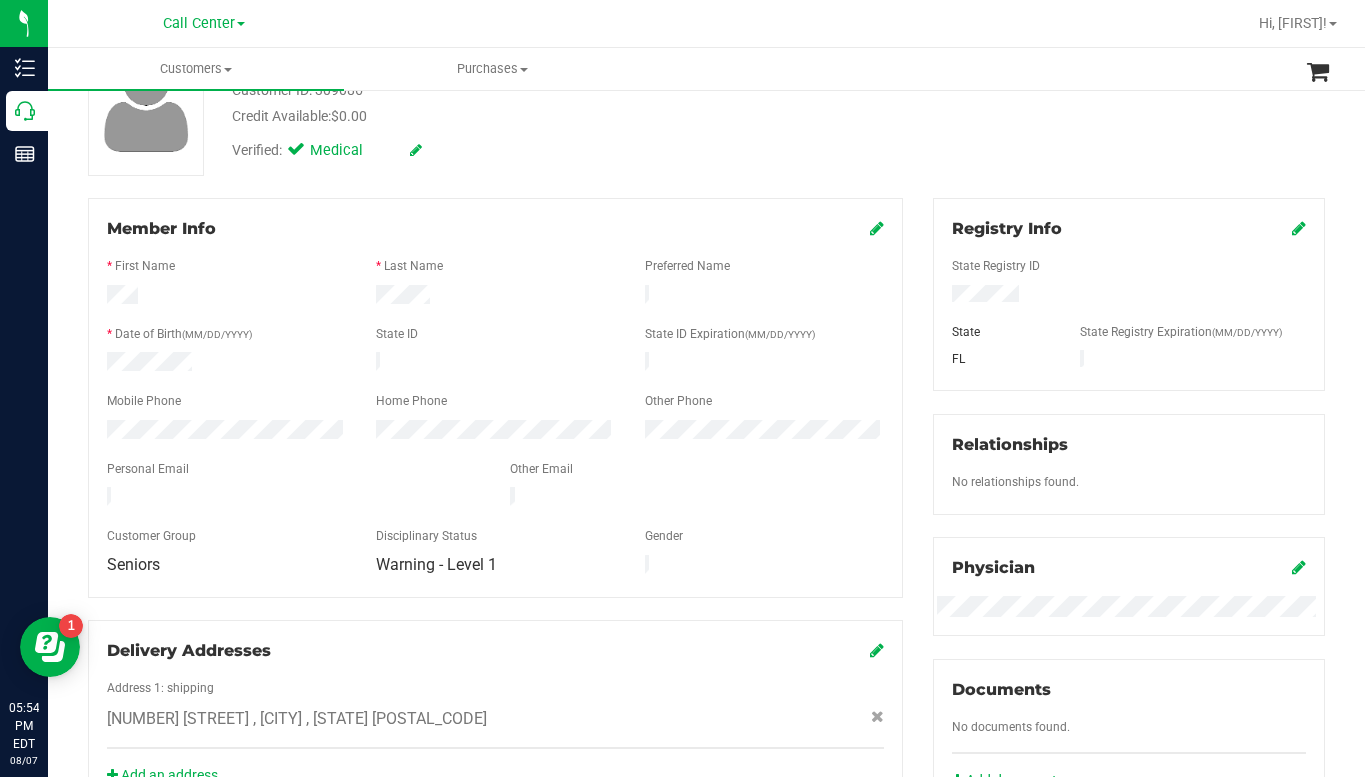 scroll, scrollTop: 0, scrollLeft: 0, axis: both 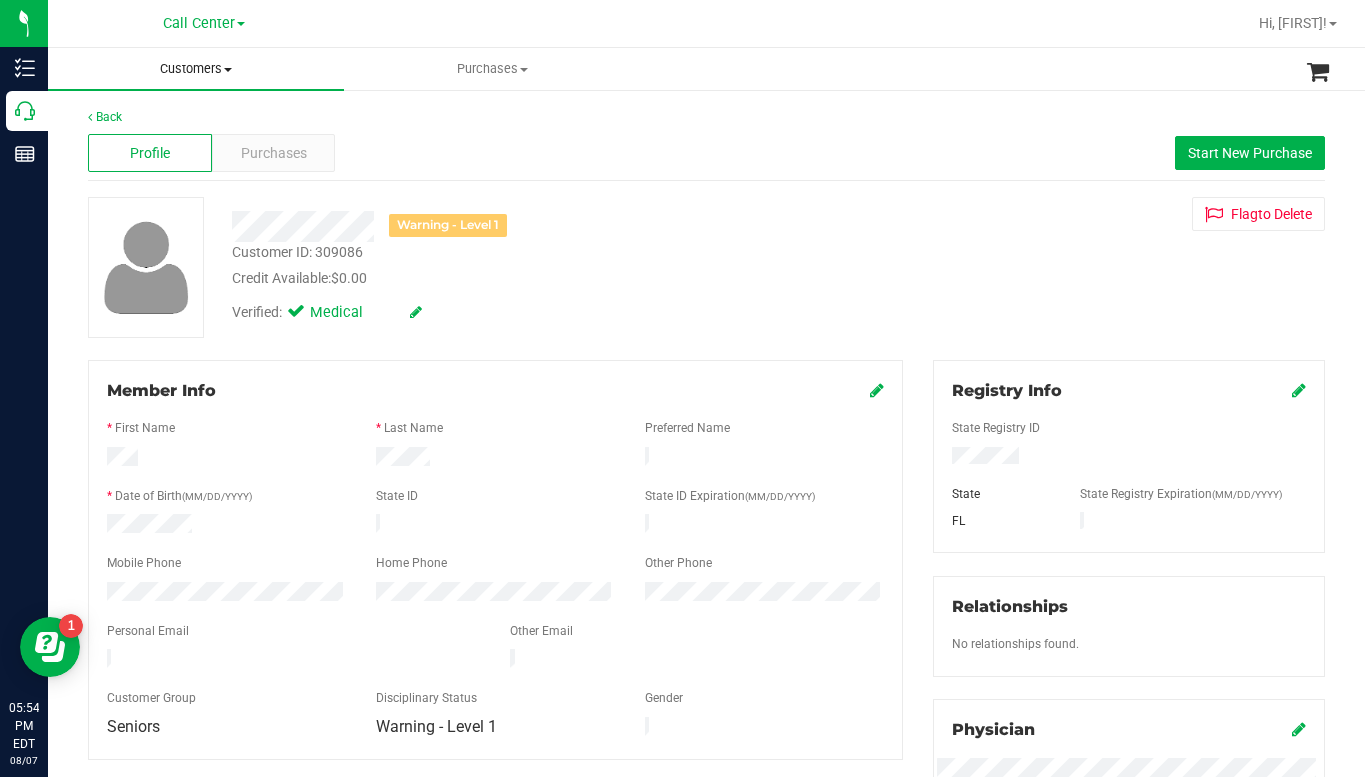 click on "Customers" at bounding box center [196, 69] 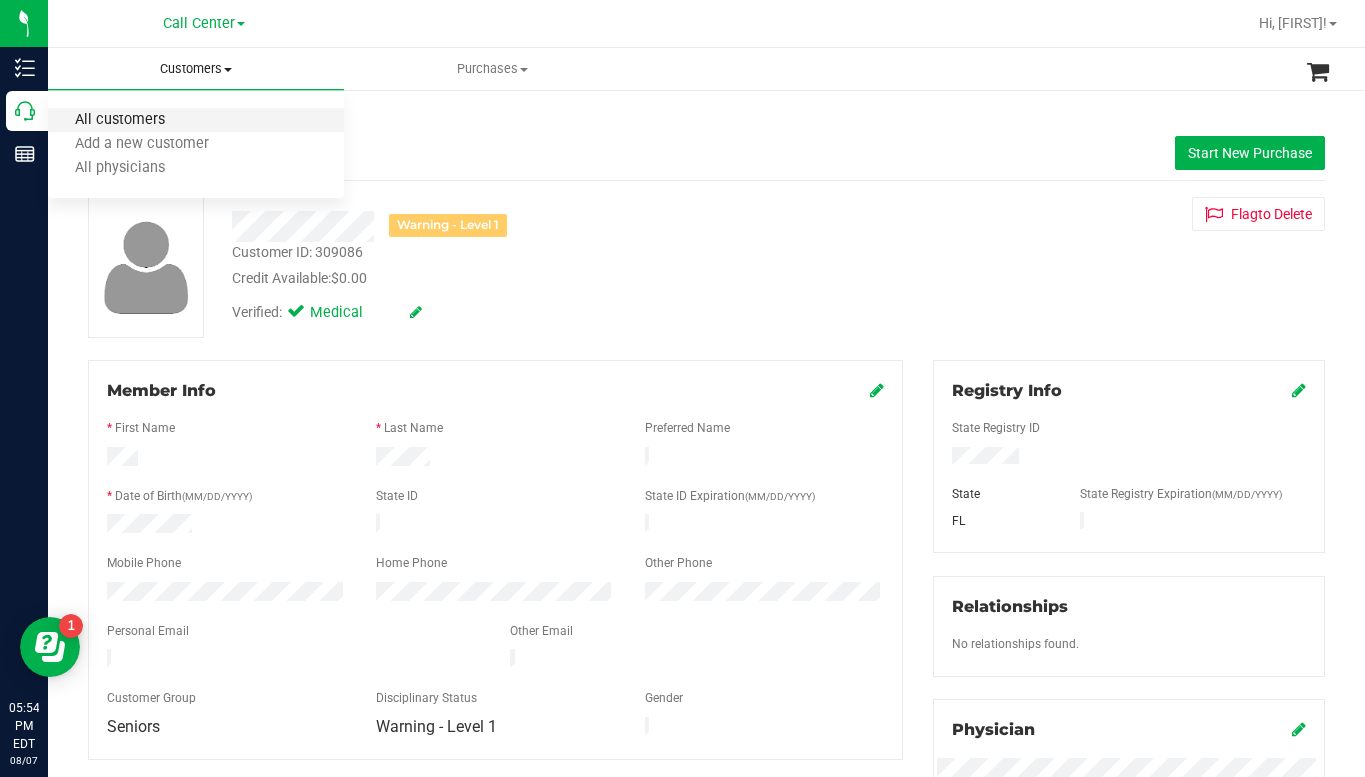 click on "All customers" at bounding box center [120, 120] 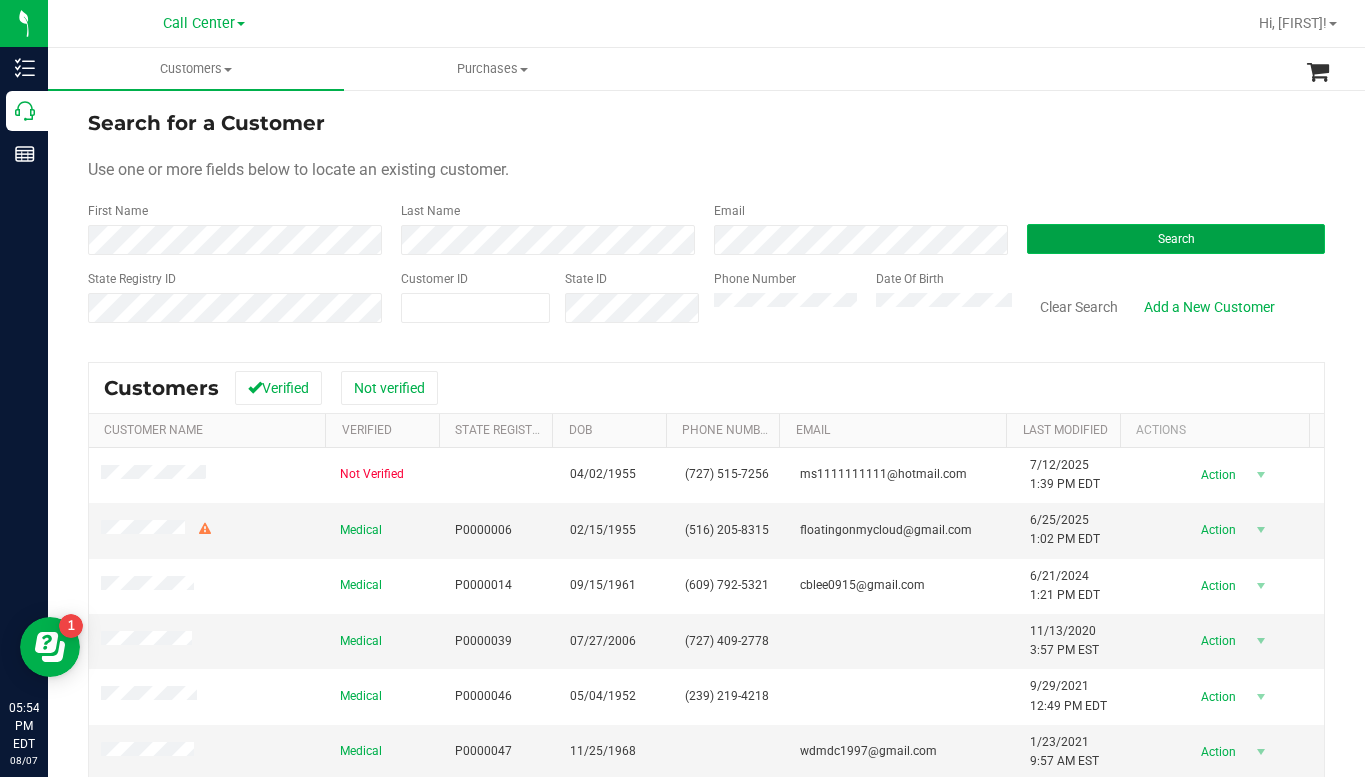 click on "Search" at bounding box center [1176, 239] 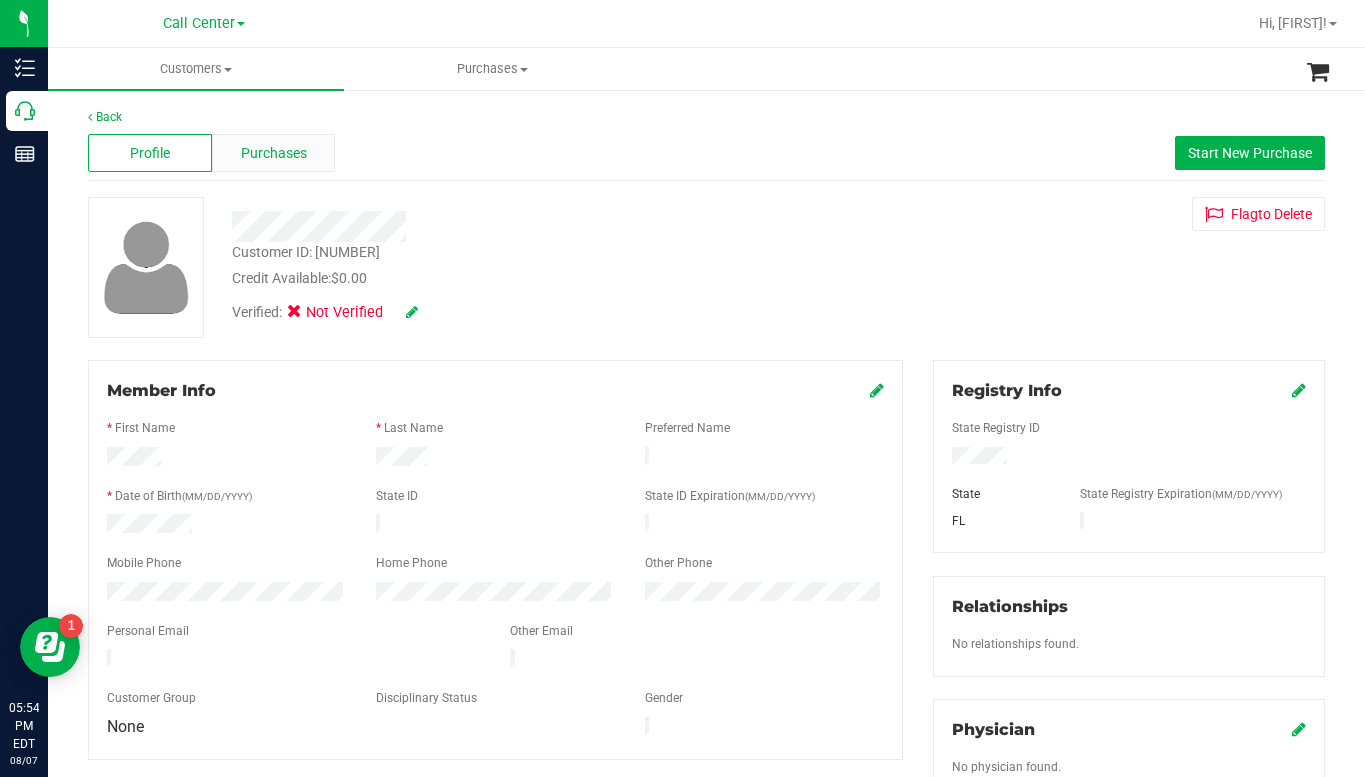 click on "Purchases" at bounding box center [274, 153] 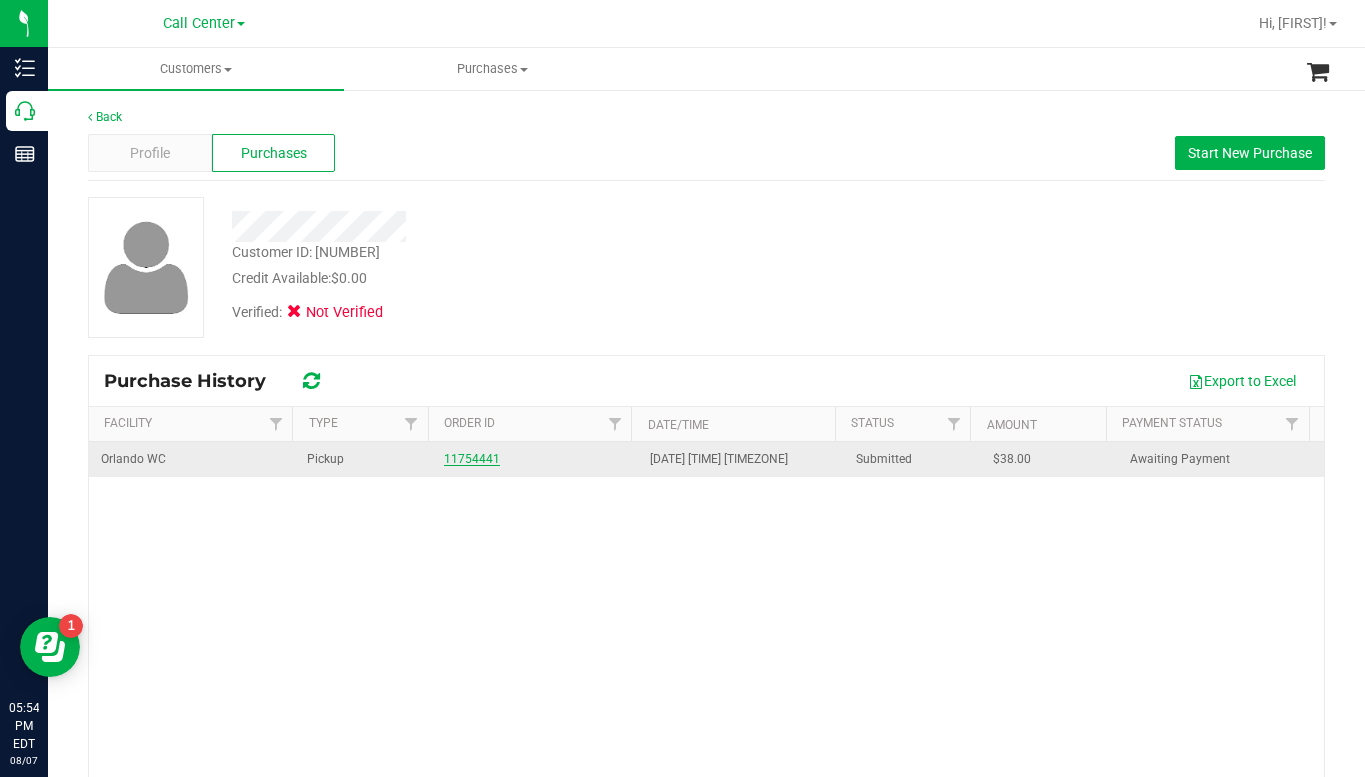 click on "11754441" at bounding box center (472, 459) 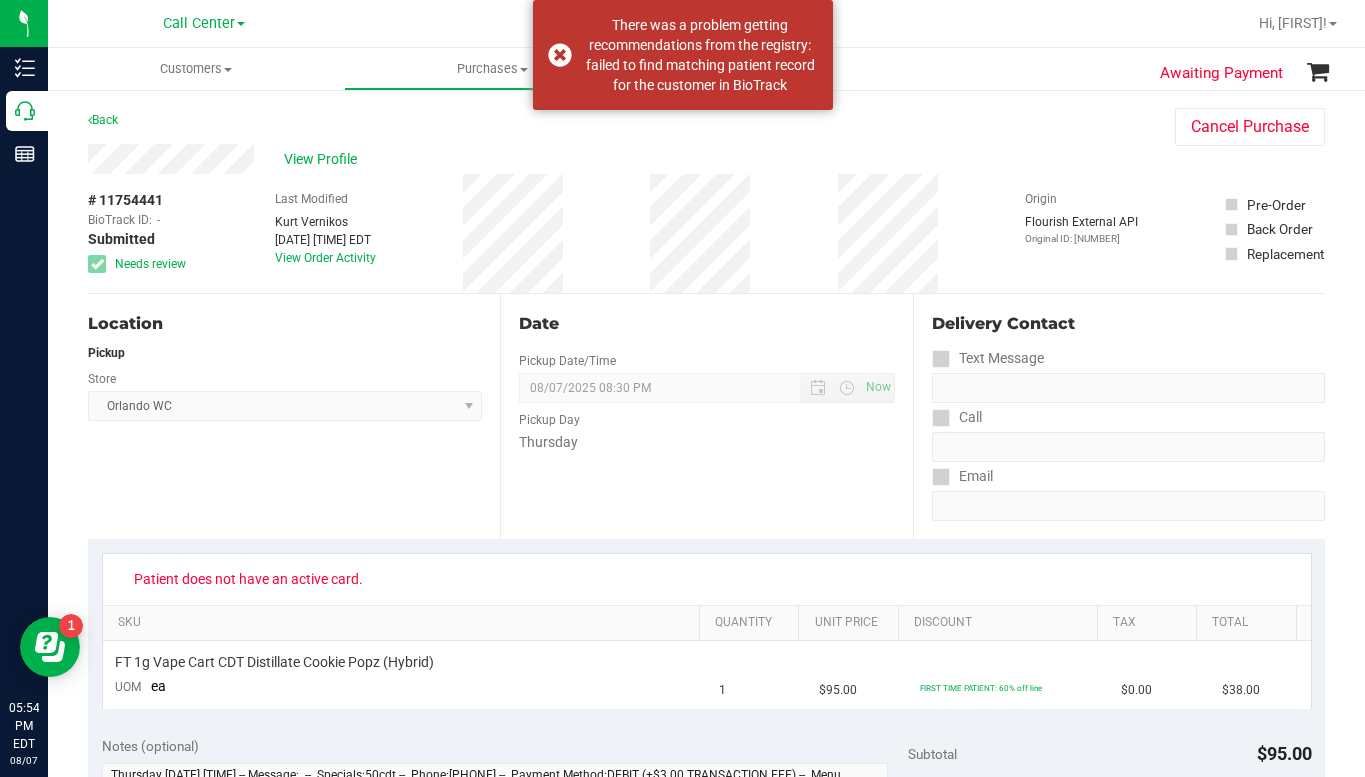 click on "Location
Pickup
Store
Orlando WC Select Store Bonita Springs WC Boynton Beach WC Bradenton WC Brandon WC Brooksville WC Call Center Clermont WC Crestview WC Deerfield Beach WC Delray Beach WC Deltona WC Ft Walton Beach WC Ft. Lauderdale WC Ft. Myers WC Gainesville WC Jax Atlantic WC JAX DC REP Jax WC Key West WC Lakeland WC Largo WC Lehigh Acres DC REP Merritt Island WC Miami 72nd WC Miami Beach WC Miami Dadeland WC Miramar DC REP New Port Richey WC North Palm Beach WC North Port WC Ocala WC Orange Park WC Orlando Colonial WC Orlando DC REP Orlando WC Oviedo WC Palm Bay WC Palm Coast WC Panama City WC Pensacola WC Port Orange WC Port St. Lucie WC Sebring WC South Tampa WC St. Pete WC Summerfield WC Tallahassee DC REP Tallahassee WC Tampa DC Testing Tampa Warehouse Tampa WC TX Austin DC TX Plano Retail Winter Haven WC" at bounding box center (294, 416) 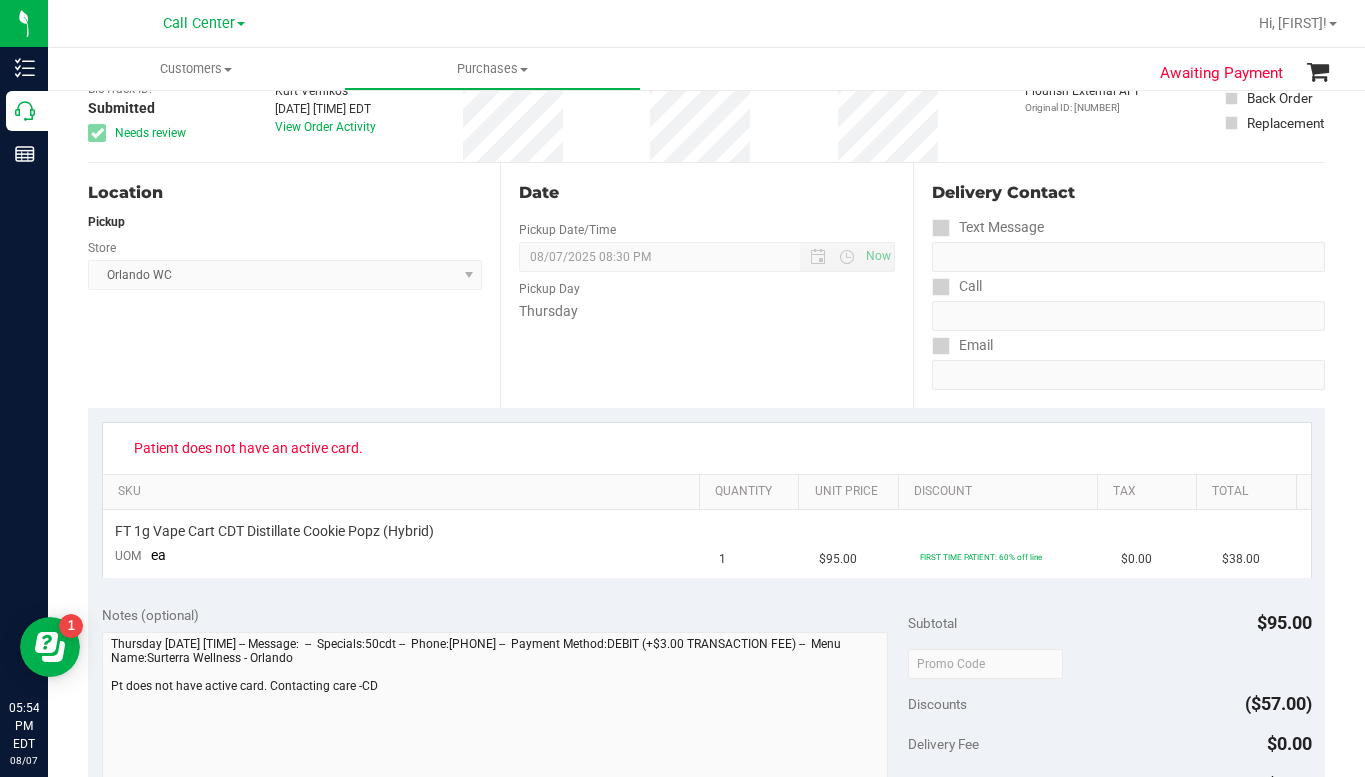 scroll, scrollTop: 0, scrollLeft: 0, axis: both 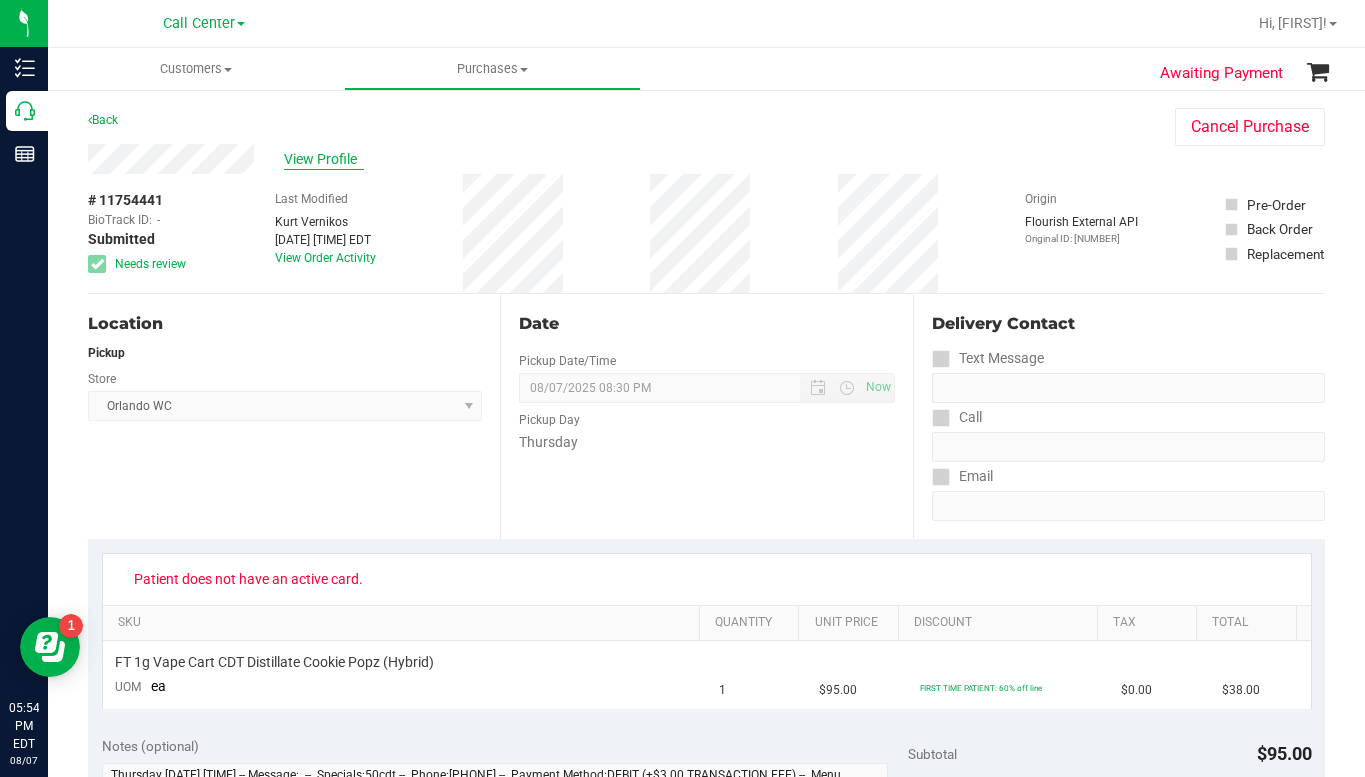 click on "View Profile" at bounding box center [324, 159] 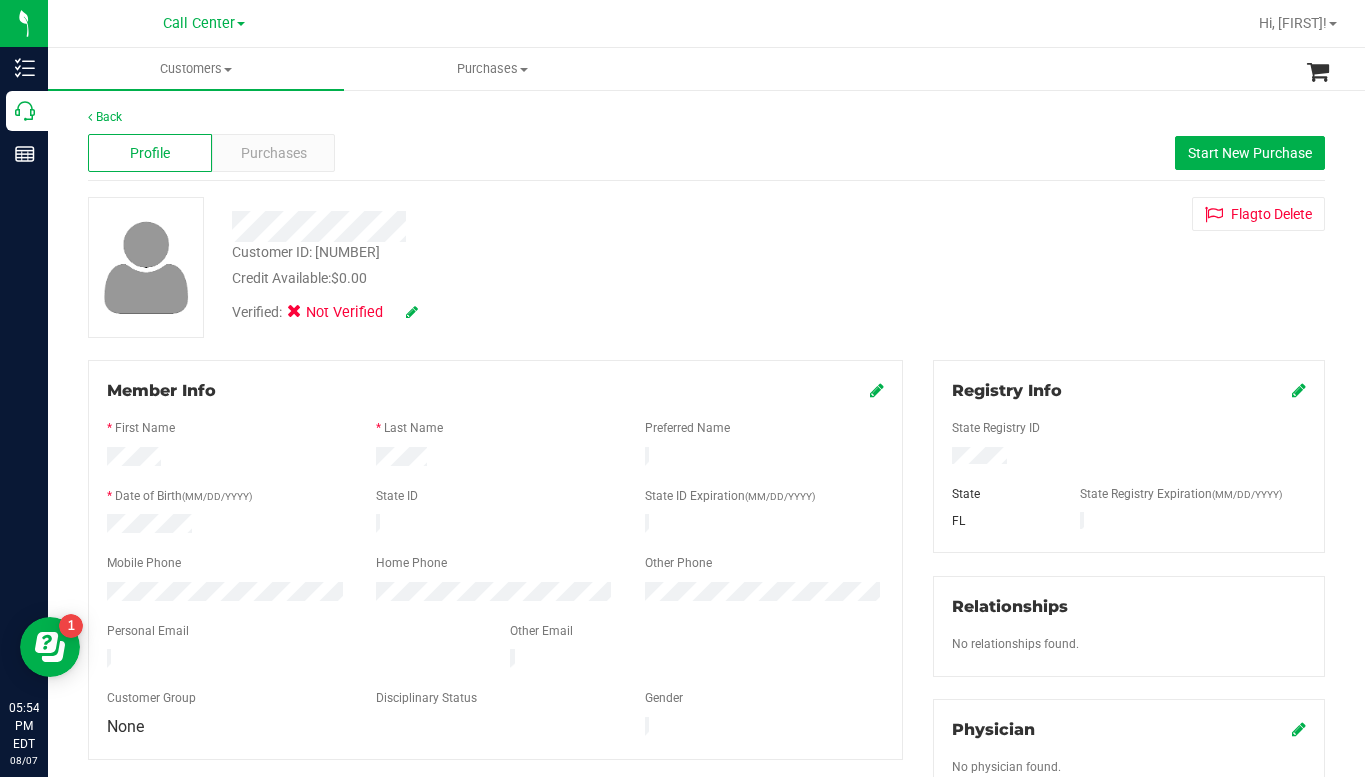 click on "Verified:
Not Verified" at bounding box center (534, 311) 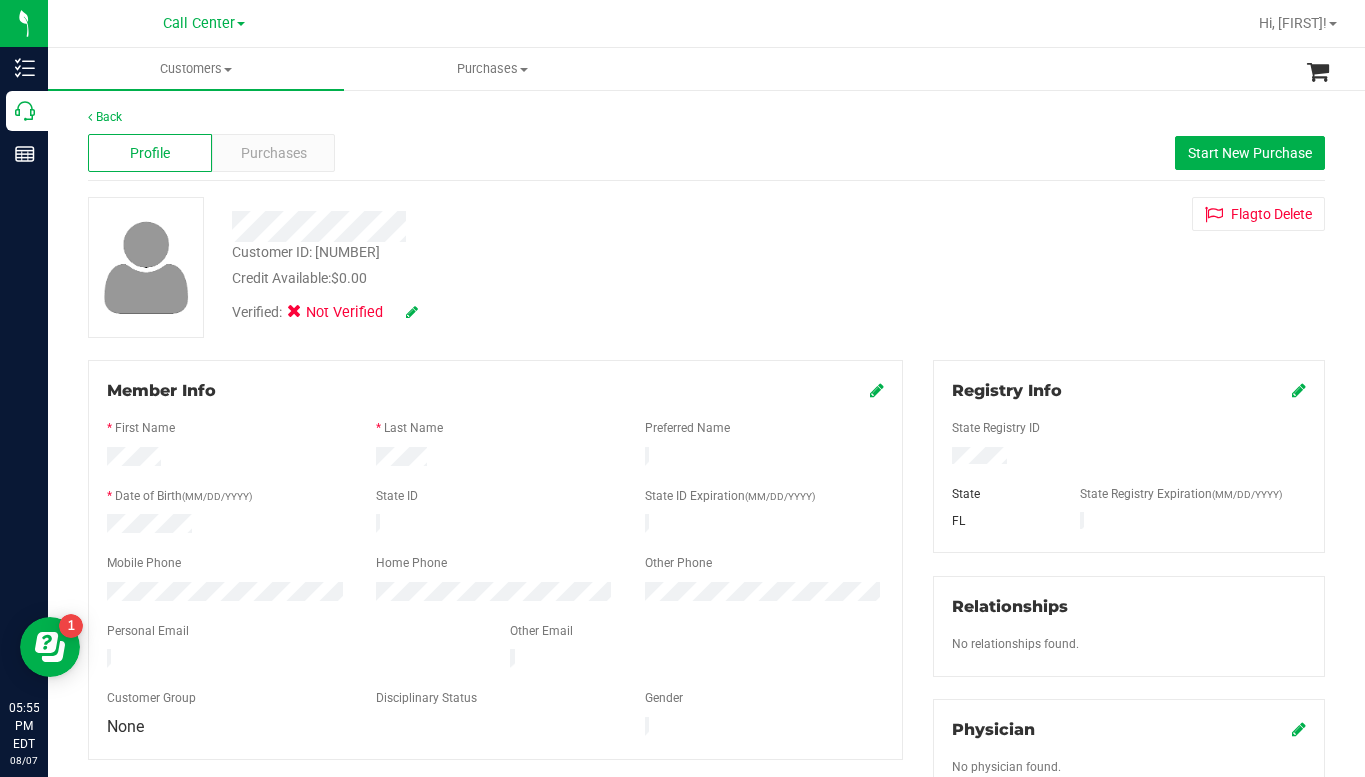 click on "Customer ID: 1616461
Credit Available:
$0.00" at bounding box center [534, 265] 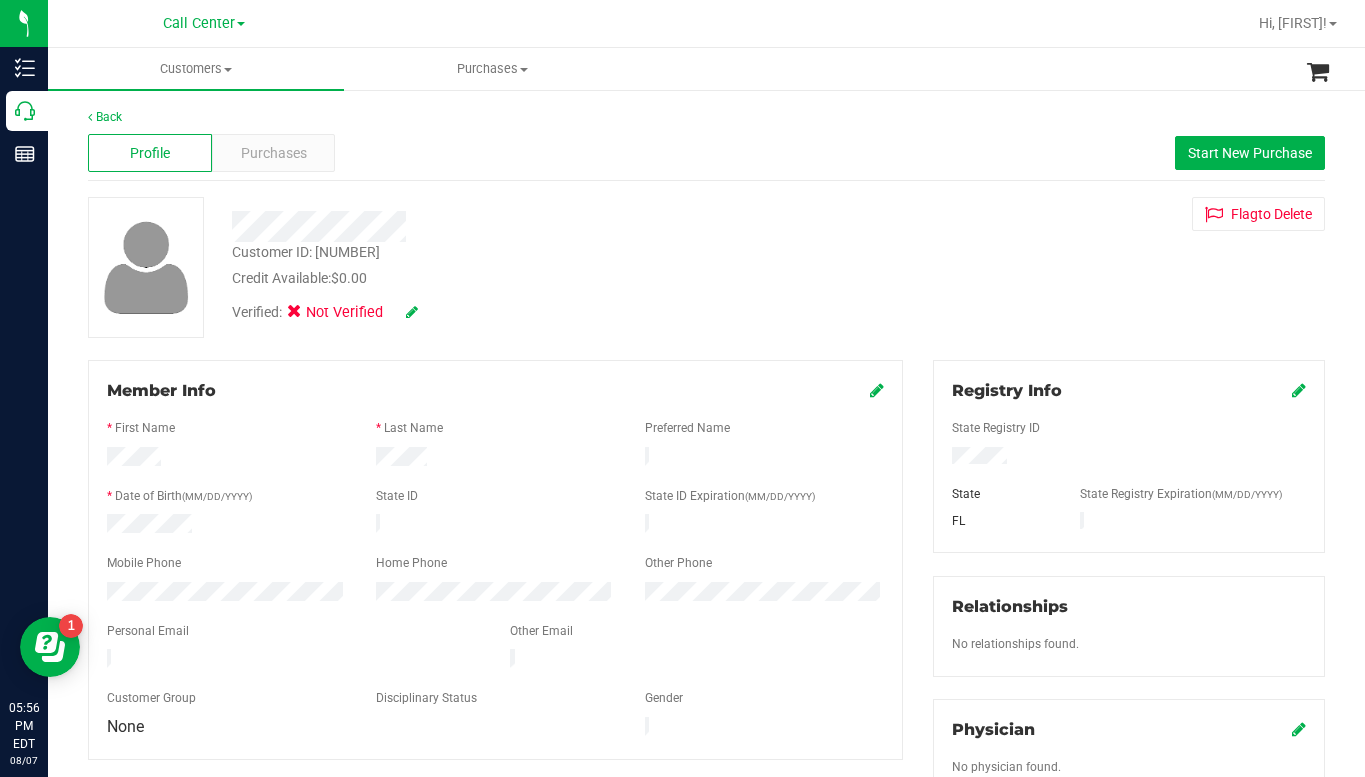 click on "Verified:
Not Verified" at bounding box center (534, 311) 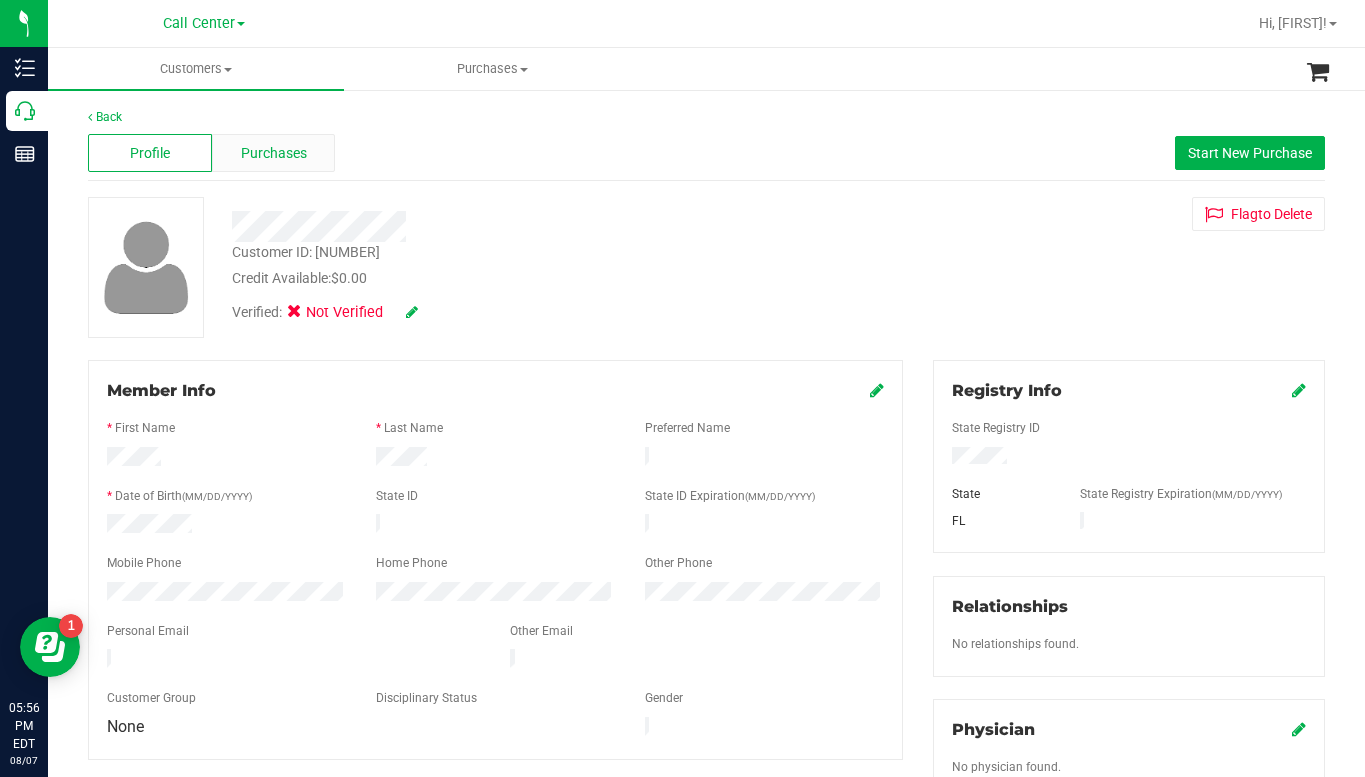click on "Purchases" at bounding box center (274, 153) 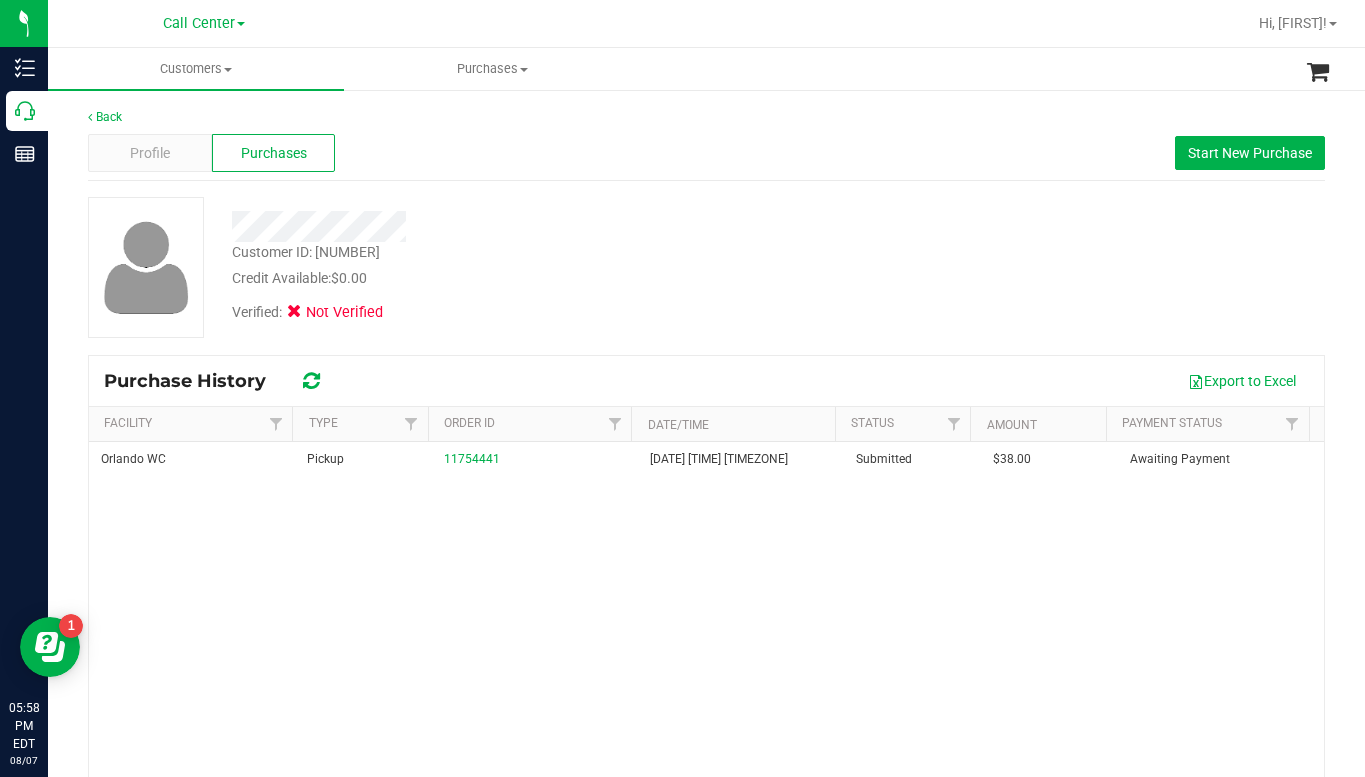 click on "Customer ID: [NUMBER]
Credit Available:
$0.00
Verified:
Not Verified" at bounding box center [706, 267] 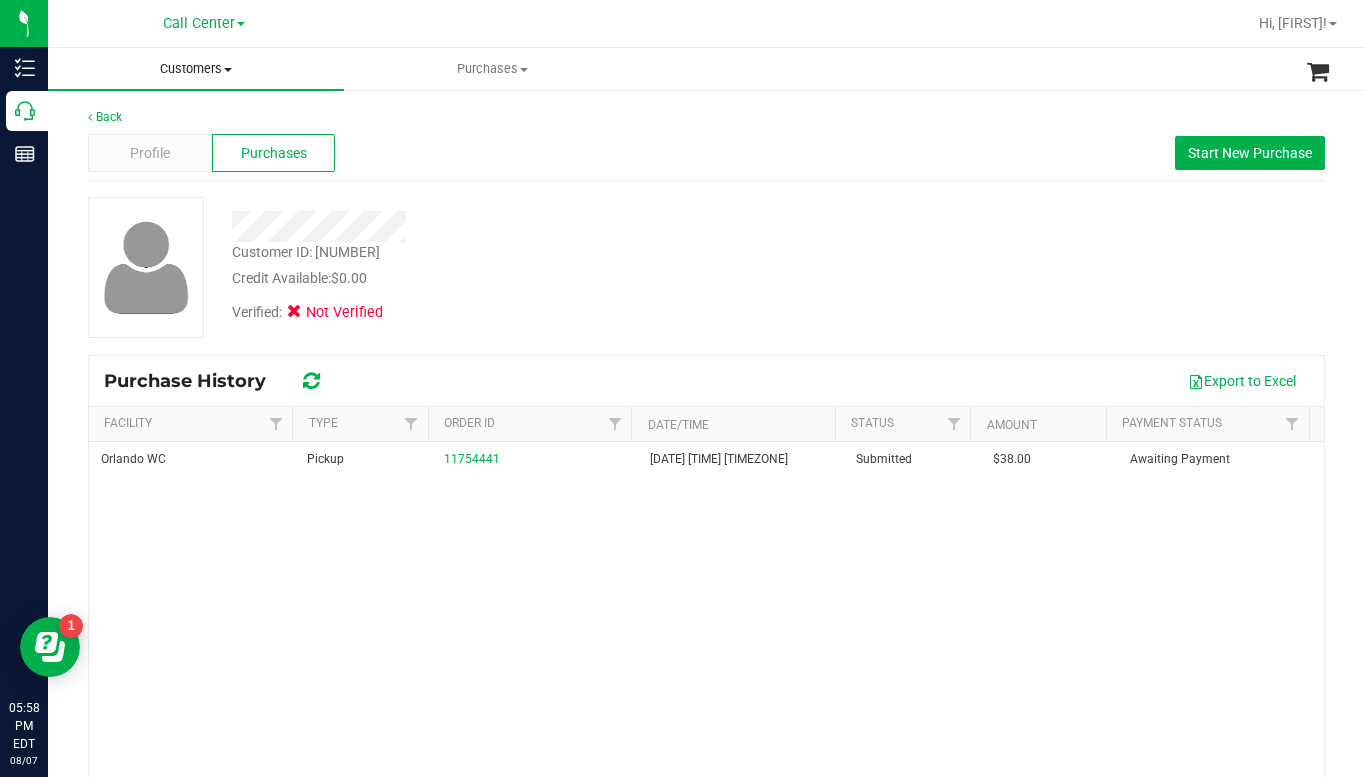 click at bounding box center (228, 70) 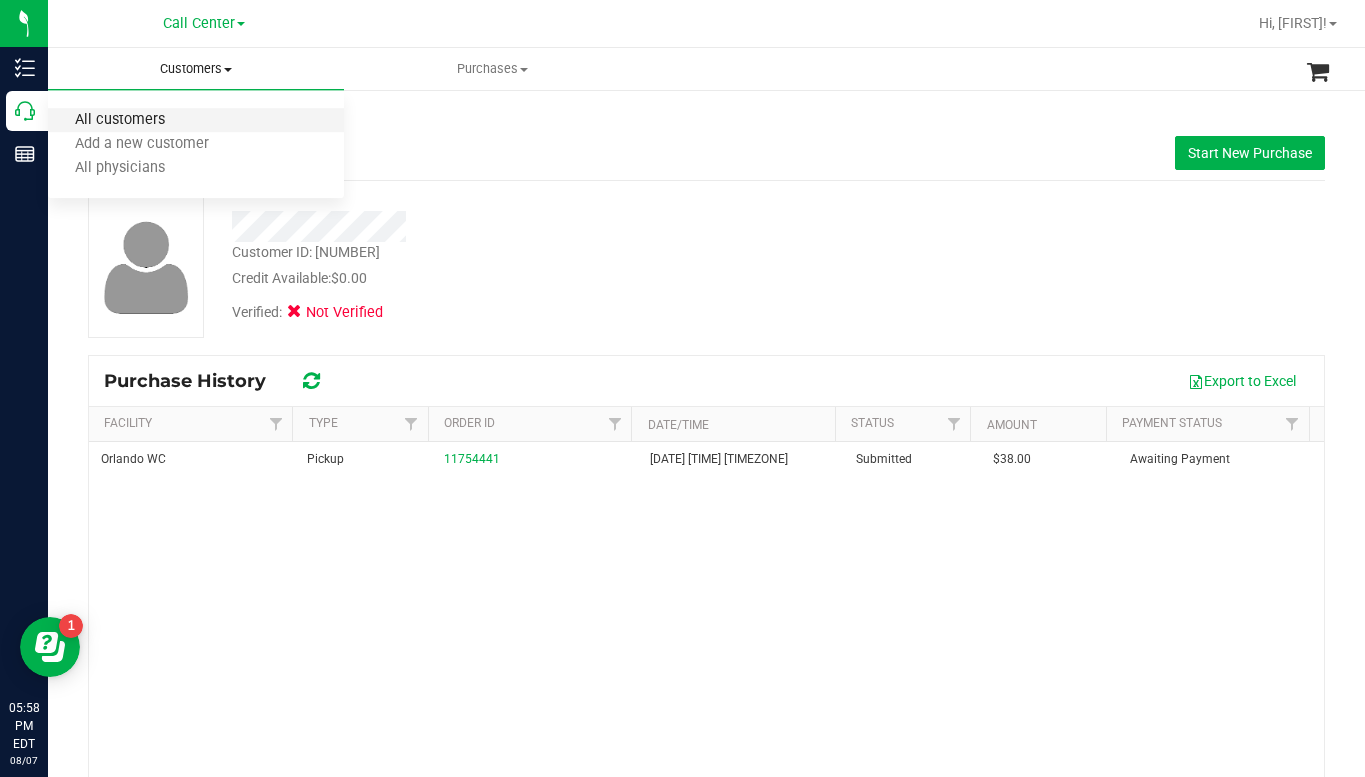 click on "All customers" at bounding box center (120, 120) 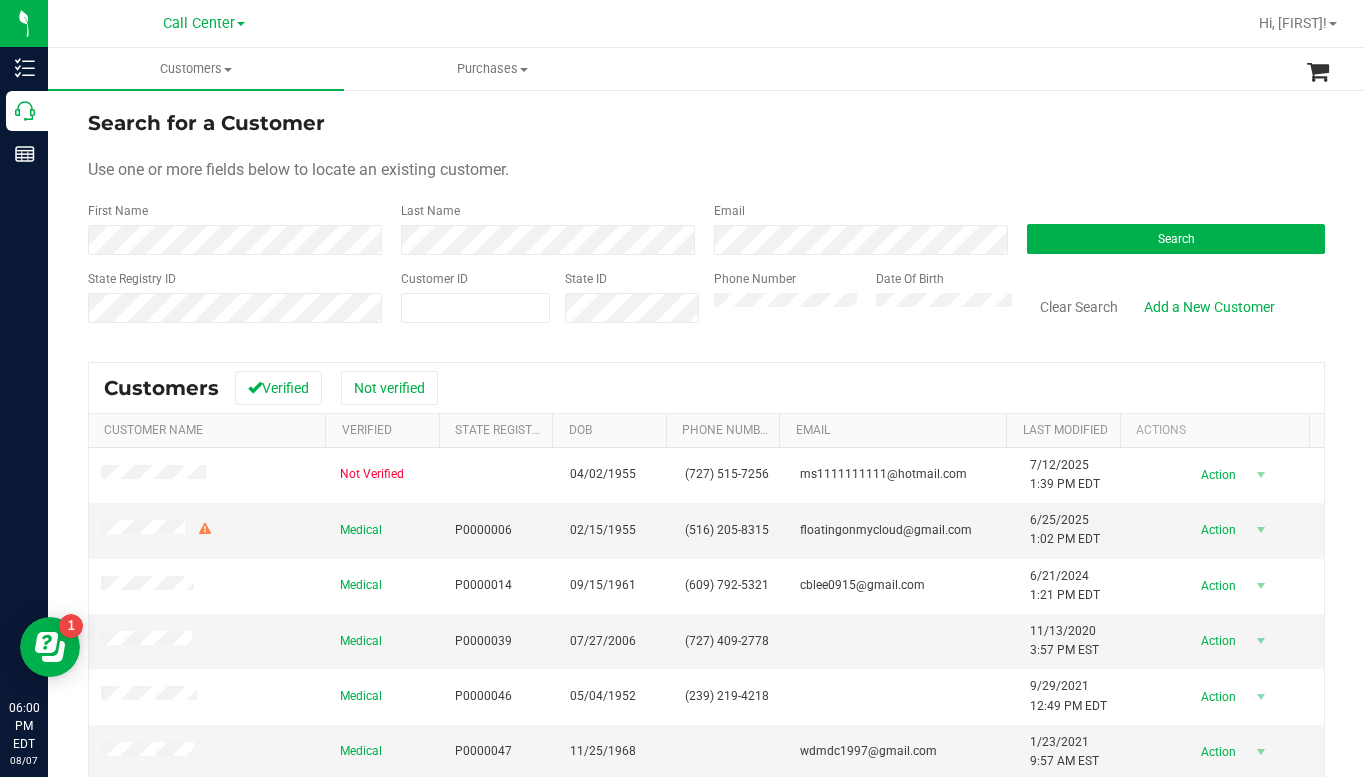 click on "Use one or more fields below to locate an existing customer." at bounding box center (706, 170) 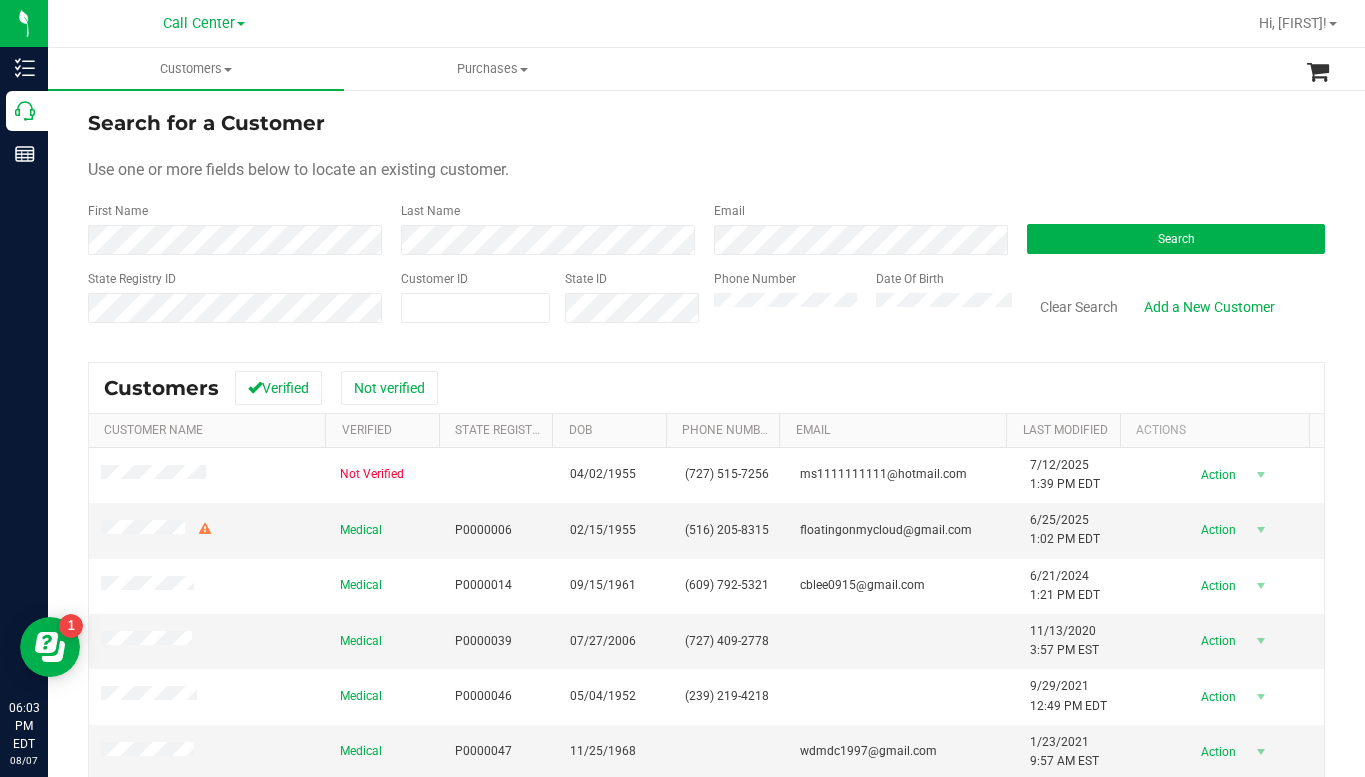 click on "Search for a Customer
Use one or more fields below to locate an existing customer.
First Name
Last Name
Email
Search
State Registry ID
Customer ID
State ID
Phone Number" at bounding box center (706, 547) 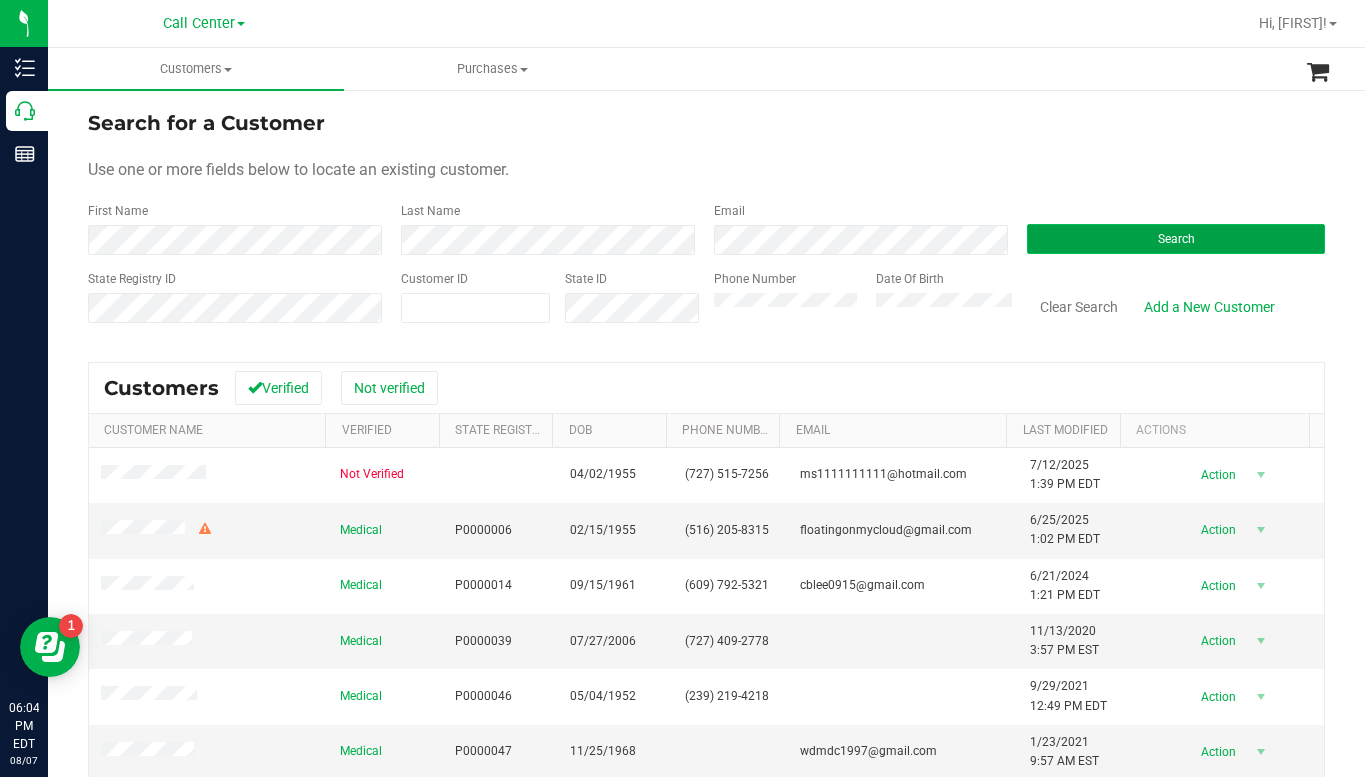 click on "Search" at bounding box center [1176, 239] 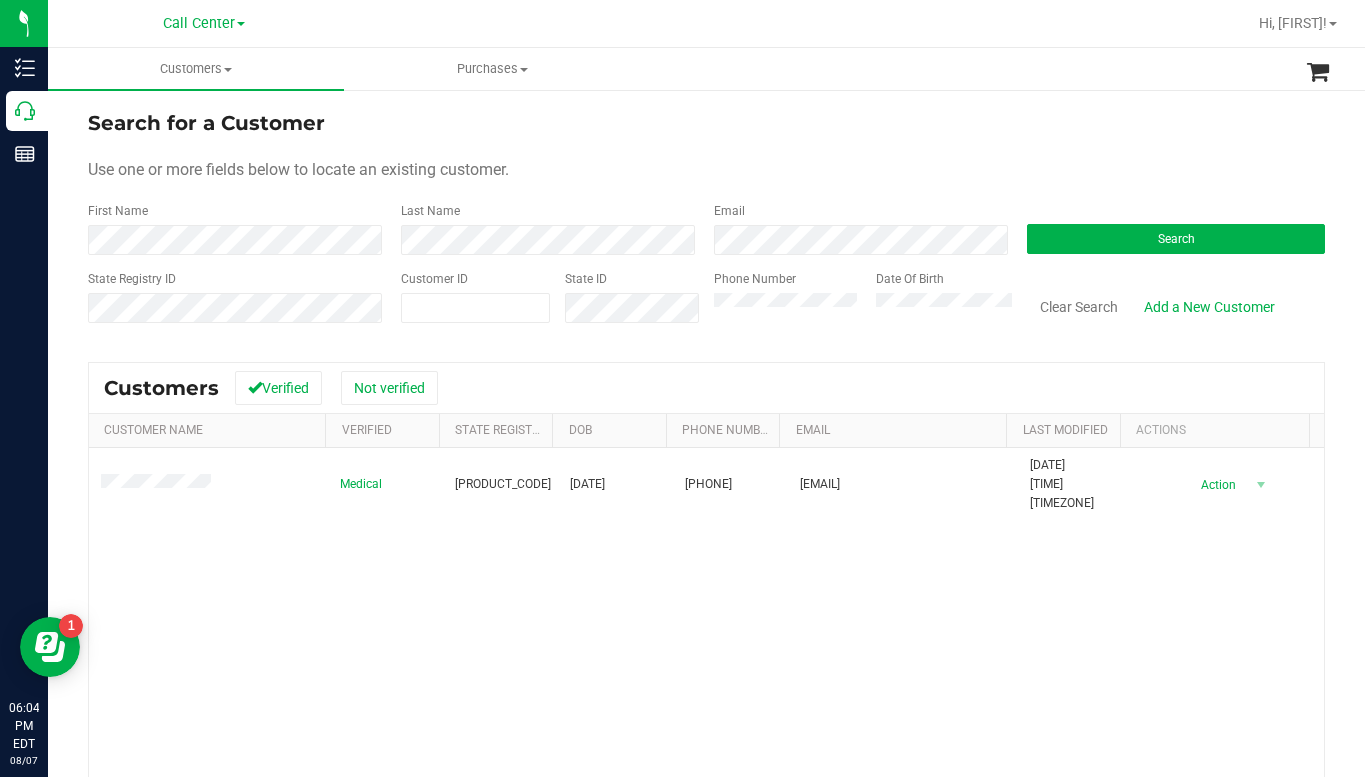 click on "Search for a Customer
Use one or more fields below to locate an existing customer.
First Name
Last Name
Email
Search
State Registry ID
Customer ID
State ID
Phone Number
Date Of Birth" at bounding box center (706, 224) 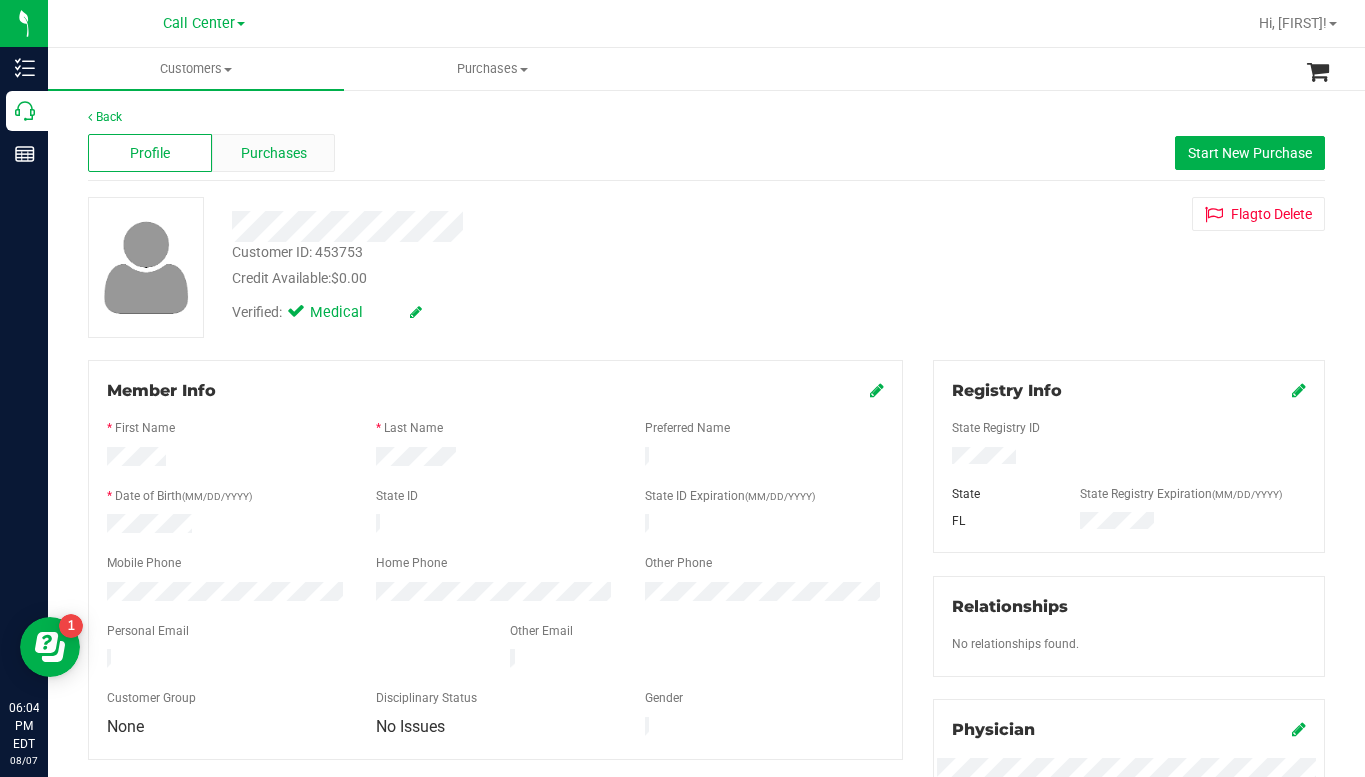 click on "Purchases" at bounding box center [274, 153] 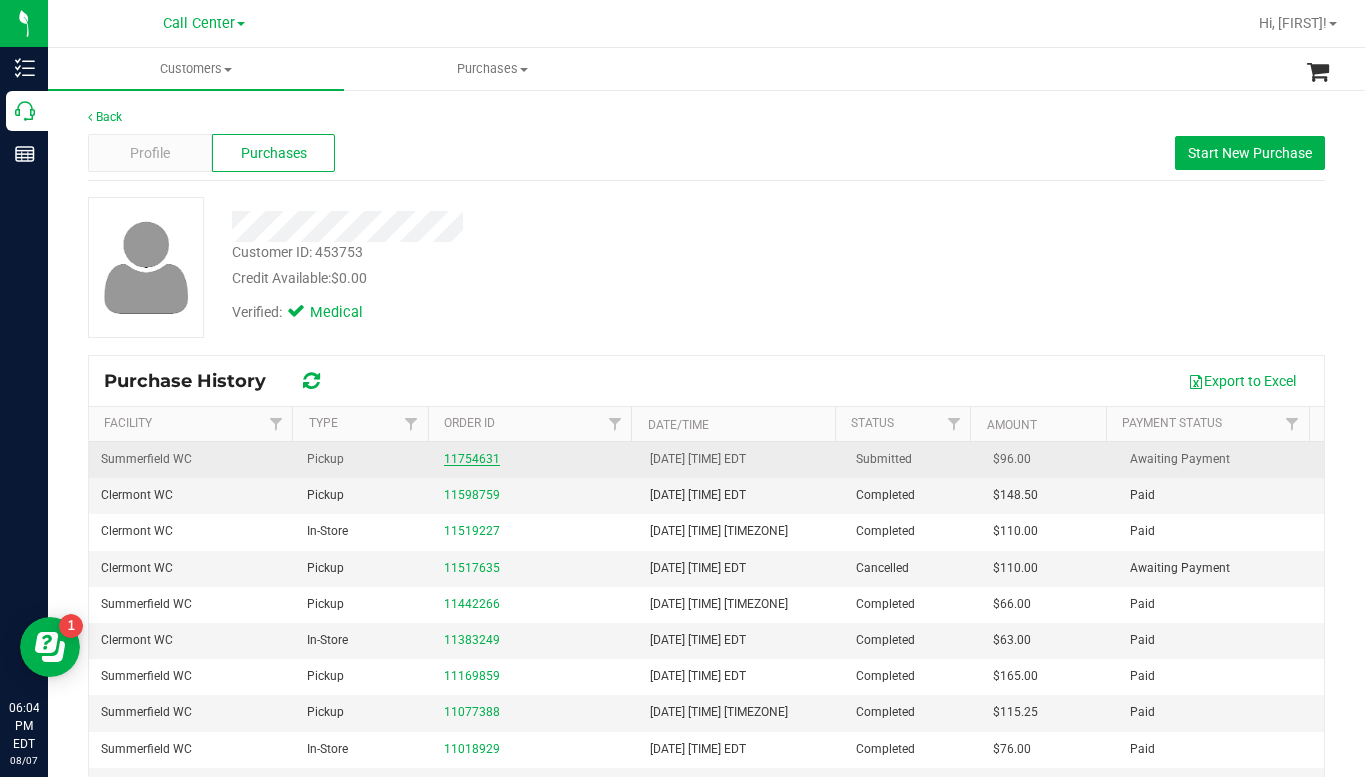 click on "11754631" at bounding box center [472, 459] 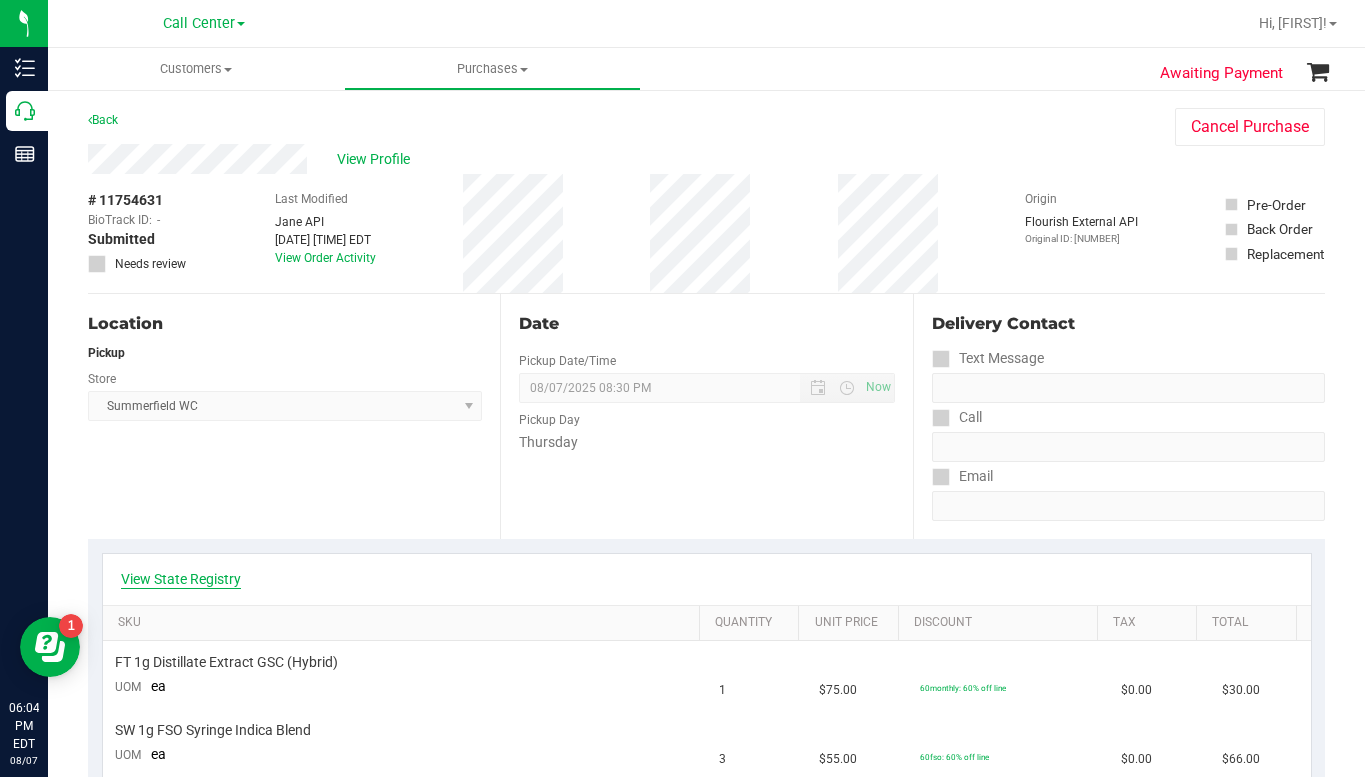 click on "View State Registry" at bounding box center [181, 579] 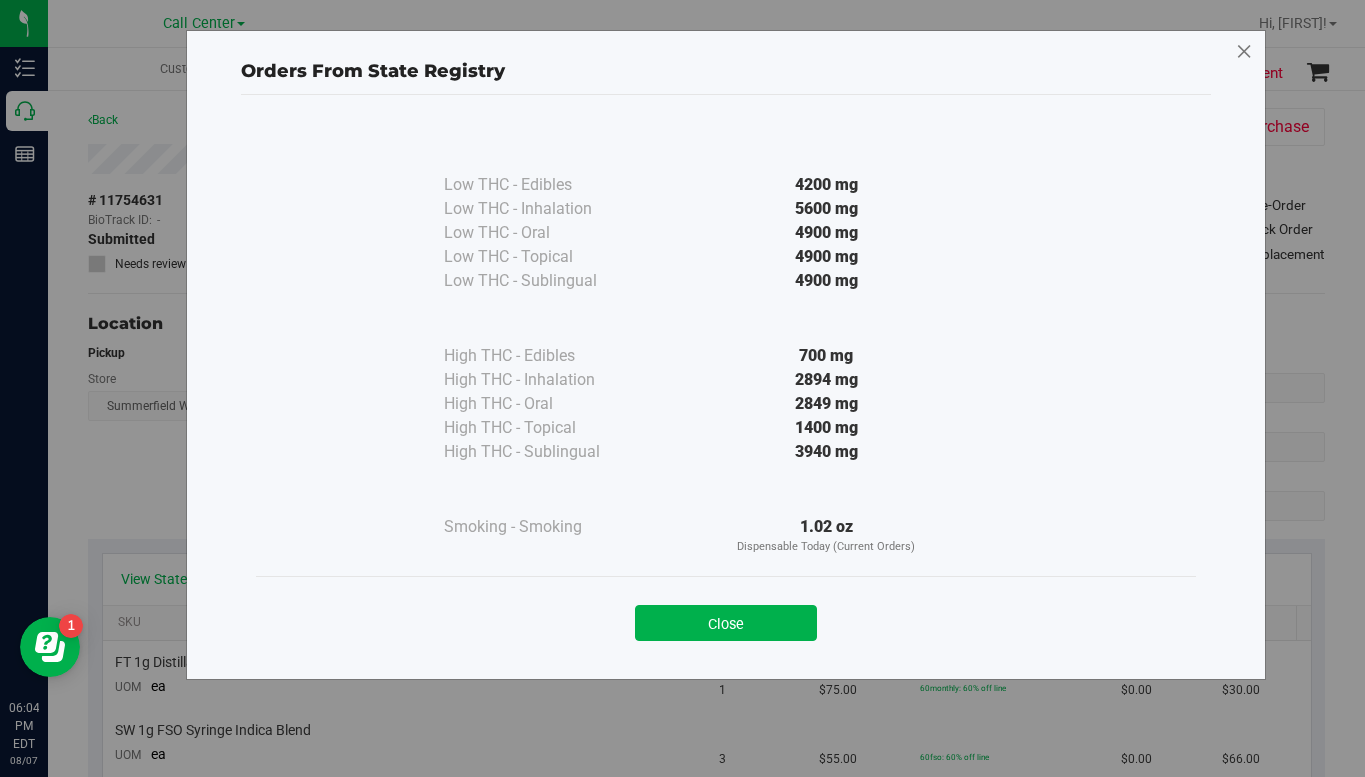 click at bounding box center [1244, 52] 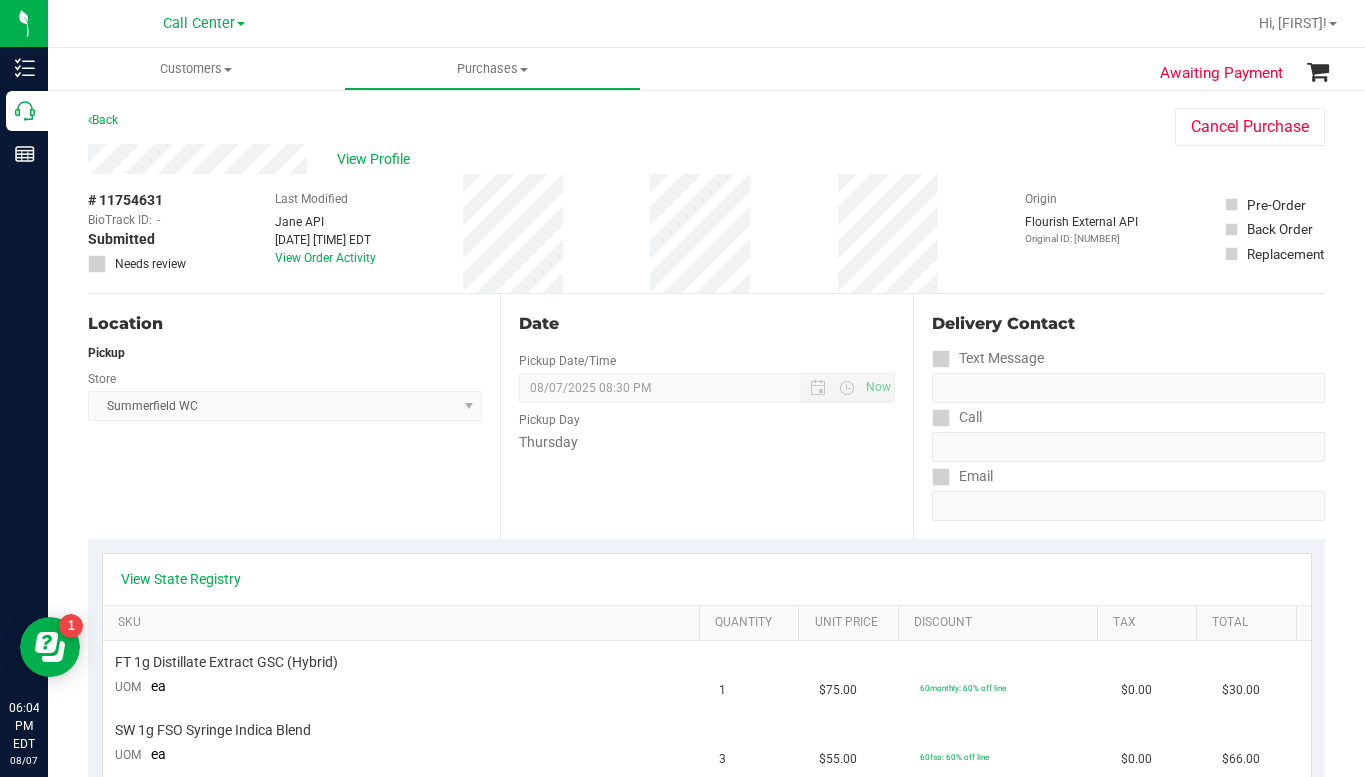 click on "Location
Pickup
Store
Summerfield WC Select Store Bonita Springs WC Boynton Beach WC Bradenton WC Brandon WC Brooksville WC Call Center Clermont WC Crestview WC Deerfield Beach WC Delray Beach WC Deltona WC Ft Walton Beach WC Ft. Lauderdale WC Ft. Myers WC Gainesville WC Jax Atlantic WC JAX DC REP Jax WC Key West WC Lakeland WC Largo WC Lehigh Acres DC REP Merritt Island WC Miami 72nd WC Miami Beach WC Miami Dadeland WC Miramar DC REP New Port Richey WC North Palm Beach WC North Port WC Ocala WC Orange Park WC Orlando Colonial WC Orlando DC REP Orlando WC Oviedo WC Palm Bay WC Palm Coast WC Panama City WC Pensacola WC Port Orange WC Port St. Lucie WC Sebring WC South Tampa WC St. Pete WC Summerfield WC Tallahassee DC REP Tallahassee WC Tampa DC Testing Tampa Warehouse Tampa WC TX Austin DC TX Plano Retail WPB DC" at bounding box center [294, 416] 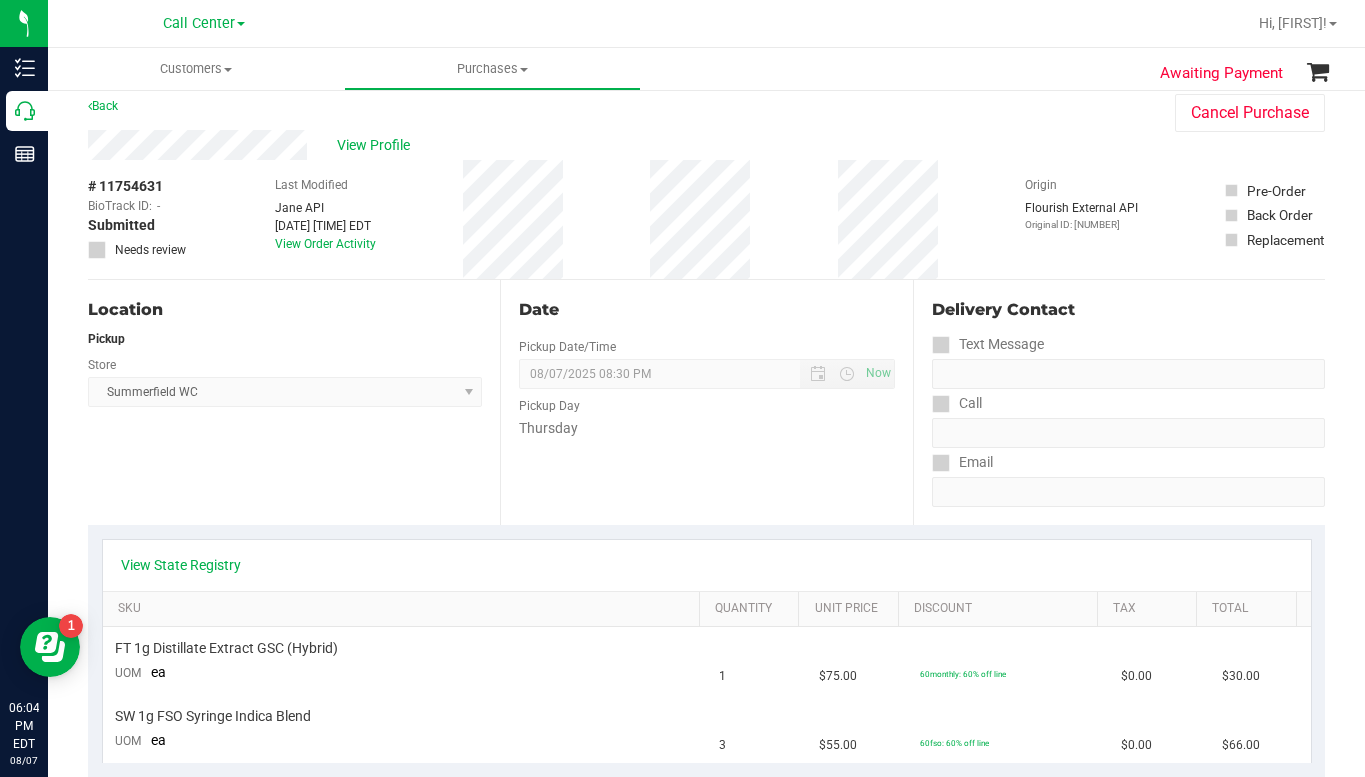 scroll, scrollTop: 0, scrollLeft: 0, axis: both 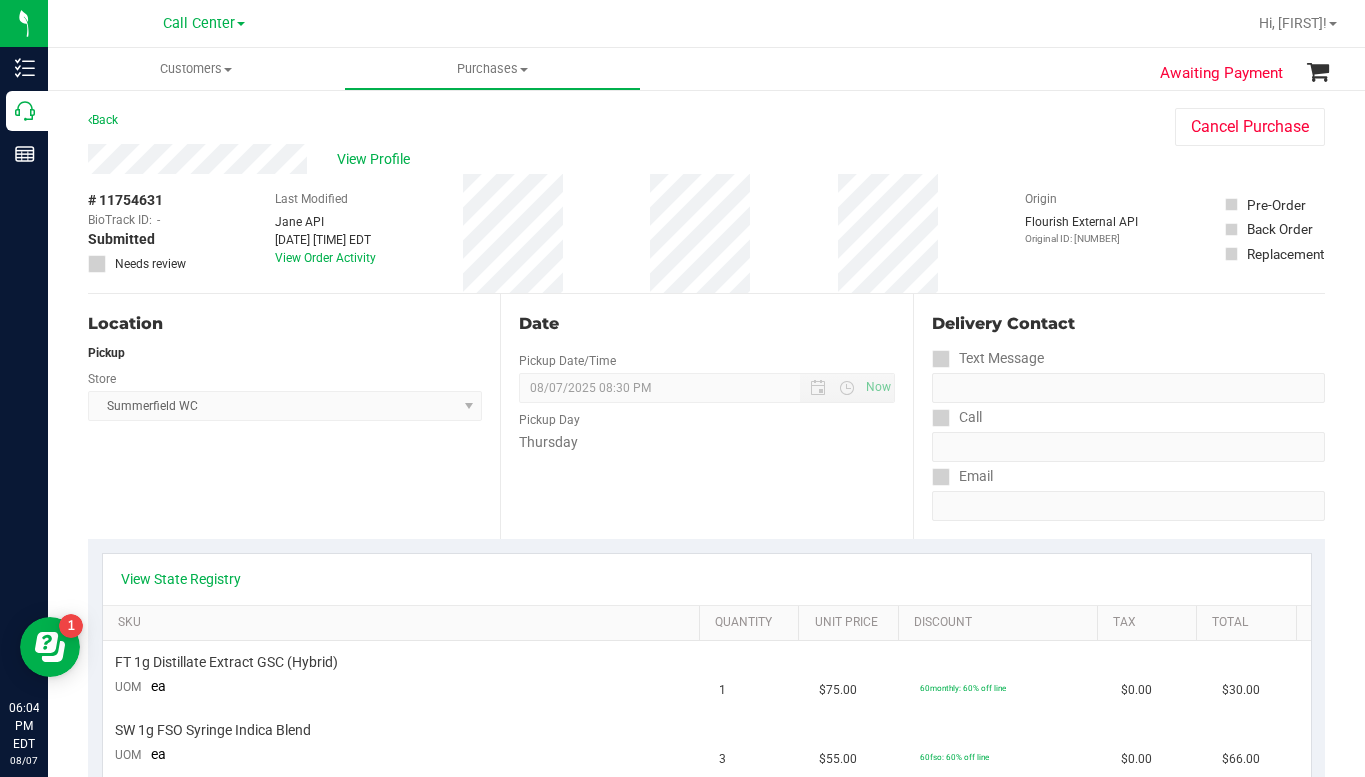 click on "Location
Pickup
Store
Summerfield WC Select Store Bonita Springs WC Boynton Beach WC Bradenton WC Brandon WC Brooksville WC Call Center Clermont WC Crestview WC Deerfield Beach WC Delray Beach WC Deltona WC Ft Walton Beach WC Ft. Lauderdale WC Ft. Myers WC Gainesville WC Jax Atlantic WC JAX DC REP Jax WC Key West WC Lakeland WC Largo WC Lehigh Acres DC REP Merritt Island WC Miami 72nd WC Miami Beach WC Miami Dadeland WC Miramar DC REP New Port Richey WC North Palm Beach WC North Port WC Ocala WC Orange Park WC Orlando Colonial WC Orlando DC REP Orlando WC Oviedo WC Palm Bay WC Palm Coast WC Panama City WC Pensacola WC Port Orange WC Port St. Lucie WC Sebring WC South Tampa WC St. Pete WC Summerfield WC Tallahassee DC REP Tallahassee WC Tampa DC Testing Tampa Warehouse Tampa WC TX Austin DC TX Plano Retail WPB DC" at bounding box center [294, 416] 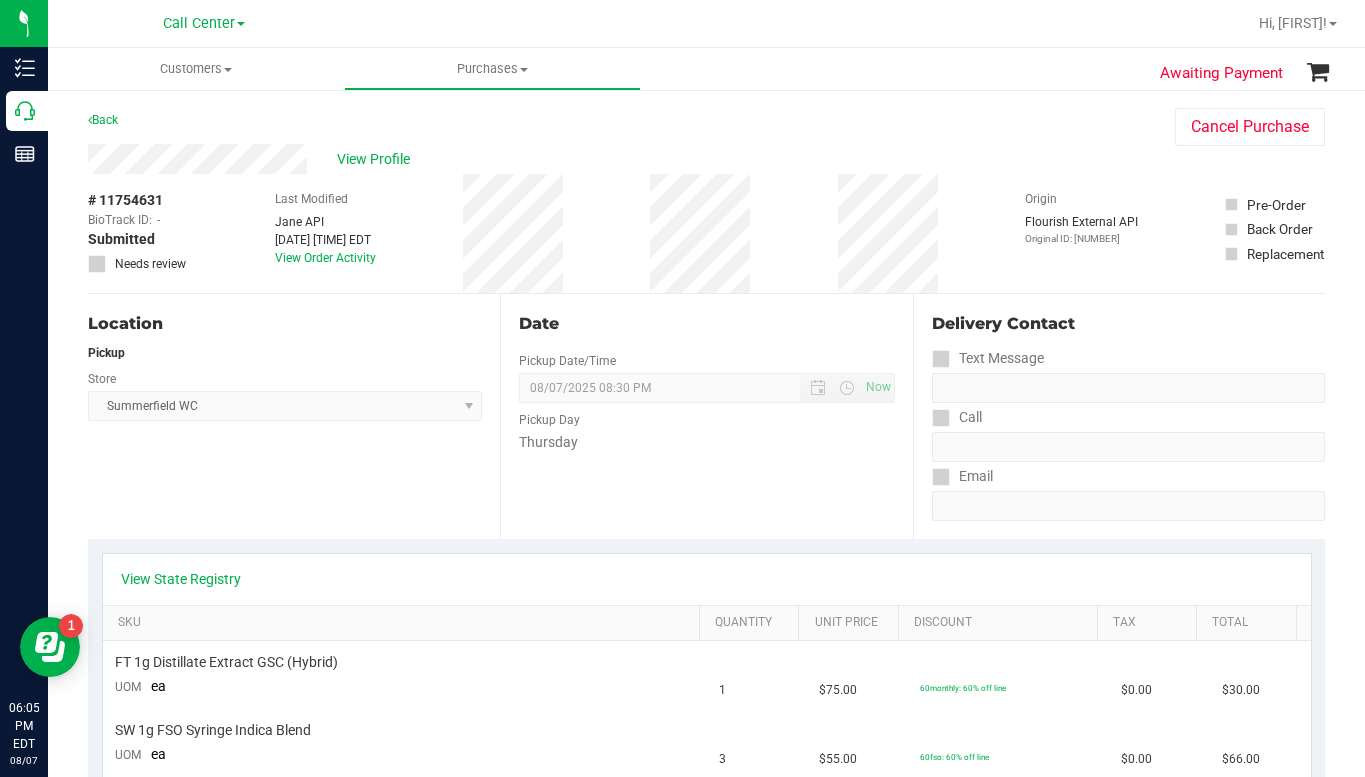 click on "View Profile" at bounding box center (611, 159) 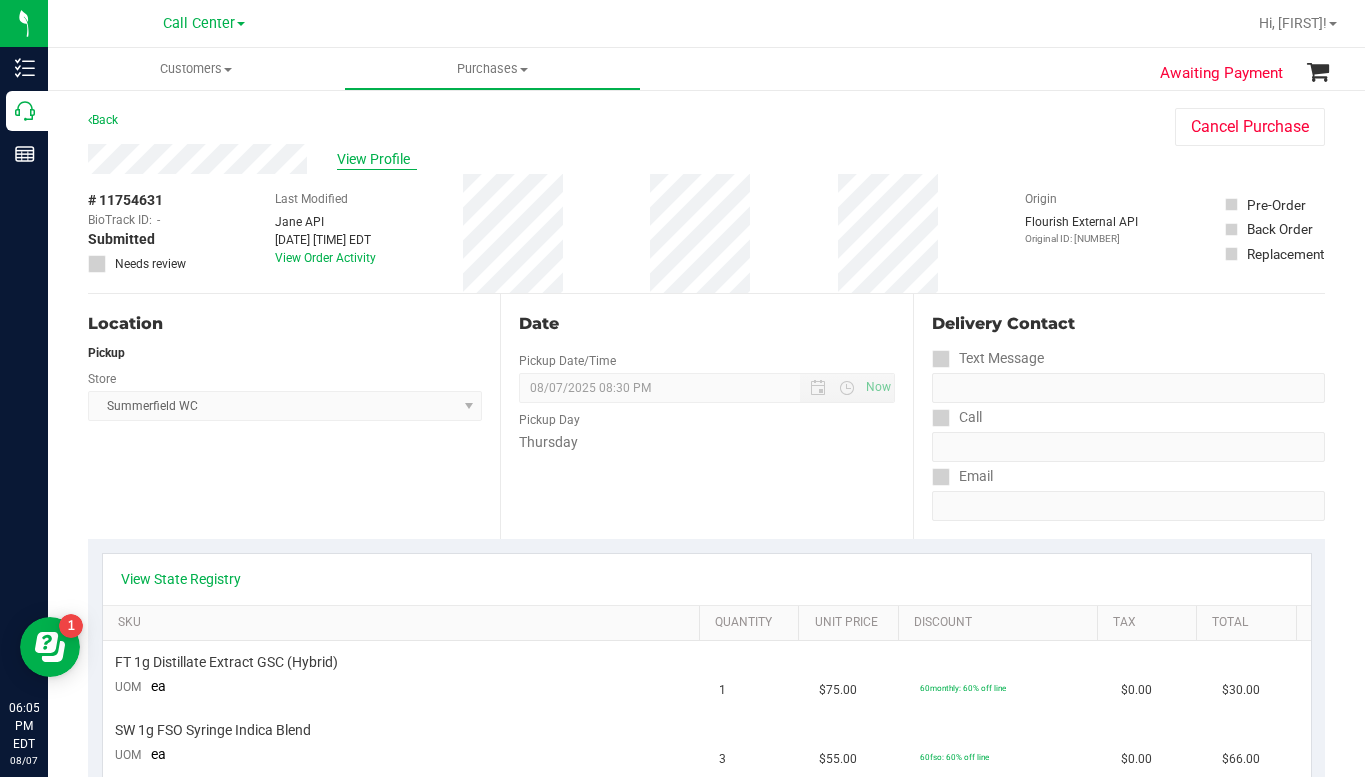 click on "View Profile" at bounding box center [377, 159] 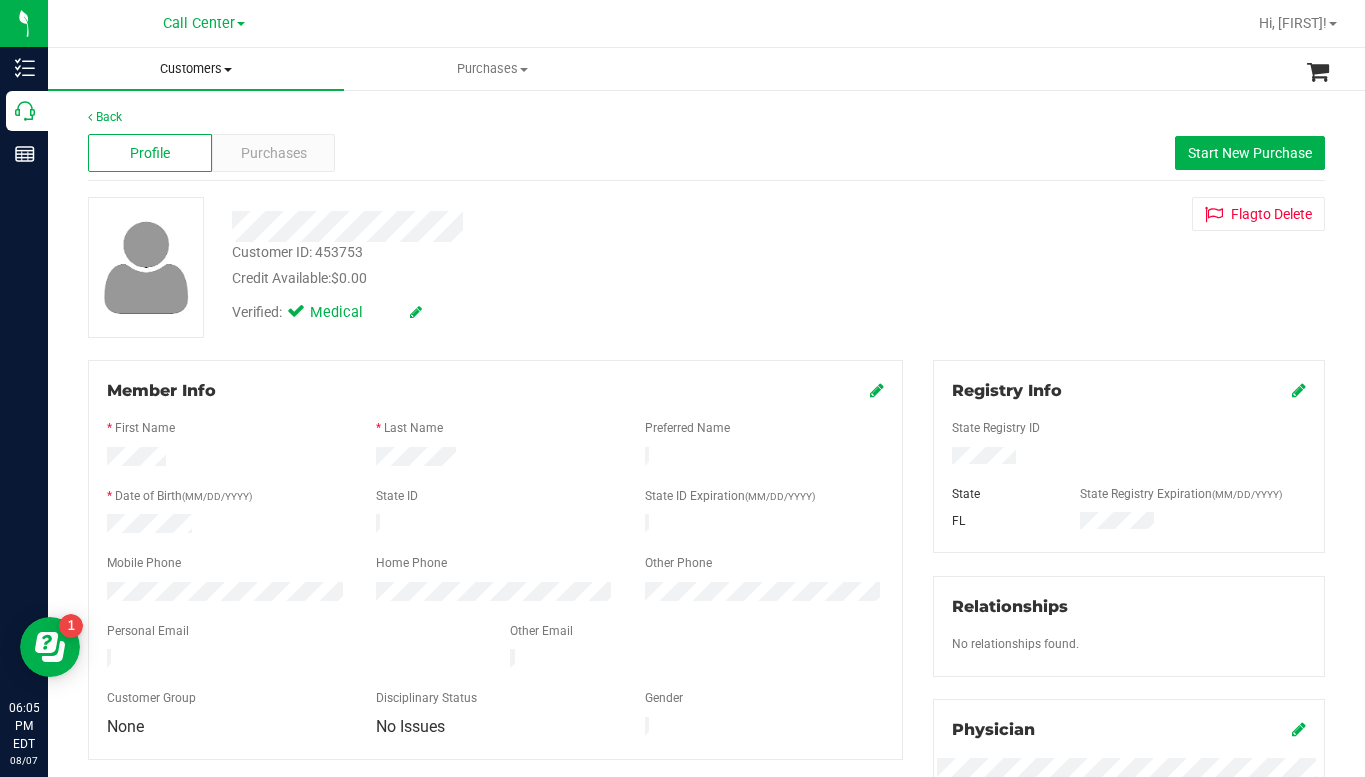 click at bounding box center (228, 70) 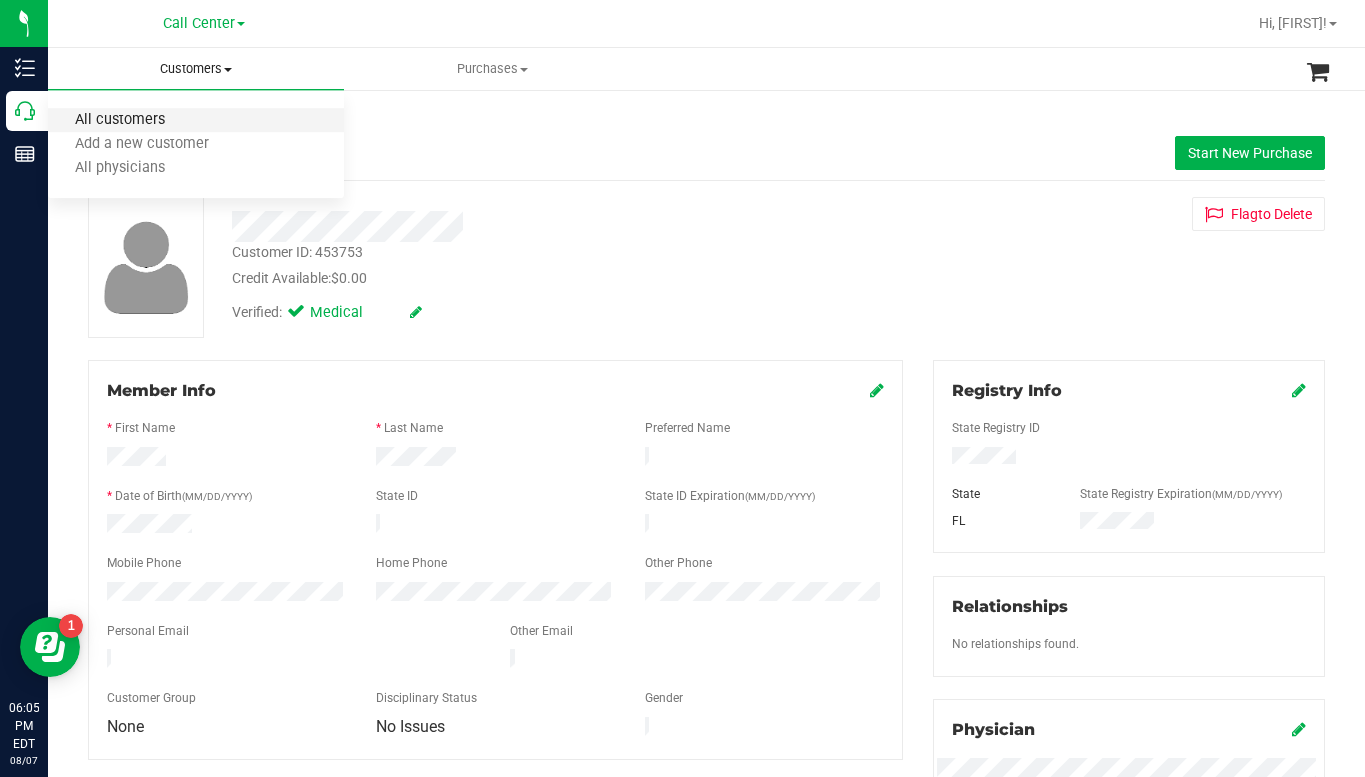 click on "All customers" at bounding box center (120, 120) 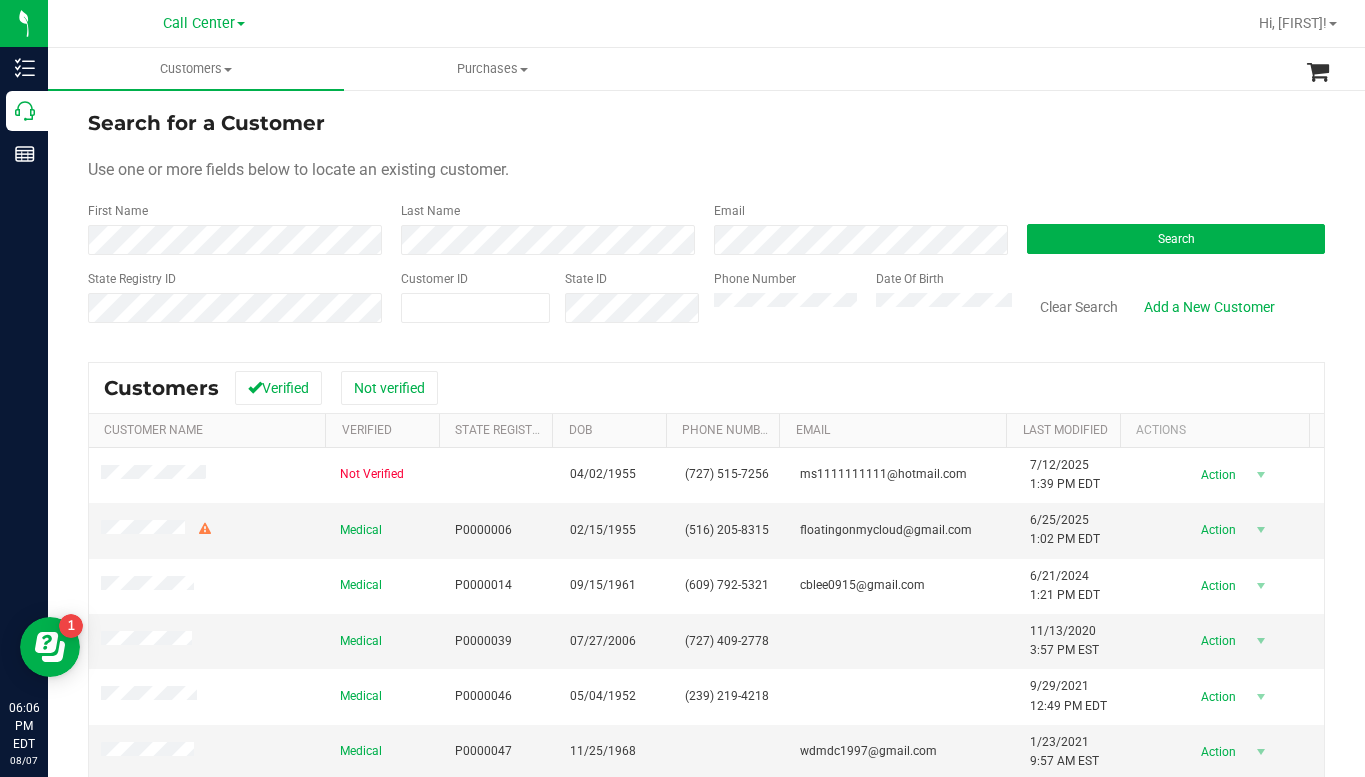 click on "Search for a Customer
Use one or more fields below to locate an existing customer.
First Name
Last Name
Email
Search
State Registry ID
Customer ID
State ID
Phone Number
Date Of Birth" at bounding box center (706, 224) 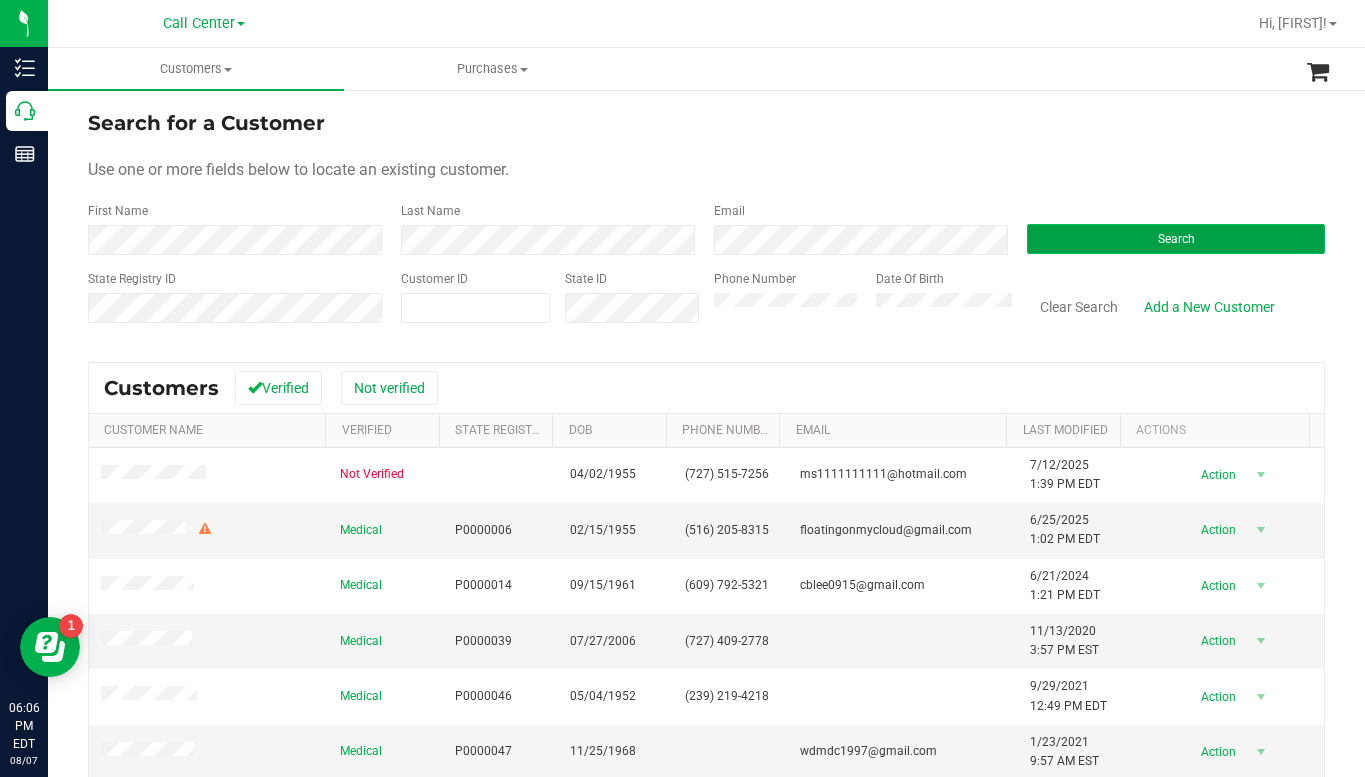 click on "Search" at bounding box center [1176, 239] 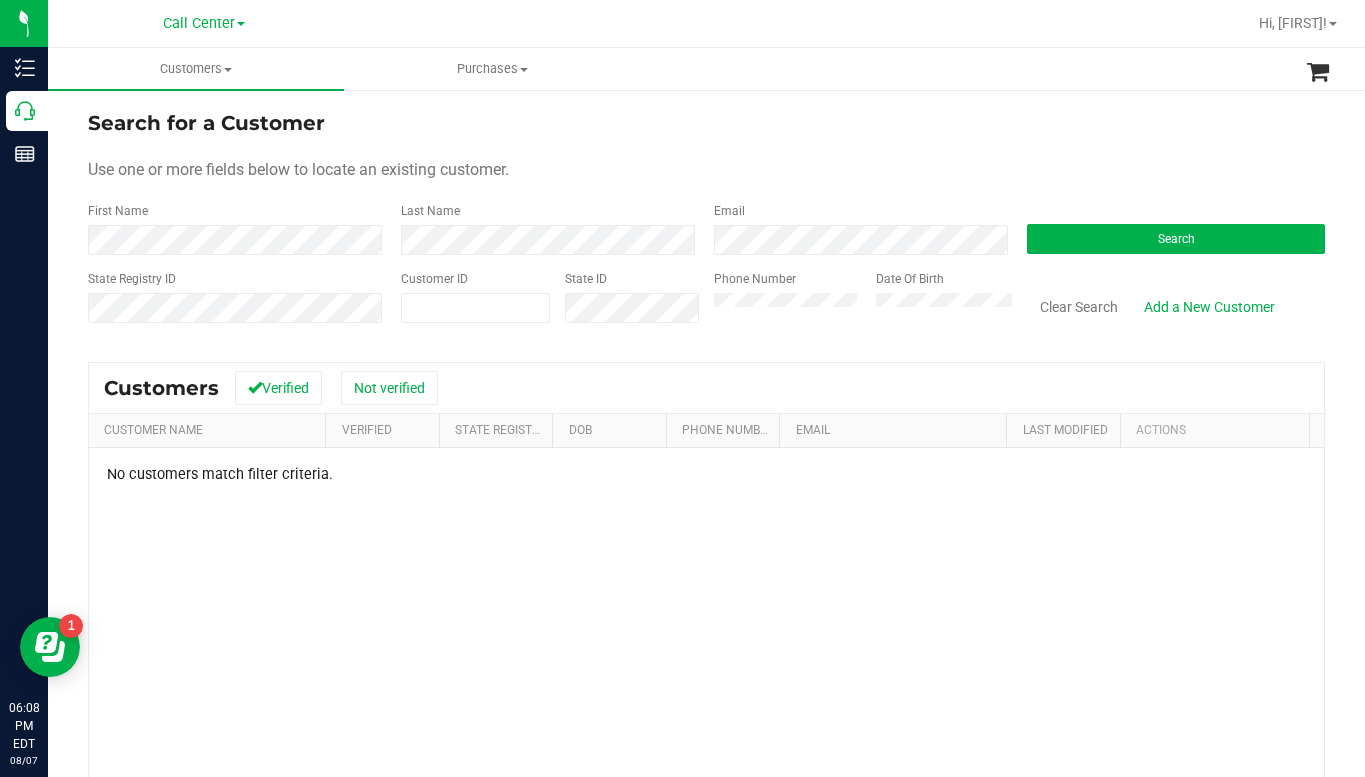 click on "Search for a Customer" at bounding box center (706, 123) 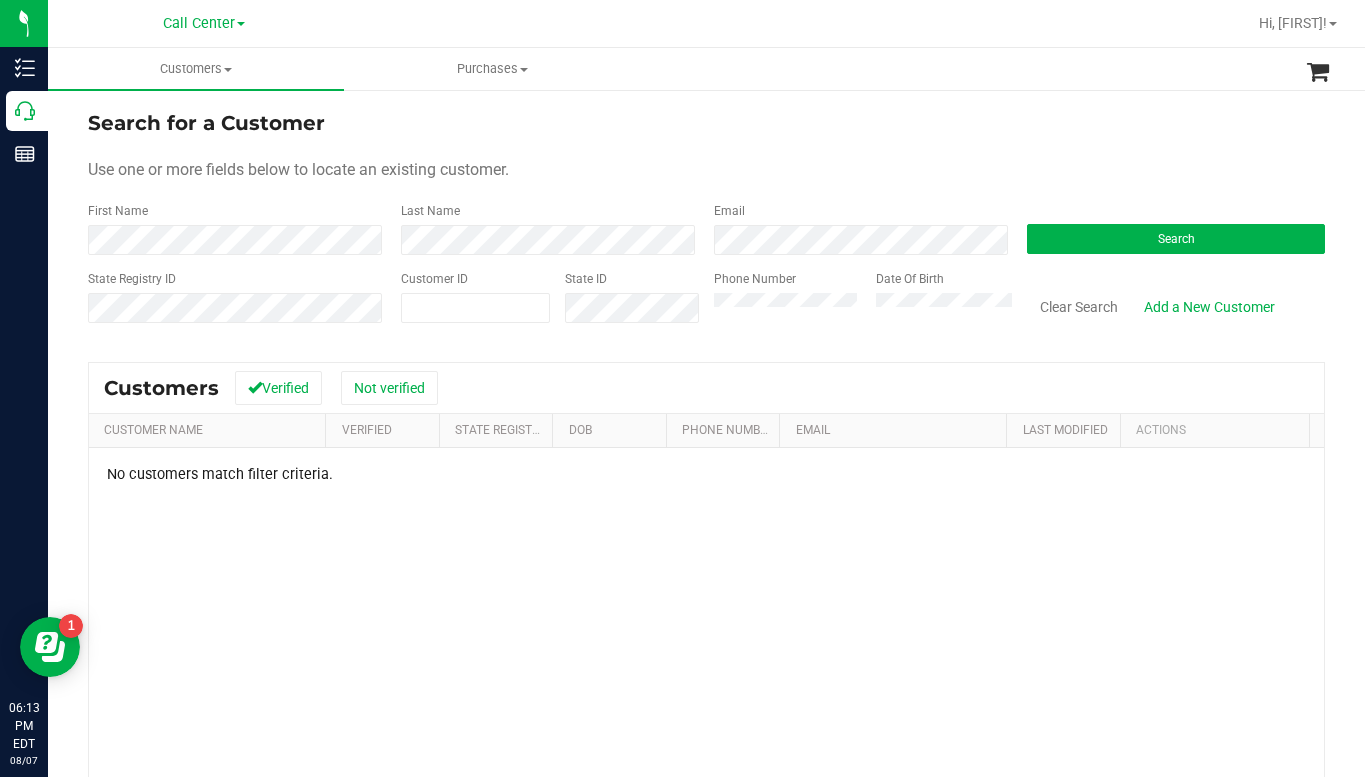 click on "Use one or more fields below to locate an existing customer." at bounding box center (706, 170) 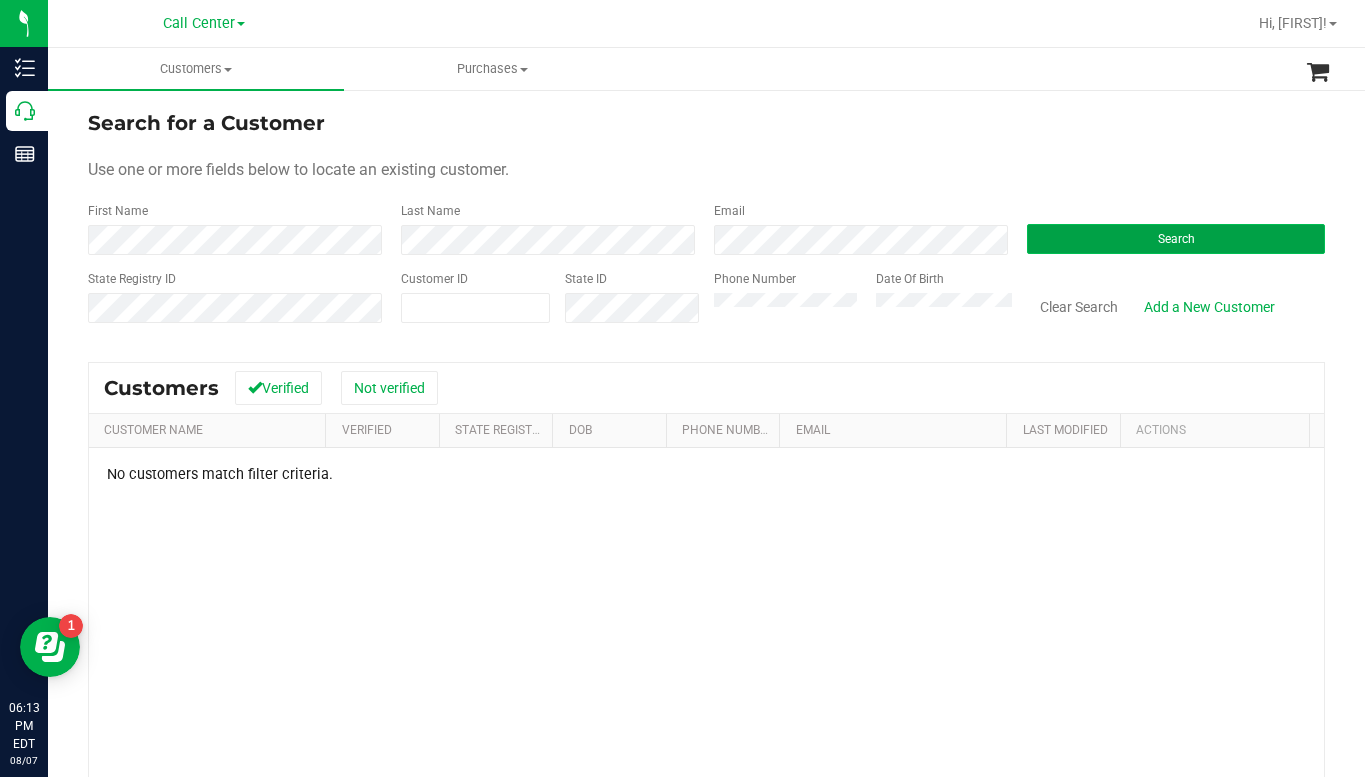 click on "Search" at bounding box center [1176, 239] 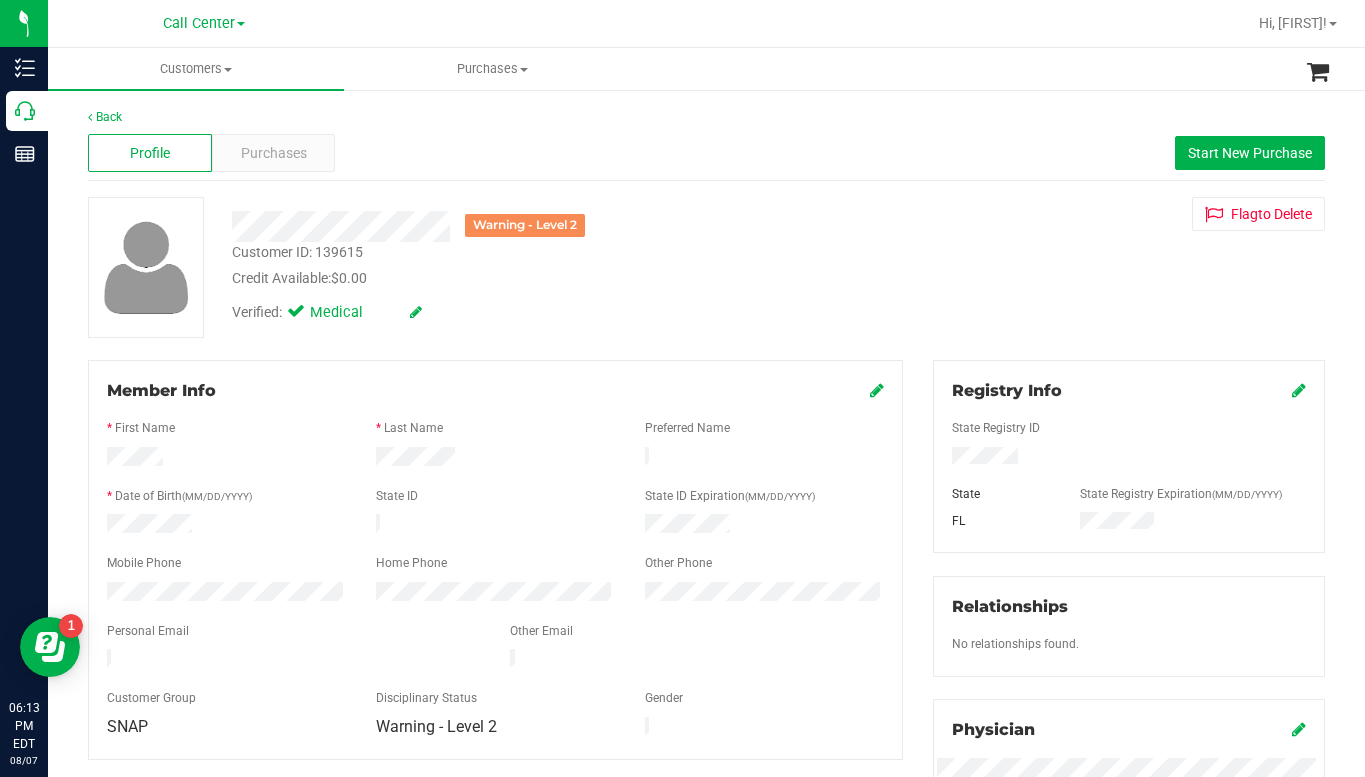 click on "Warning - Level 2
Customer ID: 139615
Credit Available:
$0.00
Verified:
Medical
Flag  to Delete" at bounding box center [706, 267] 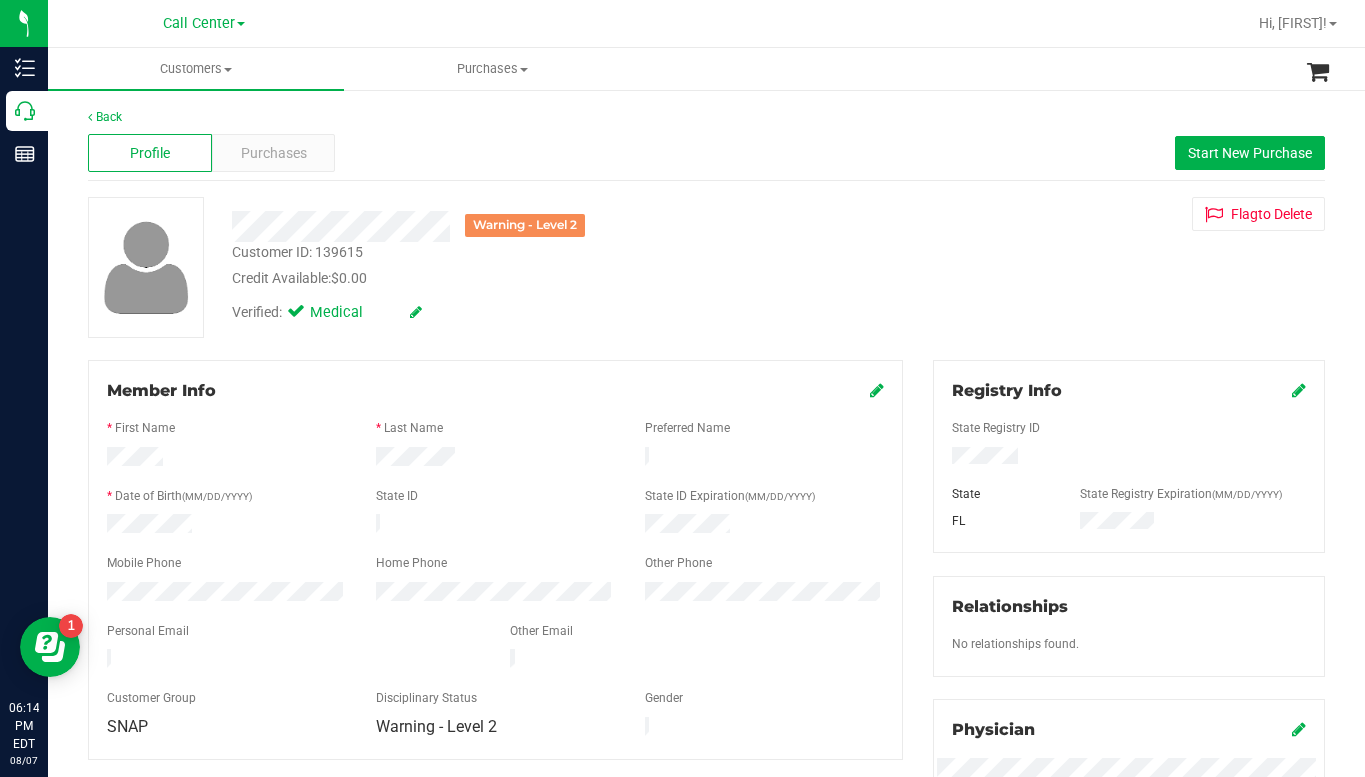 click on "Warning - Level 2
Customer ID: 139615
Credit Available:
$0.00
Verified:
Medical
Flag  to Delete" at bounding box center (706, 267) 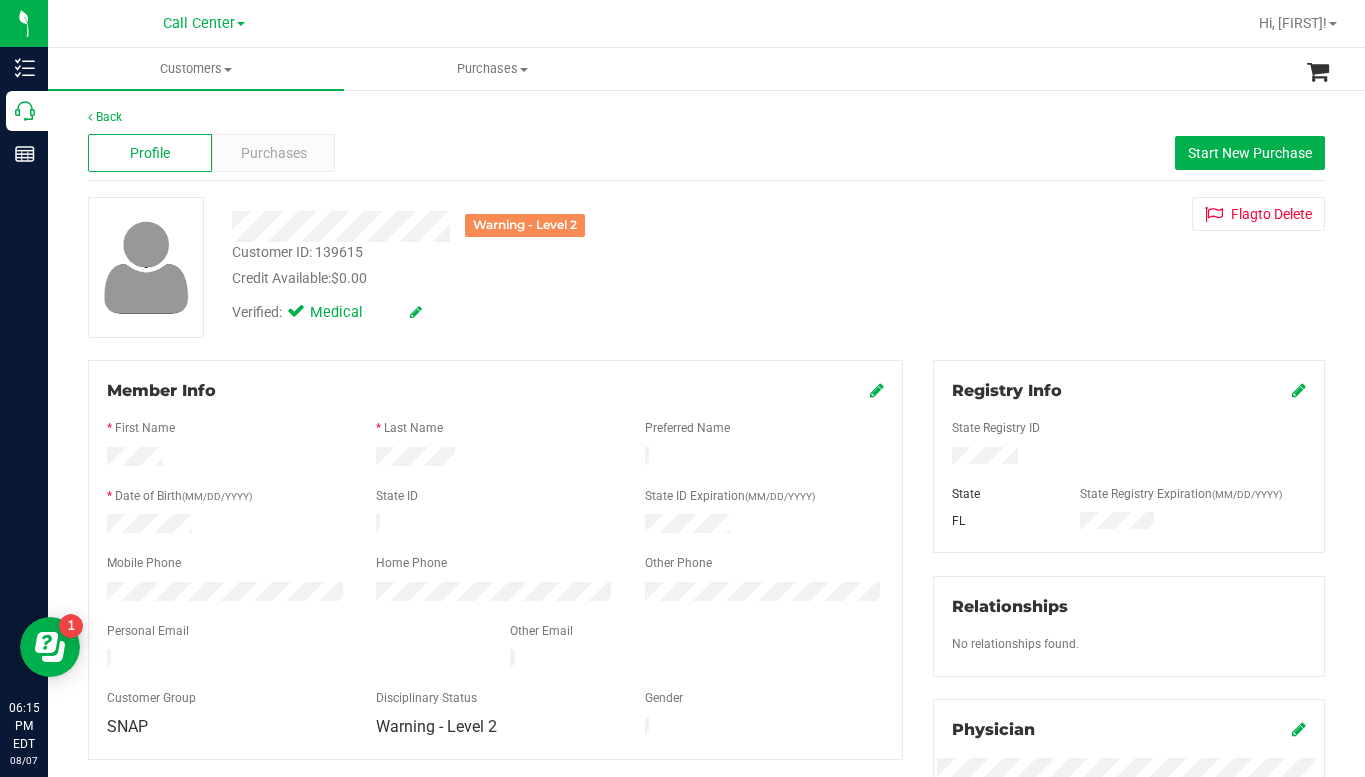 click on "Warning - Level 2
Customer ID: 139615
Credit Available:
$0.00
Verified:
Medical
Flag  to Delete" at bounding box center [706, 267] 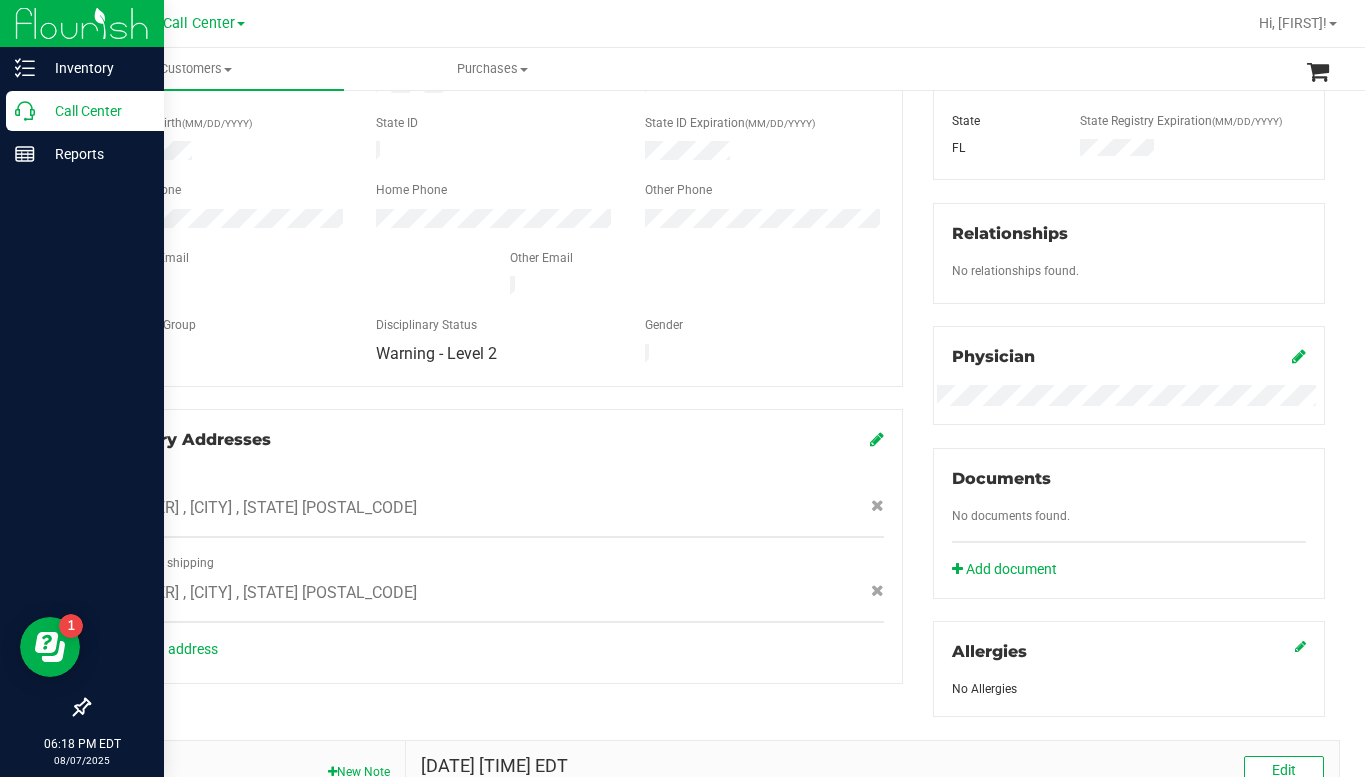scroll, scrollTop: 365, scrollLeft: 0, axis: vertical 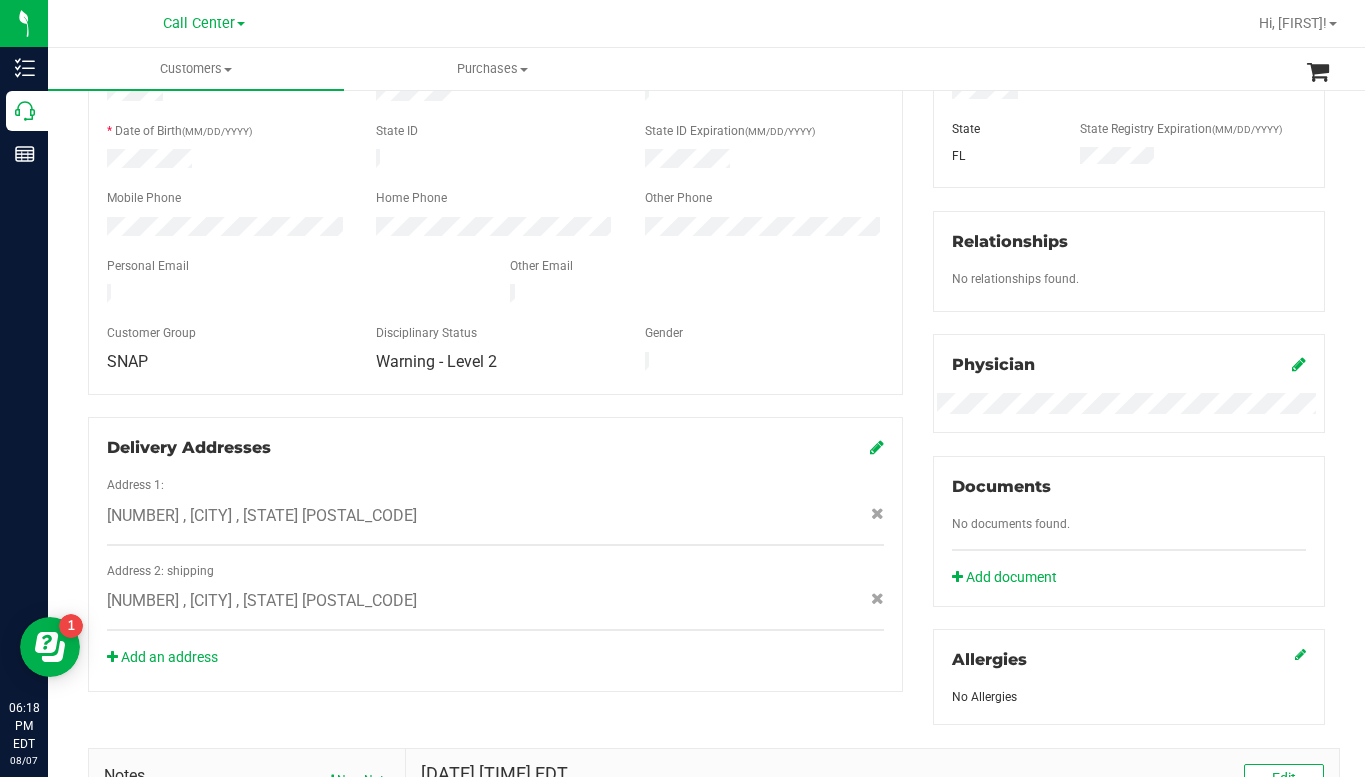 click on "Customers
All customers
Add a new customer
All physicians
Purchases
All purchases" at bounding box center [730, 69] 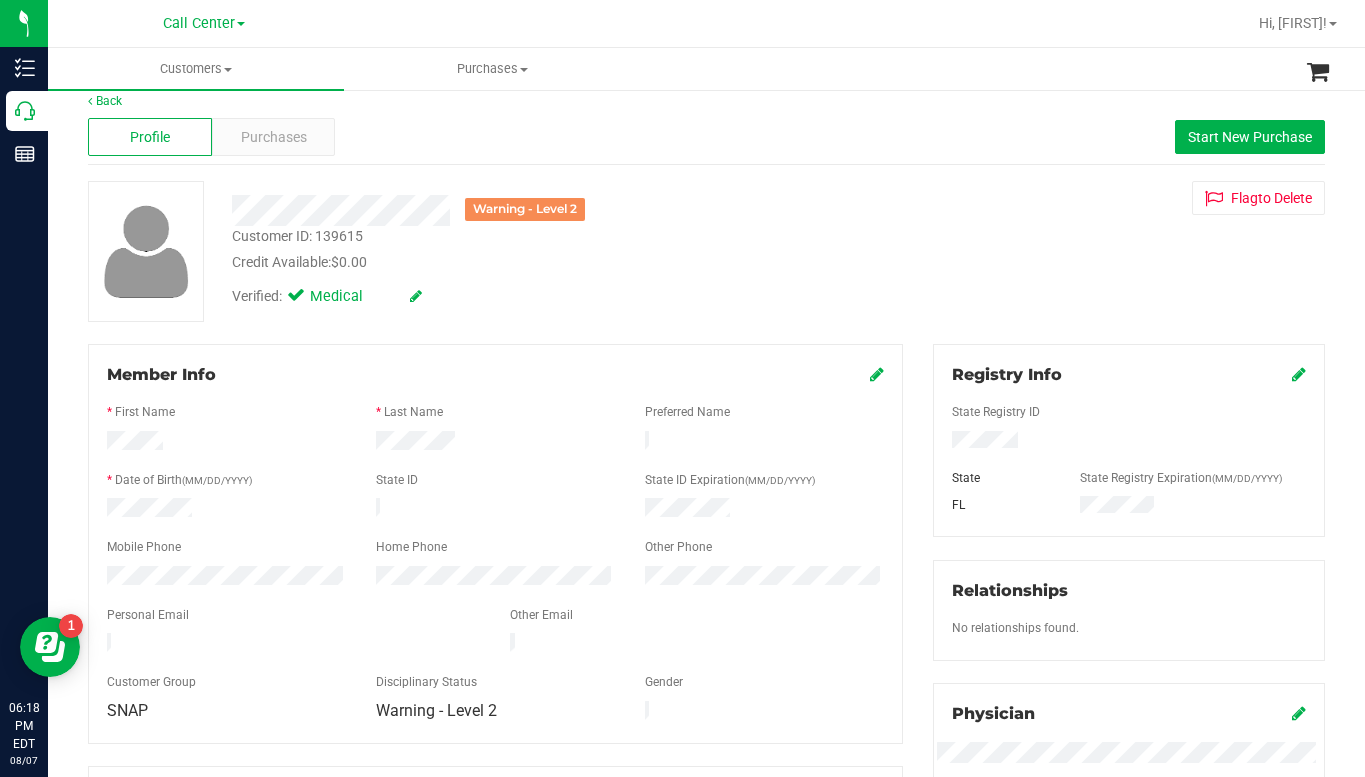 scroll, scrollTop: 0, scrollLeft: 0, axis: both 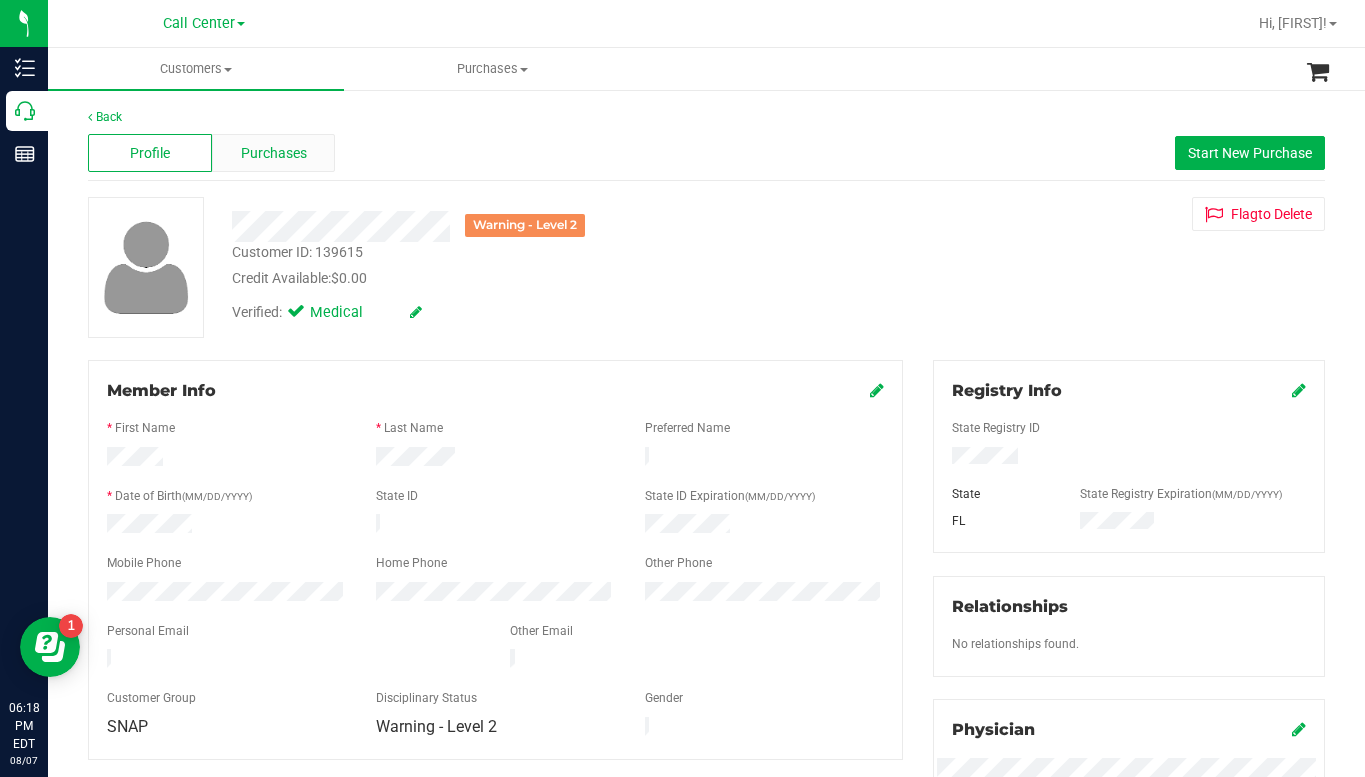 click on "Purchases" at bounding box center [274, 153] 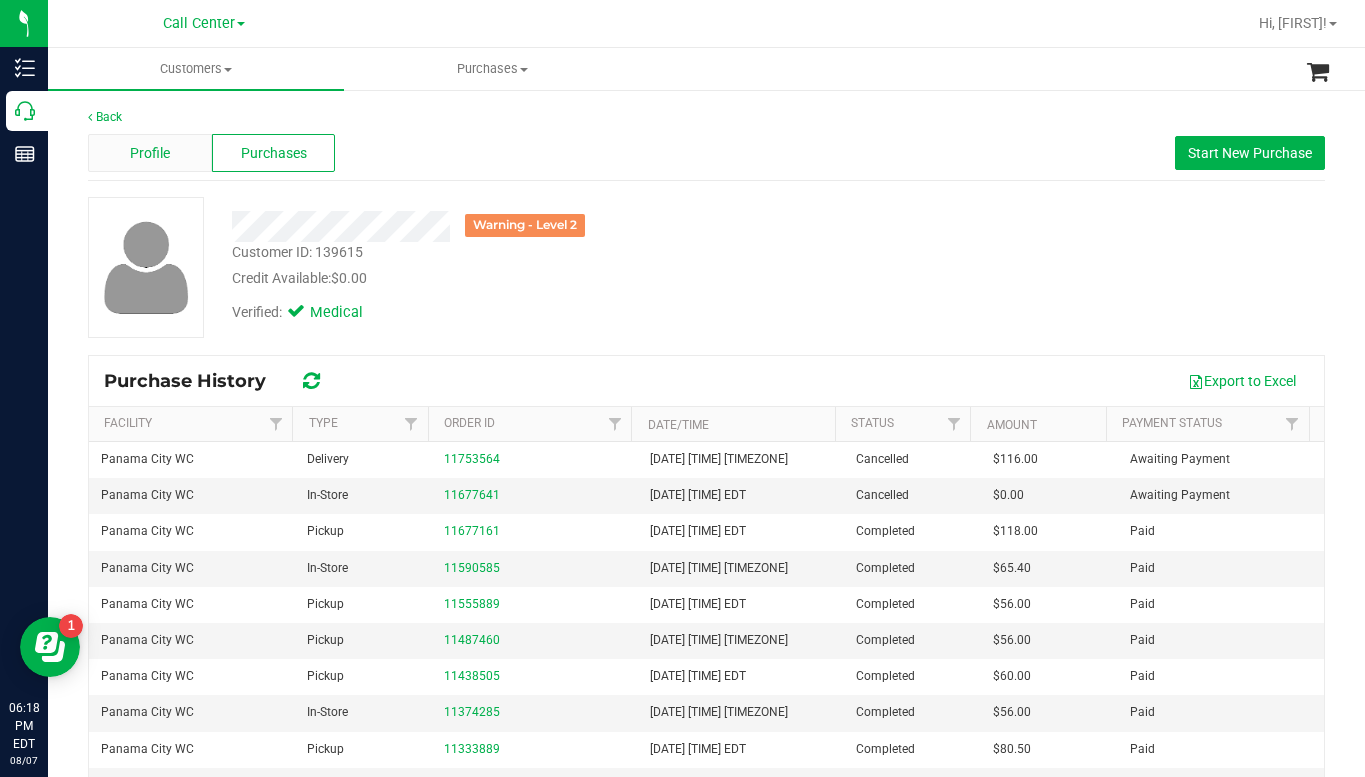 click on "Profile" at bounding box center [150, 153] 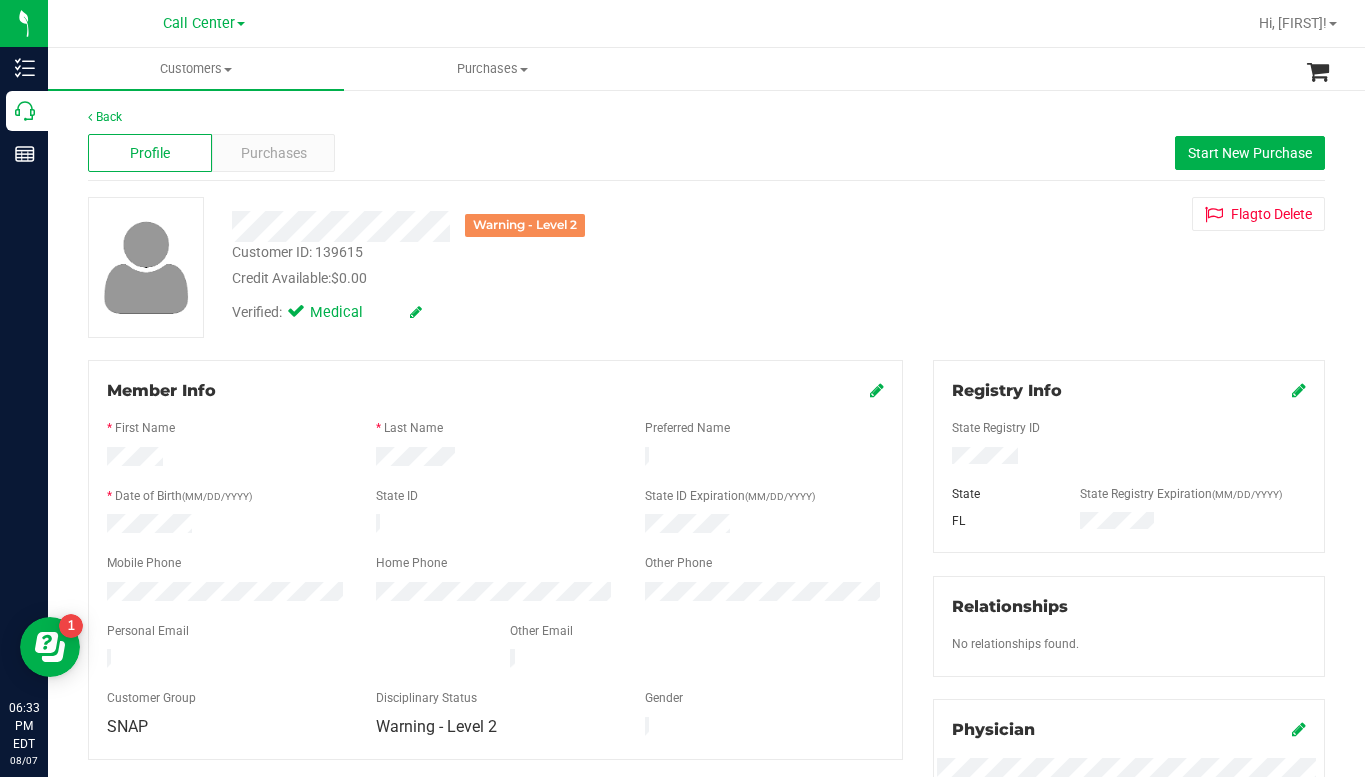 click on "Warning - Level 2
Customer ID: 139615
Credit Available:
$0.00
Verified:
Medical
Flag  to Delete" at bounding box center (706, 267) 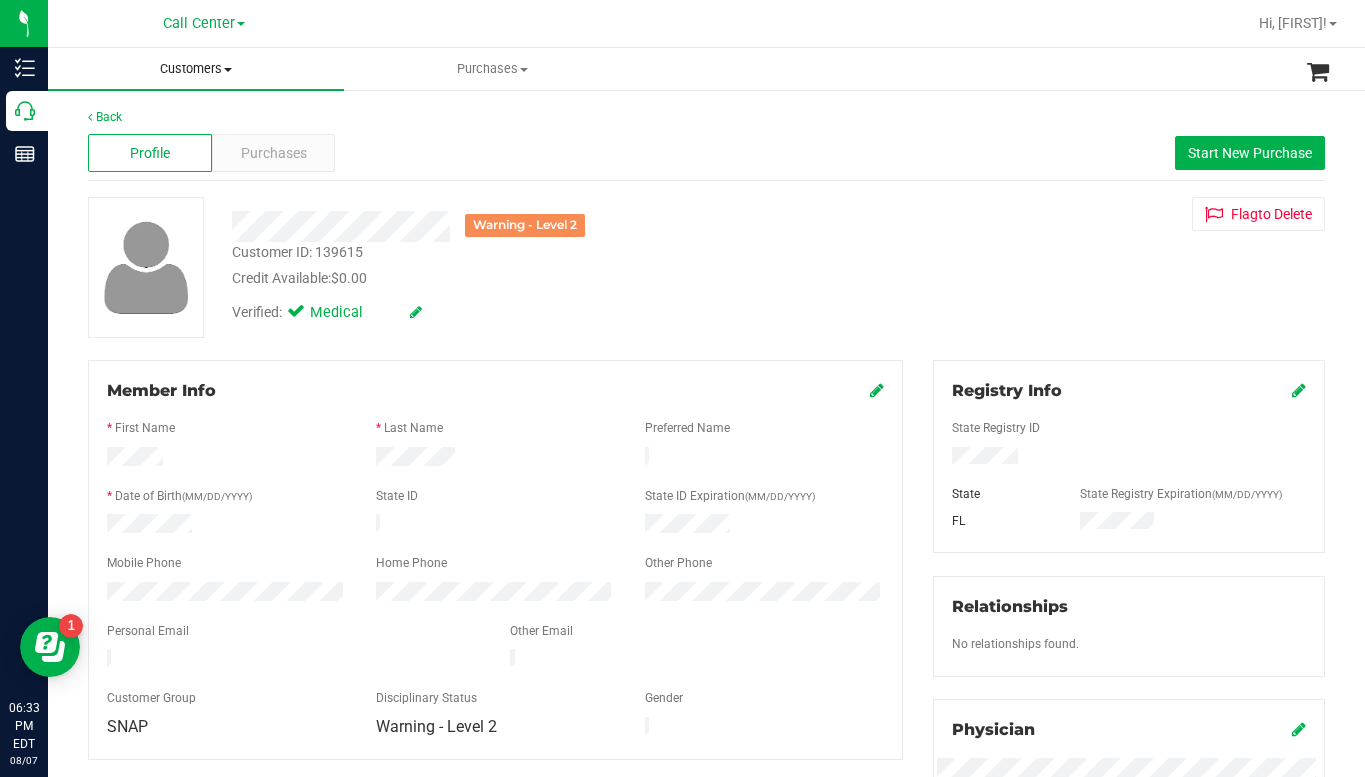 click on "Customers" at bounding box center (196, 69) 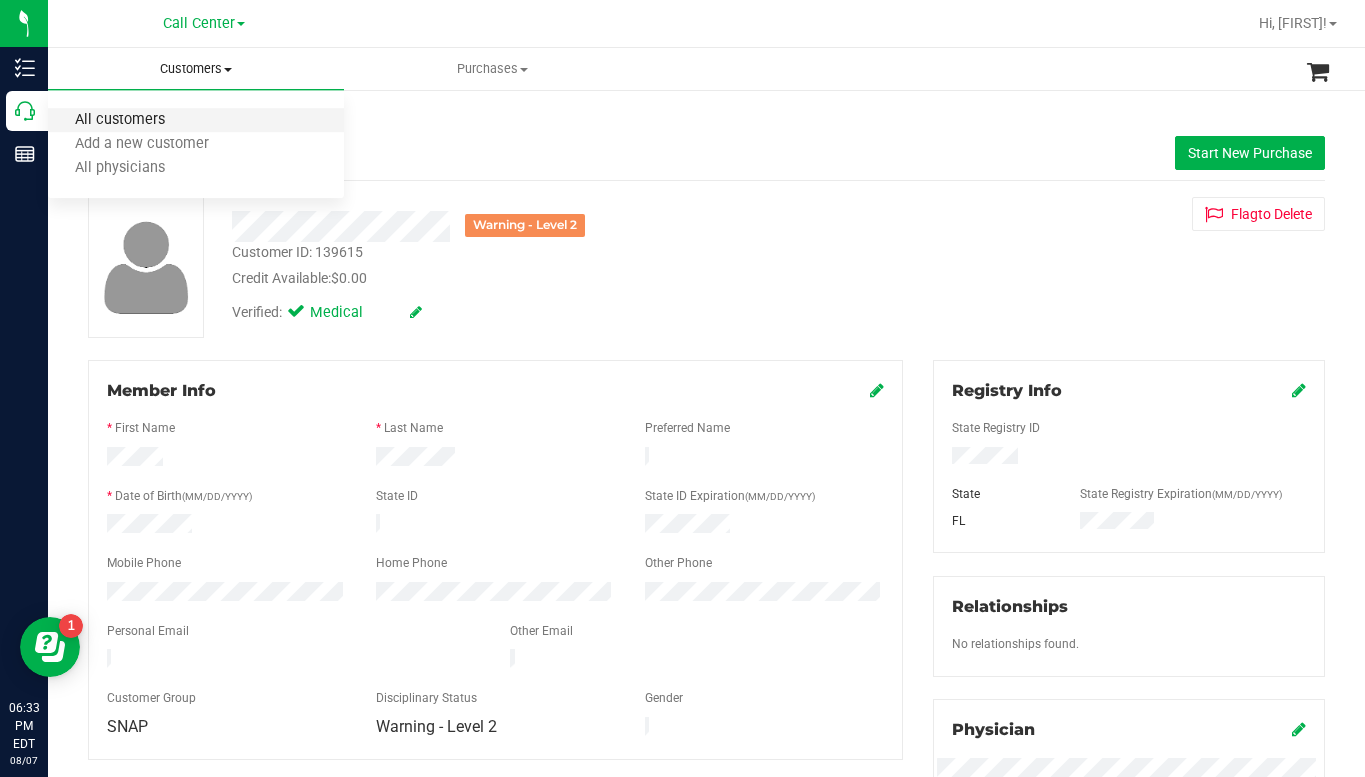click on "All customers" at bounding box center (120, 120) 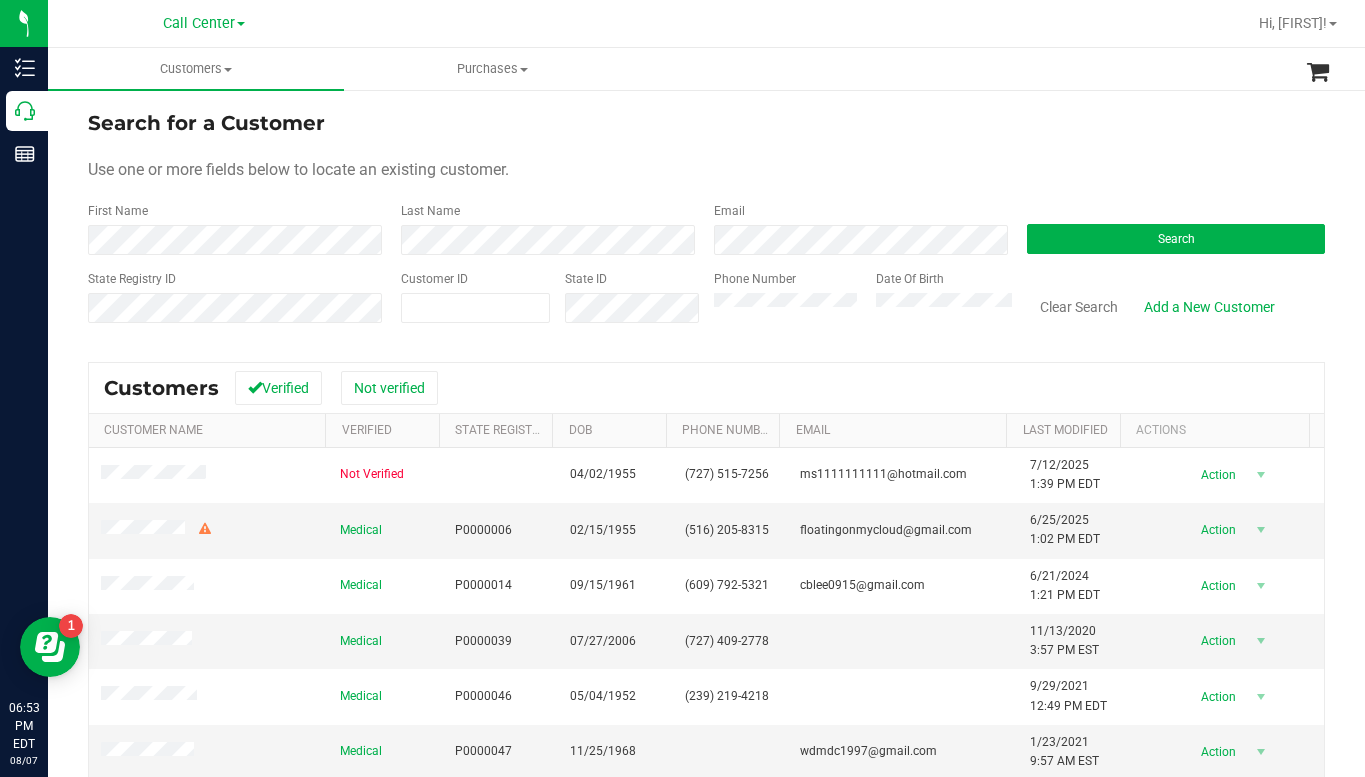 click on "Search for a Customer
Use one or more fields below to locate an existing customer.
First Name
Last Name
Email
Search
State Registry ID
Customer ID
State ID
Phone Number" at bounding box center (706, 547) 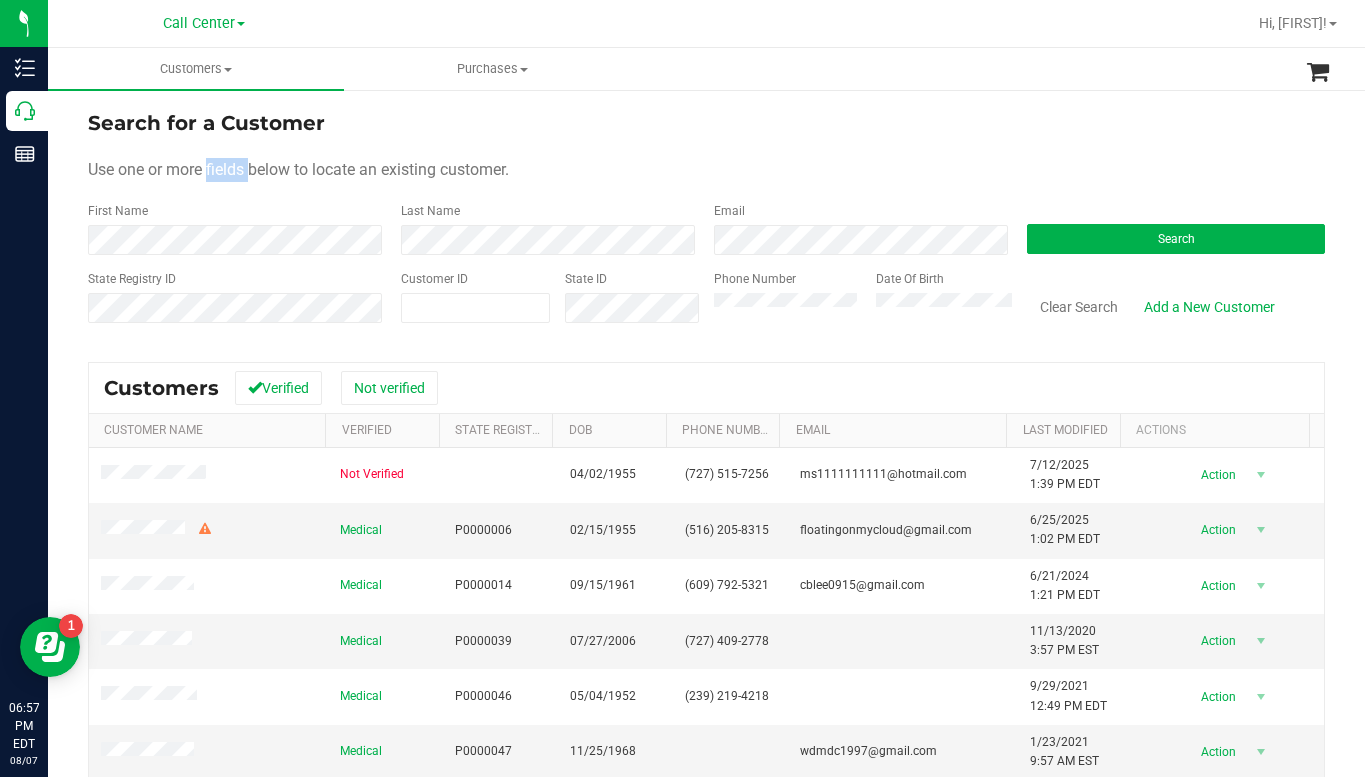 click on "Use one or more fields below to locate an existing customer." at bounding box center (706, 170) 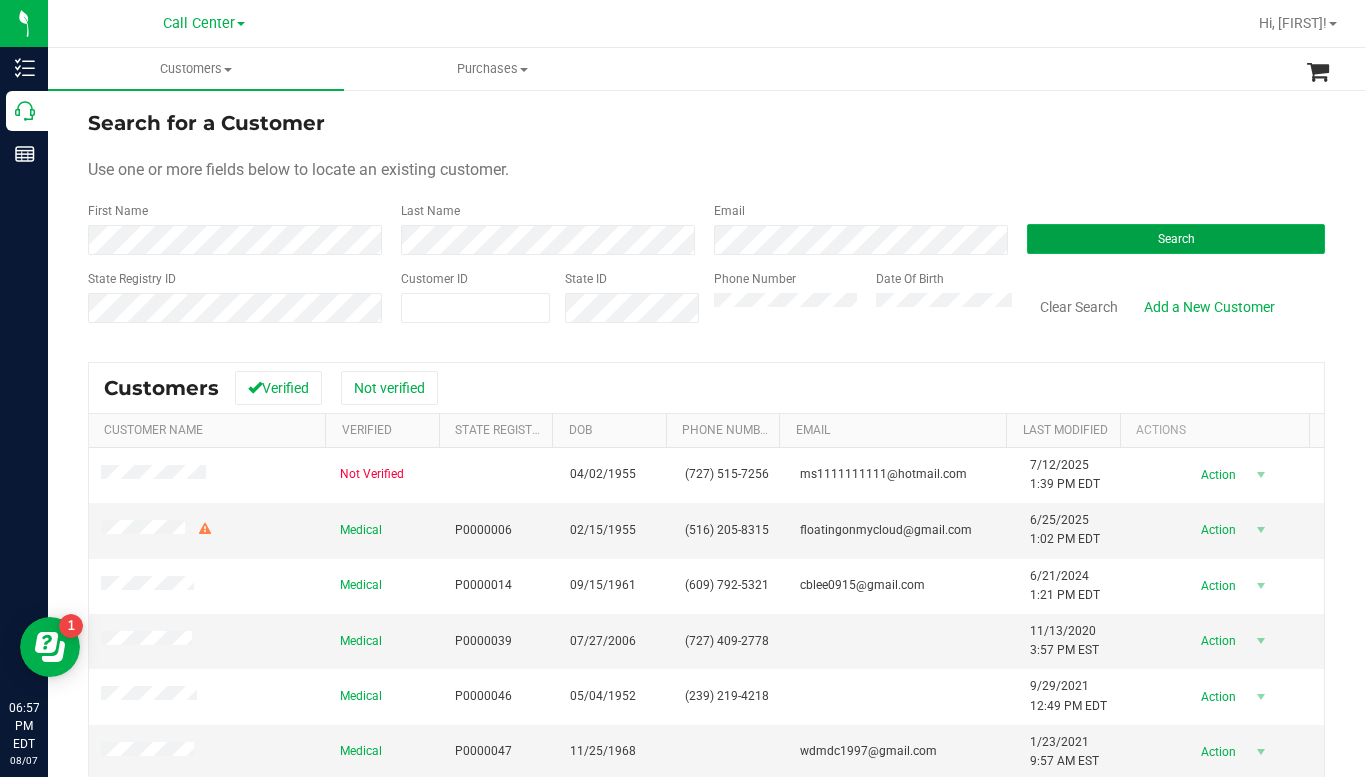 click on "Search" at bounding box center (1176, 239) 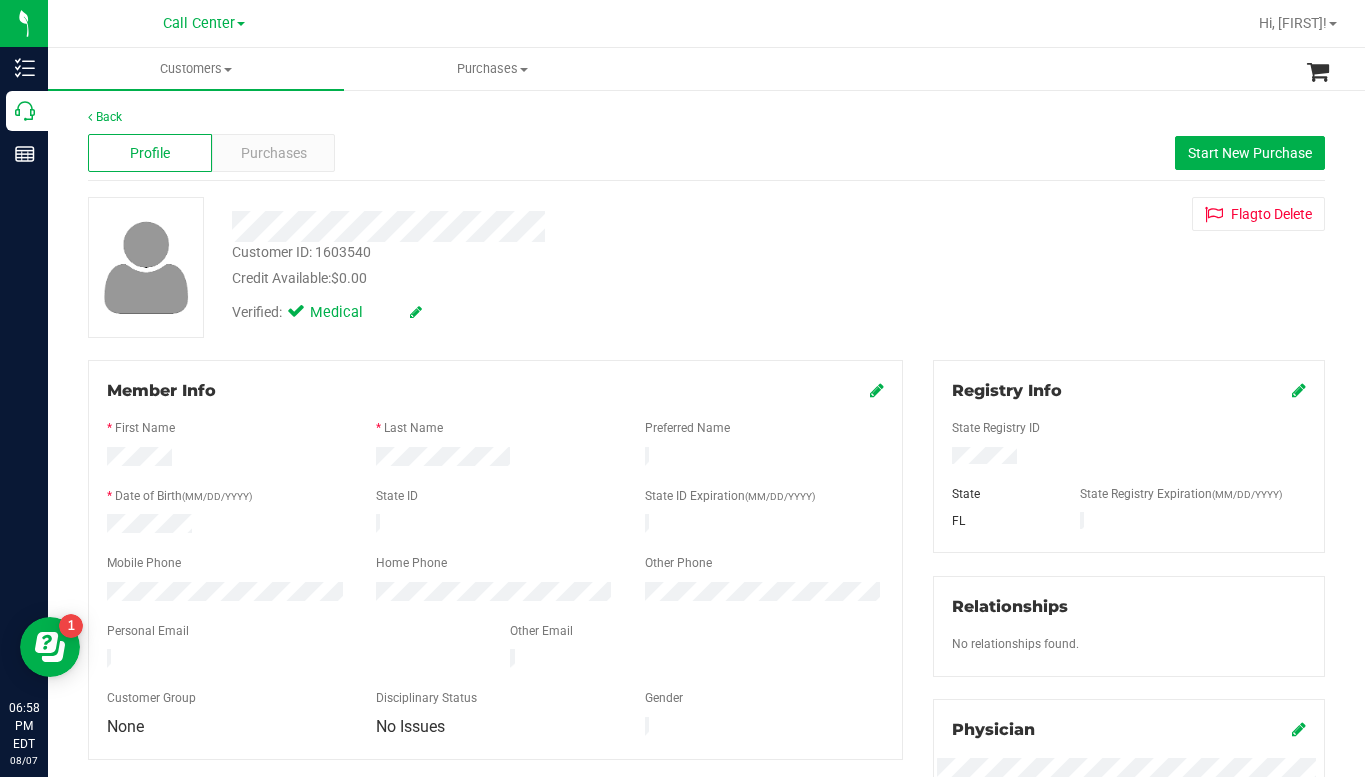 click on "Customer ID: [NUMBER]
Credit Available:
$0.00
Verified:
Medical
Flag  to Delete" at bounding box center (706, 267) 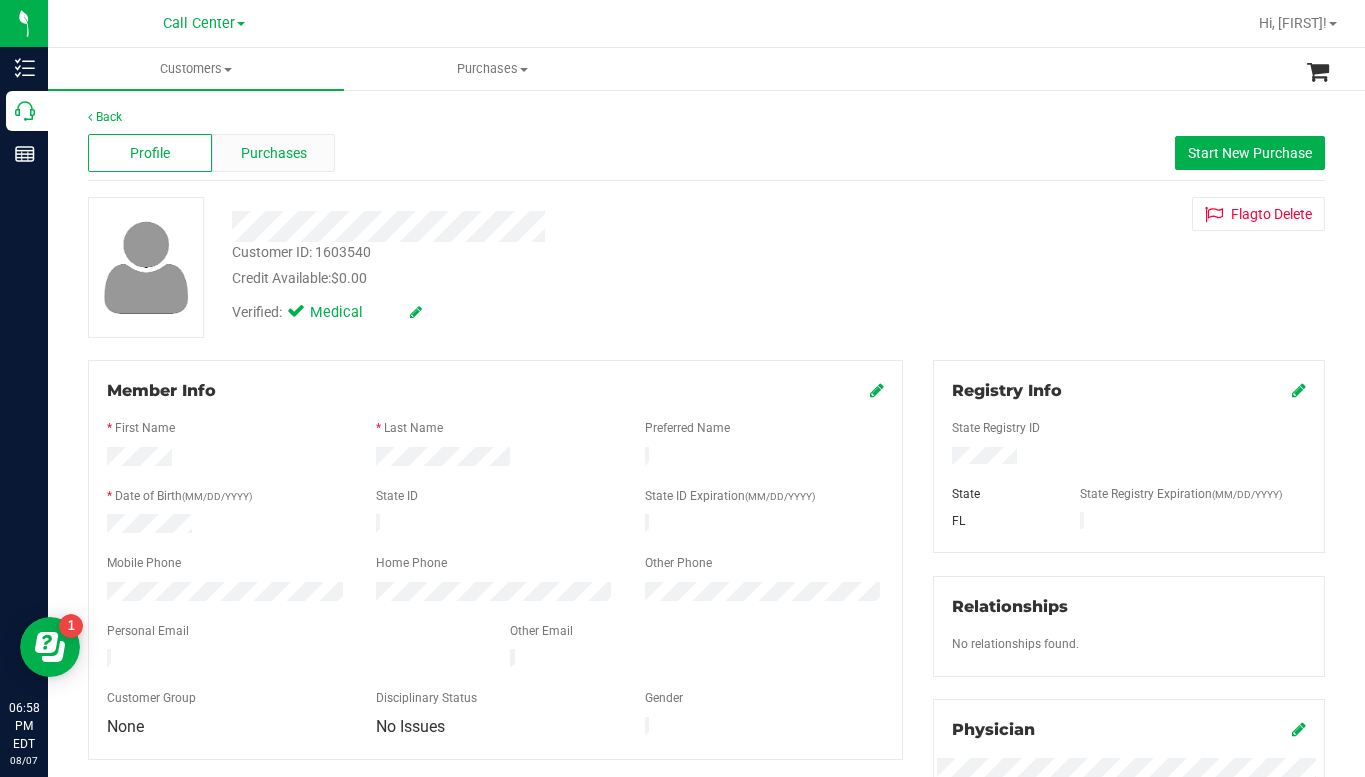 click on "Purchases" at bounding box center [274, 153] 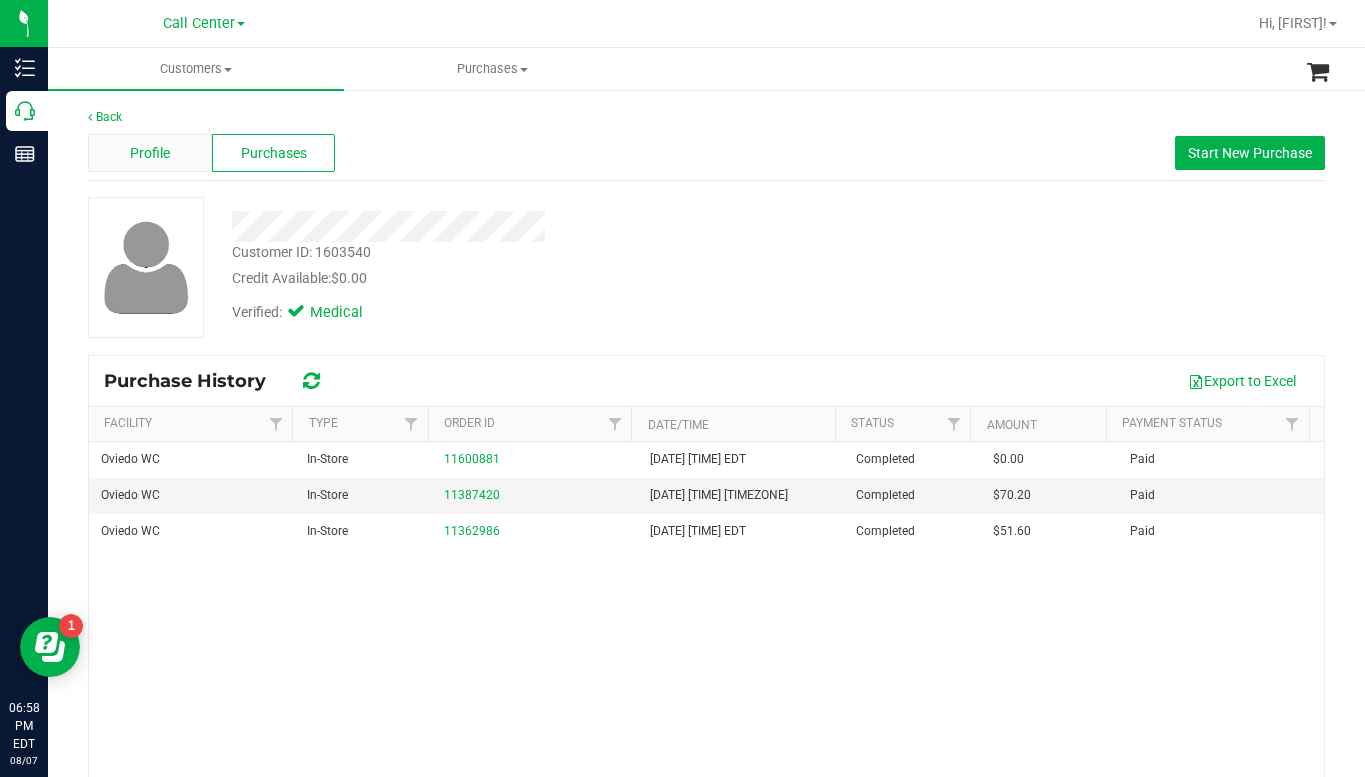 click on "Profile" at bounding box center [150, 153] 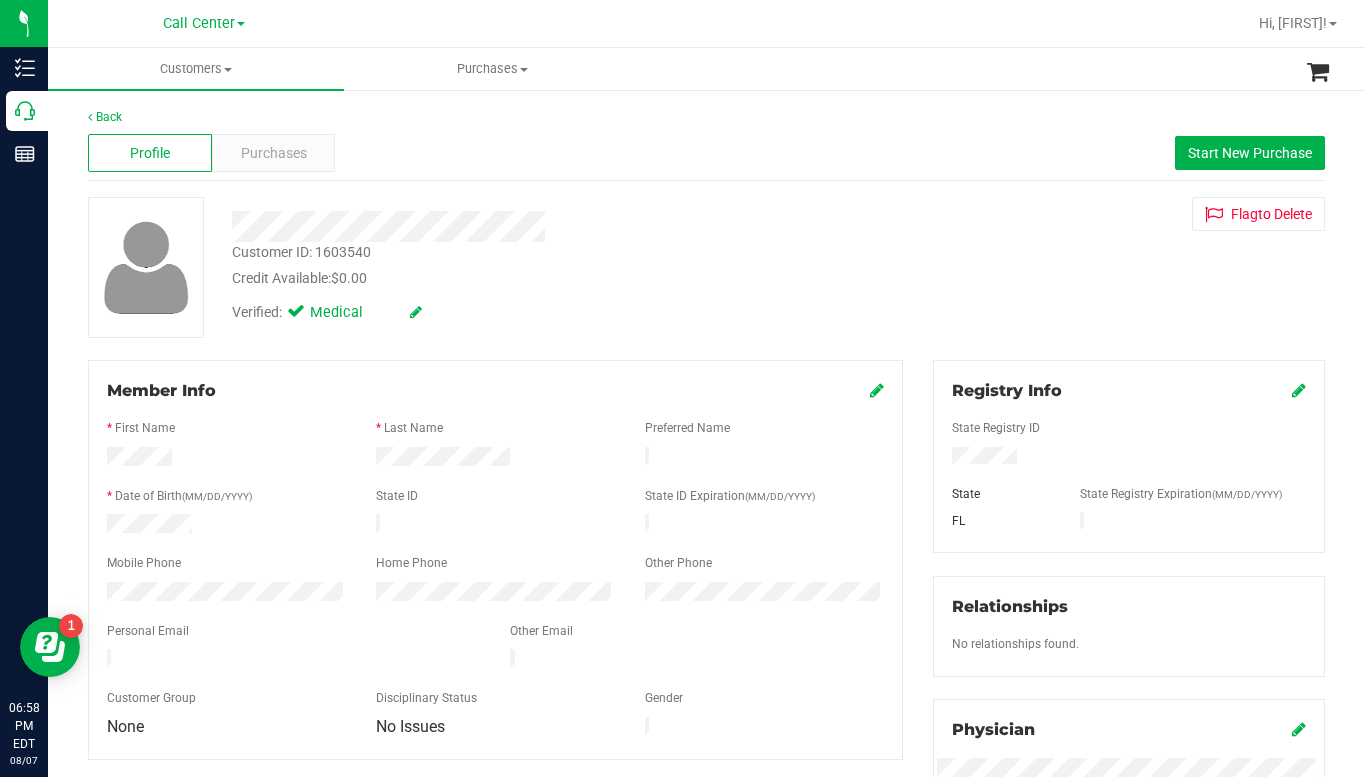 click on "Verified:
Medical" at bounding box center (534, 311) 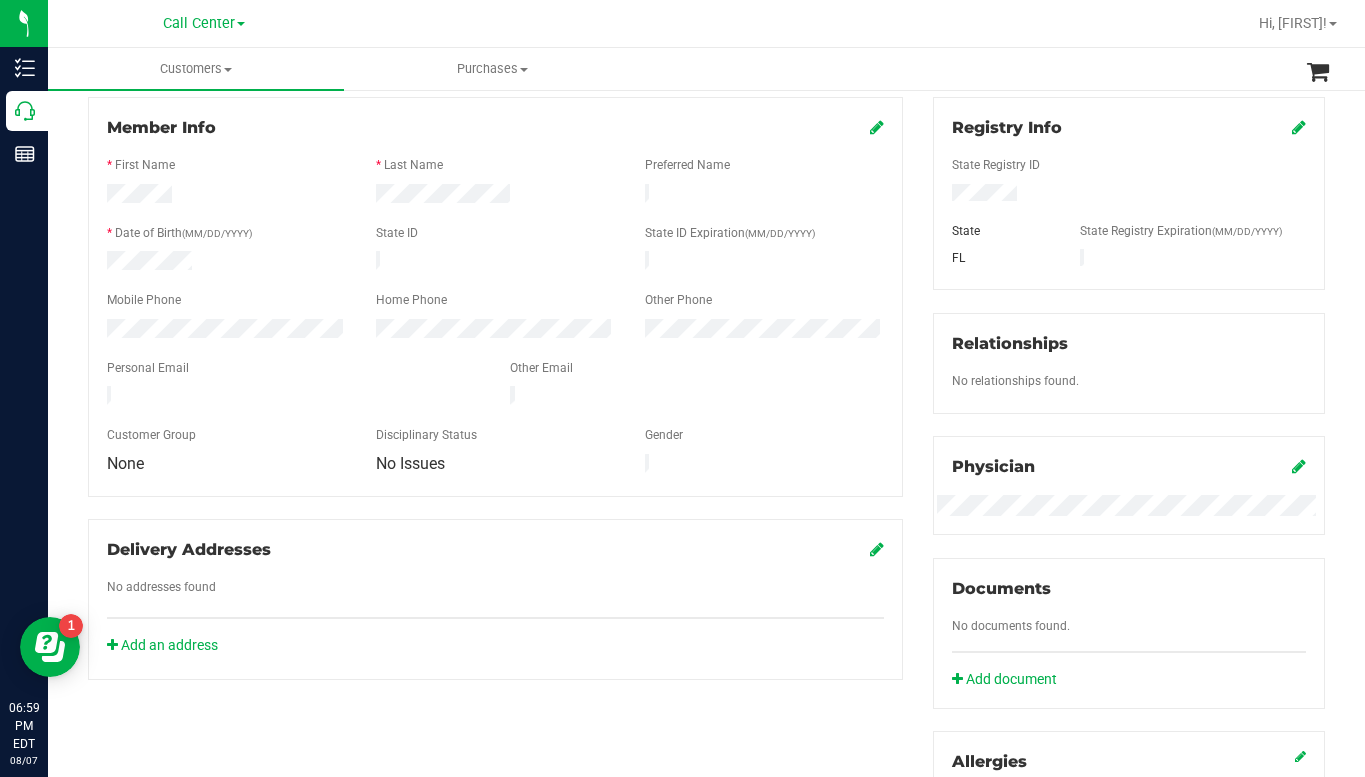 scroll, scrollTop: 0, scrollLeft: 0, axis: both 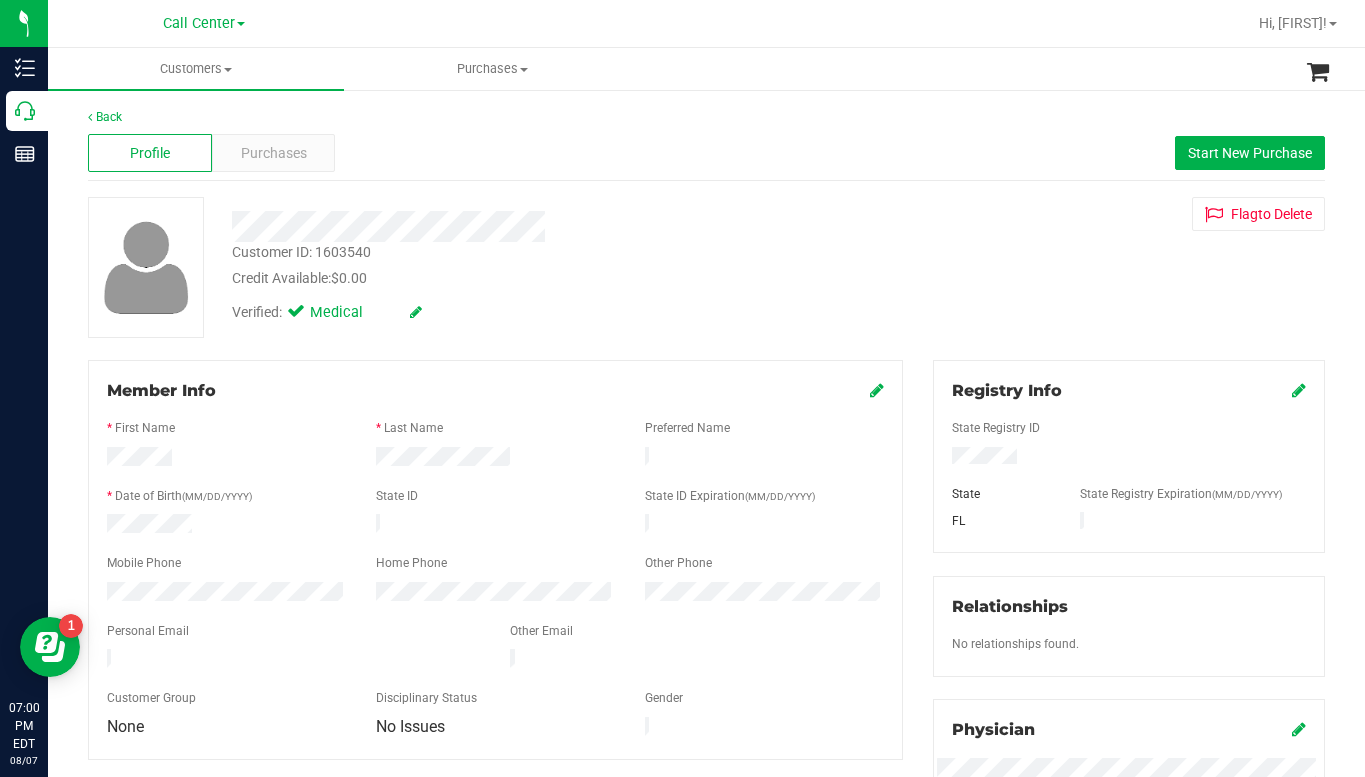 click on "Customer ID: [NUMBER]
Credit Available:
$0.00
Verified:
Medical
Flag  to Delete" at bounding box center (706, 267) 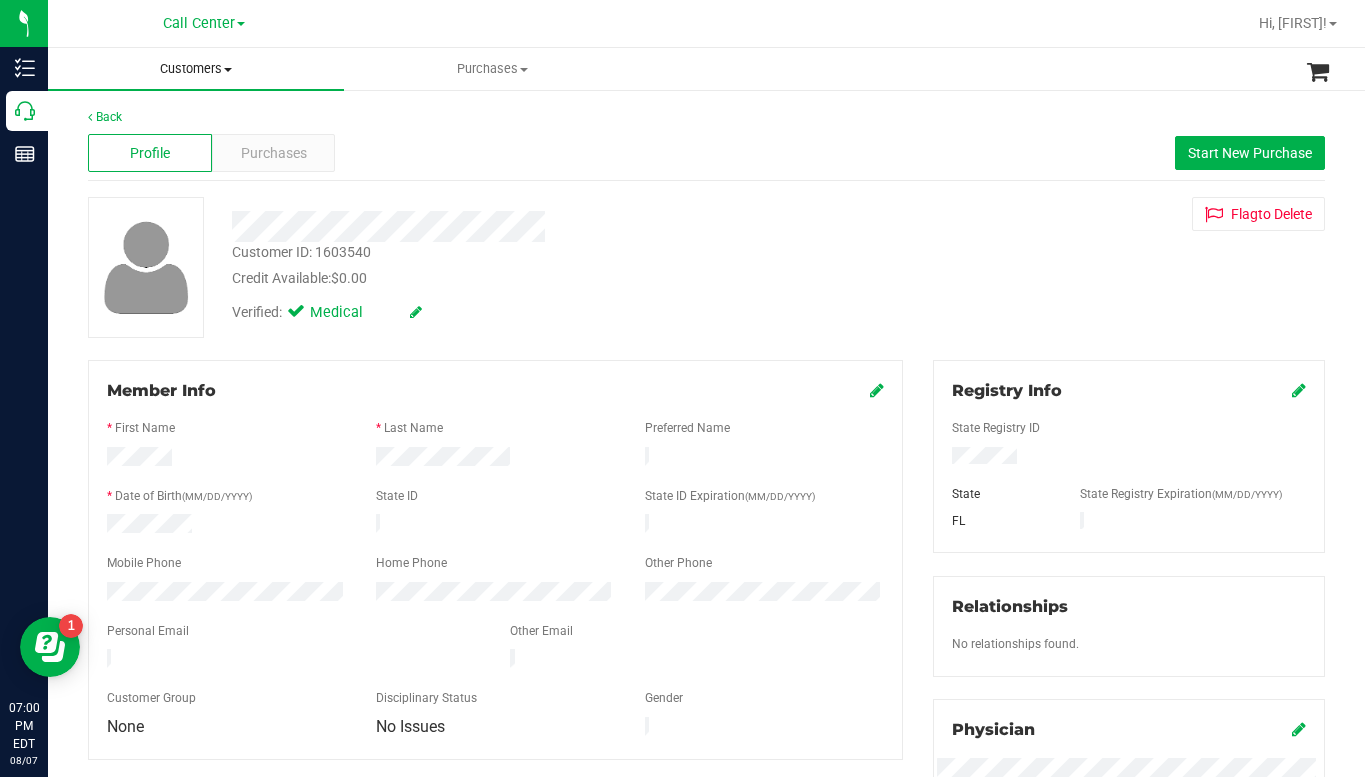 click at bounding box center [228, 70] 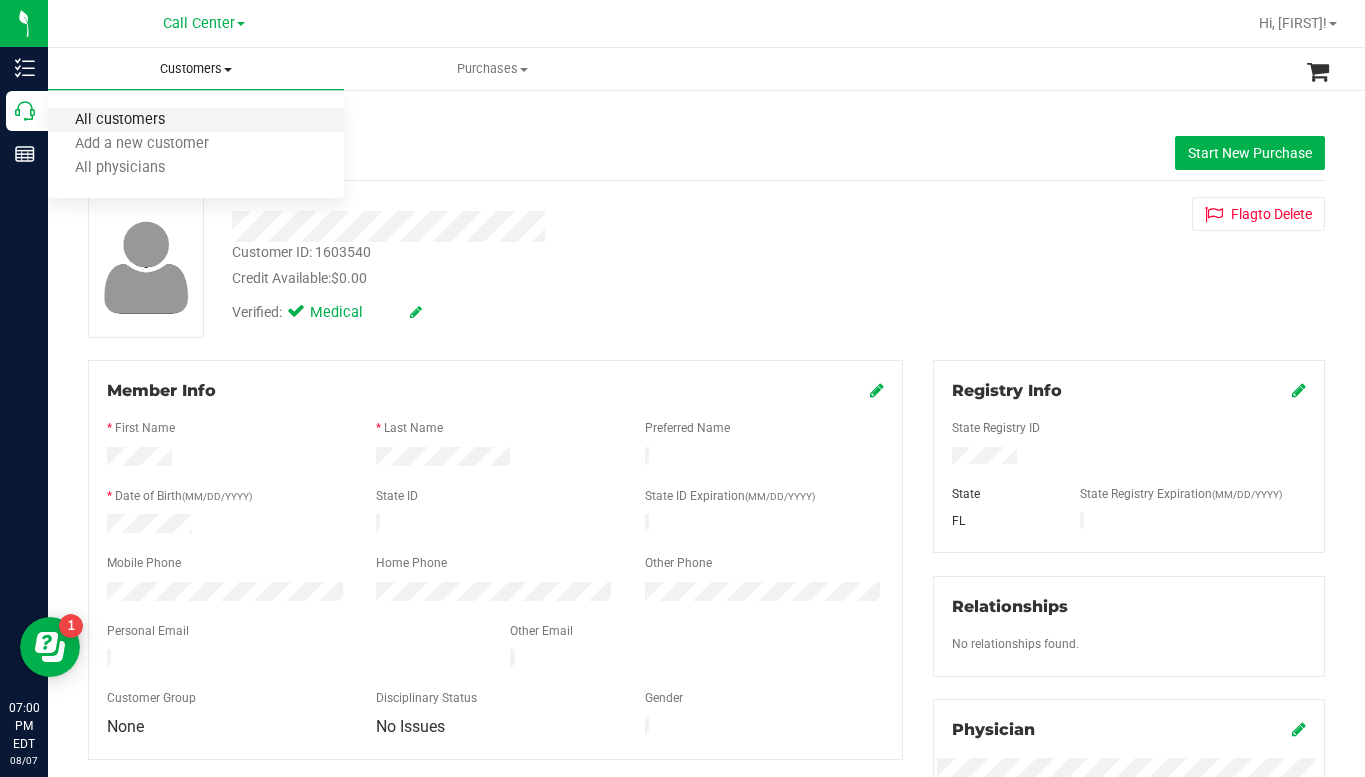 click on "All customers" at bounding box center [120, 120] 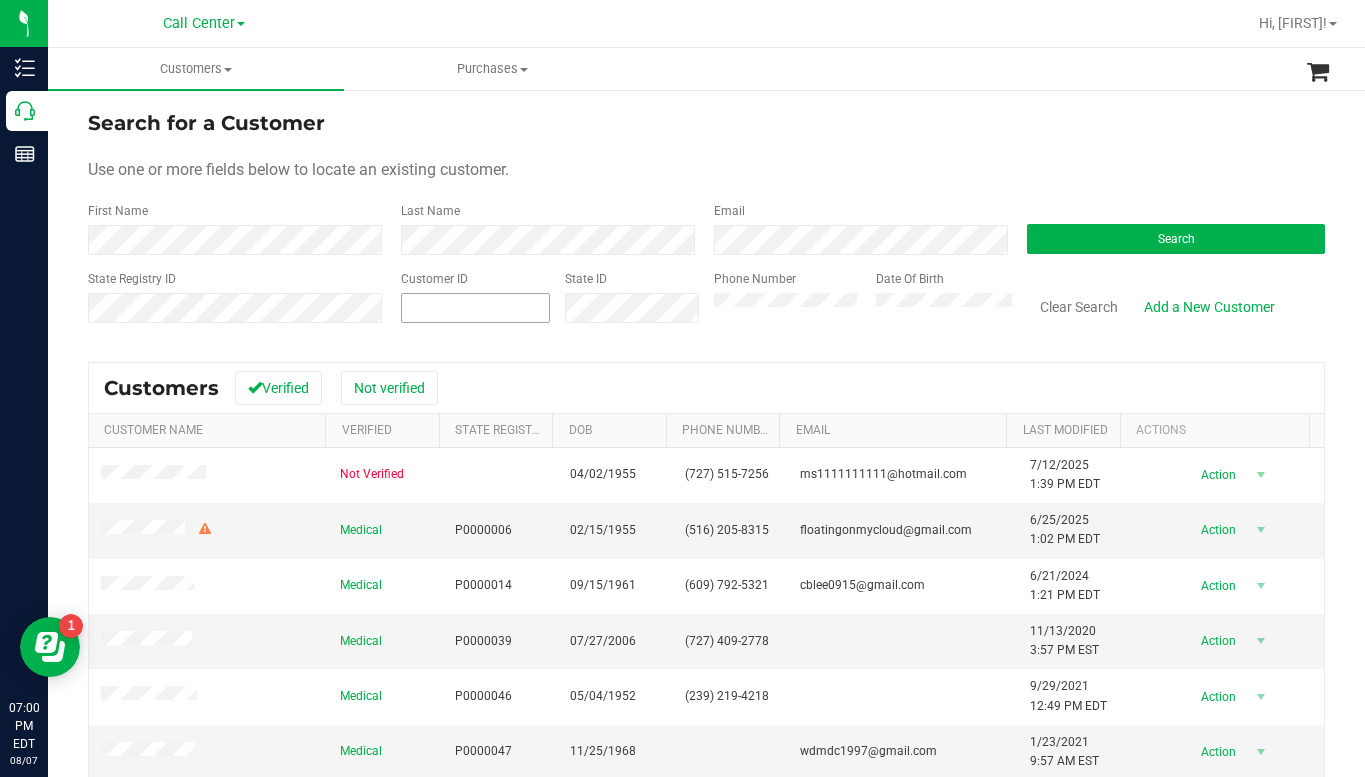 click at bounding box center (475, 308) 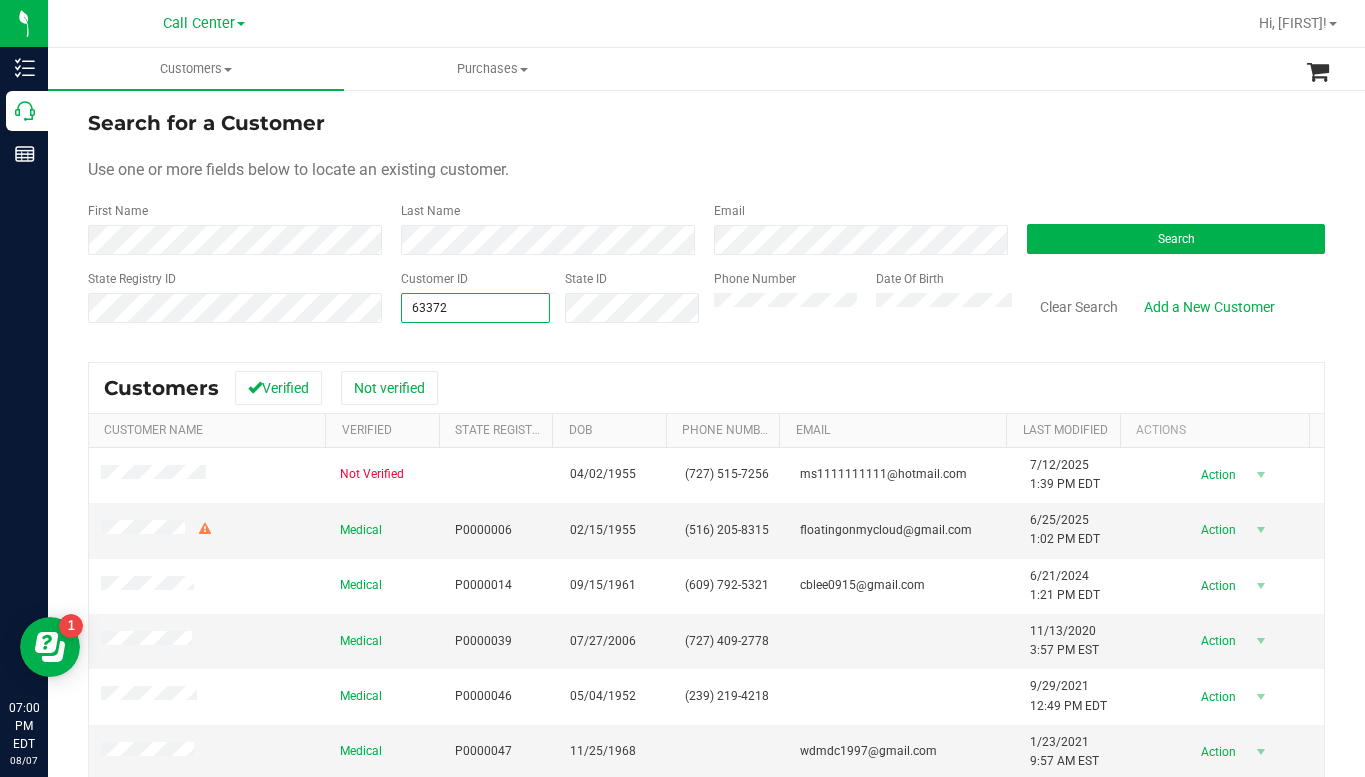 type on "633720" 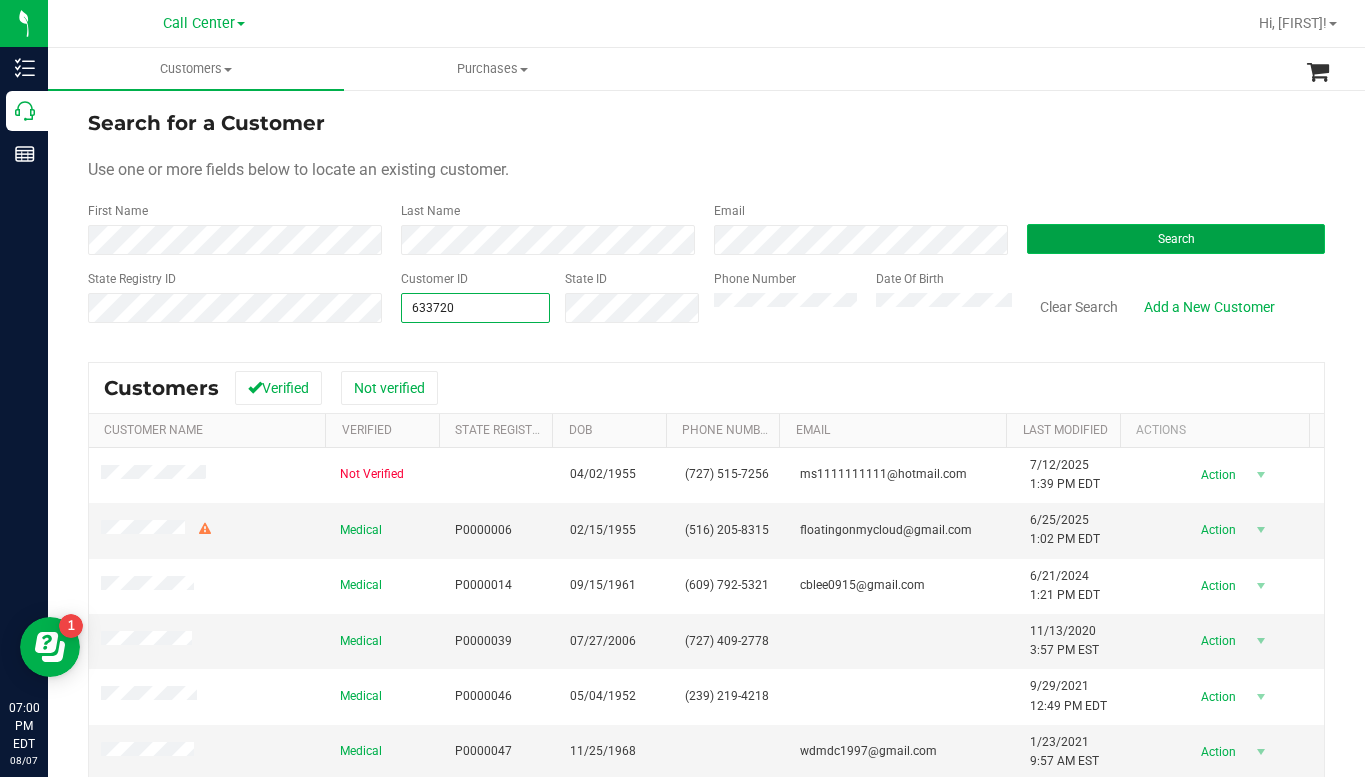 type on "633720" 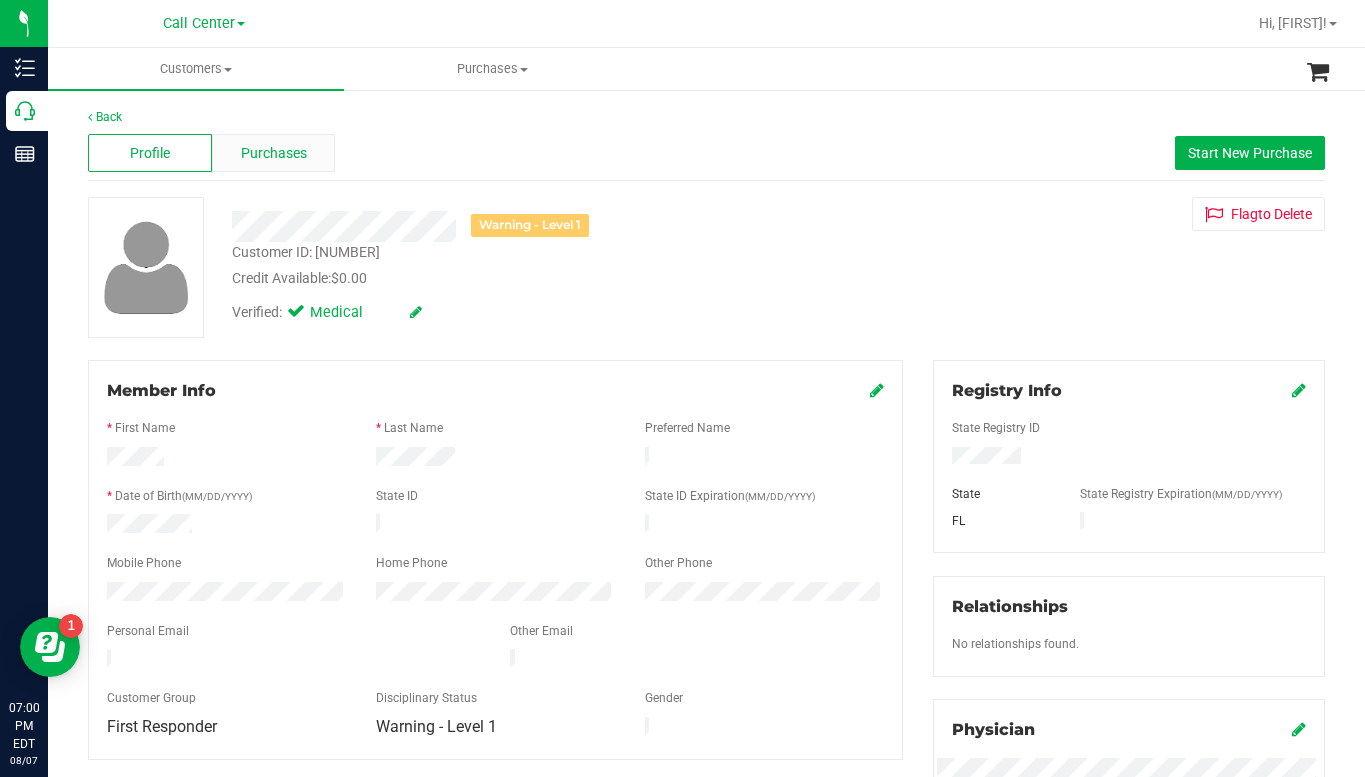 click on "Purchases" at bounding box center (274, 153) 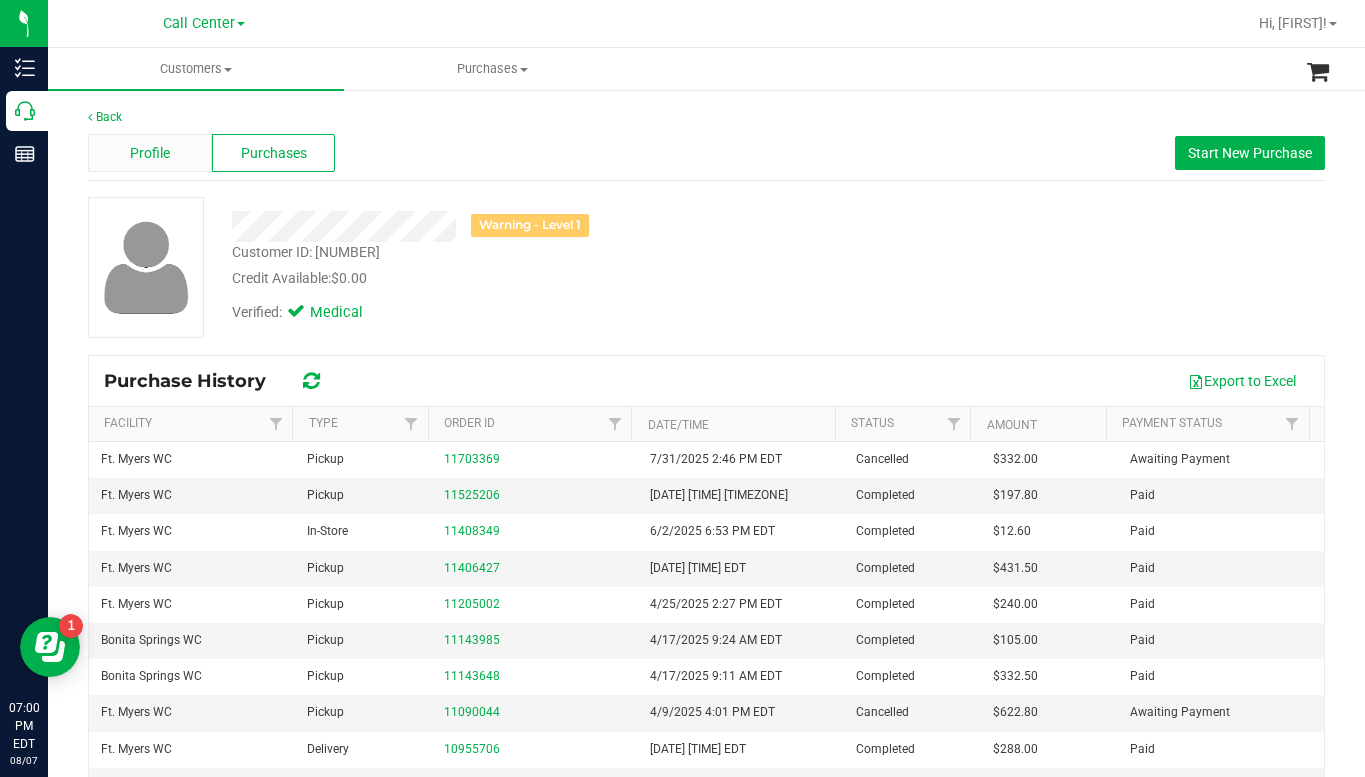 click on "Profile" at bounding box center [150, 153] 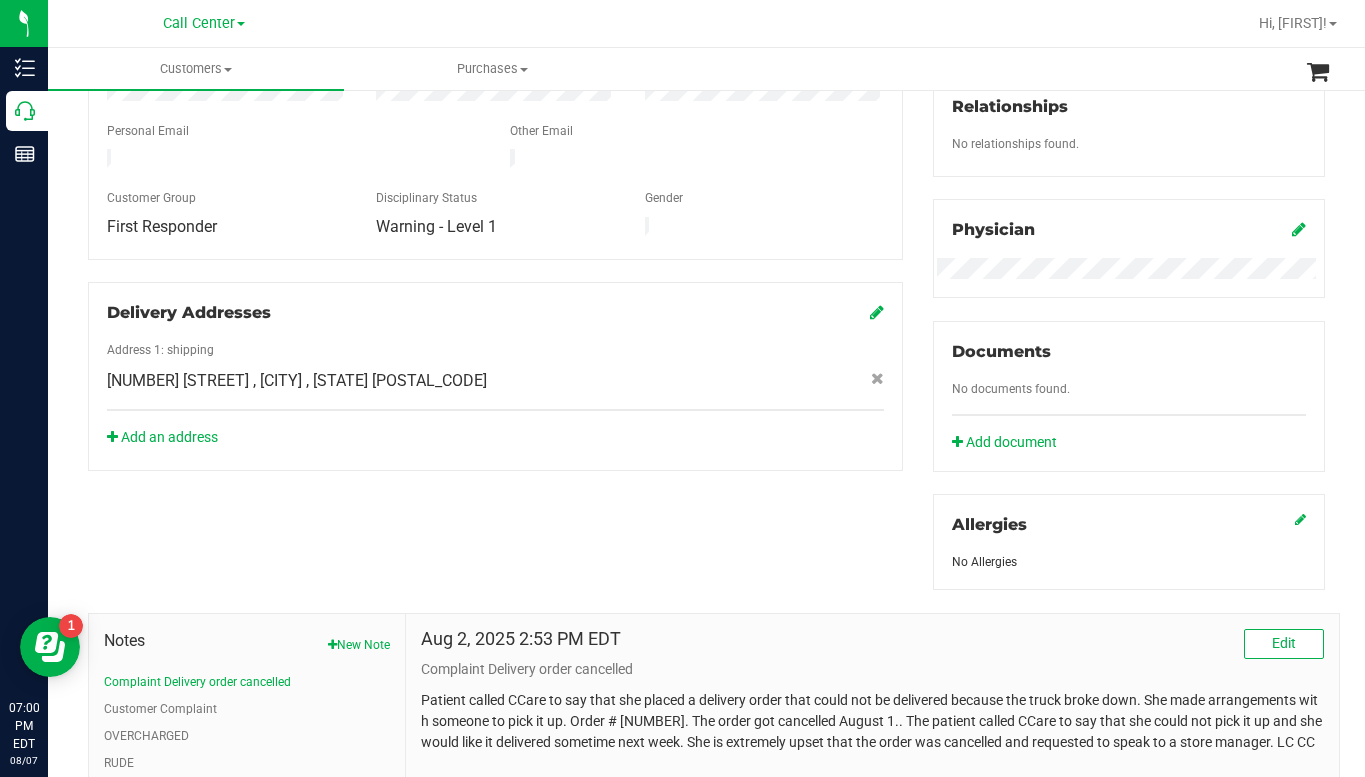 scroll, scrollTop: 600, scrollLeft: 0, axis: vertical 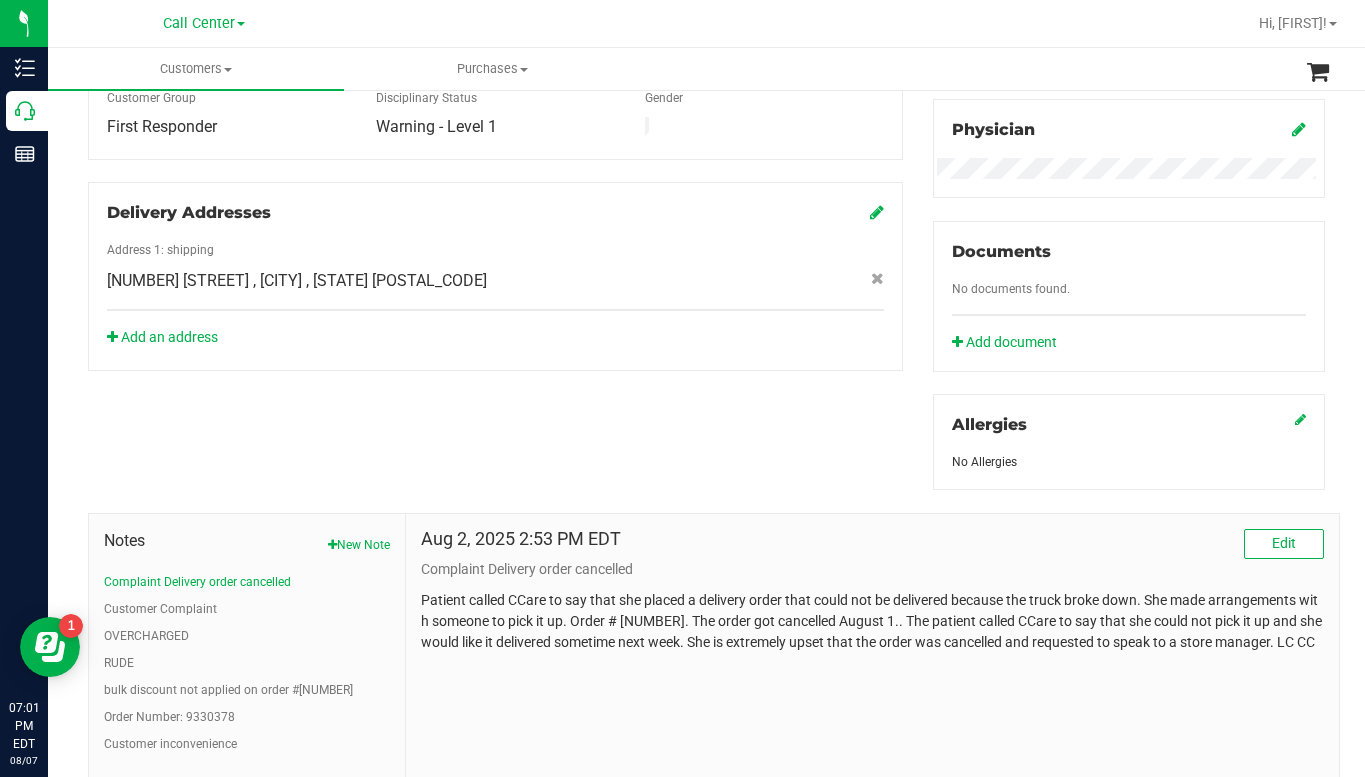 click 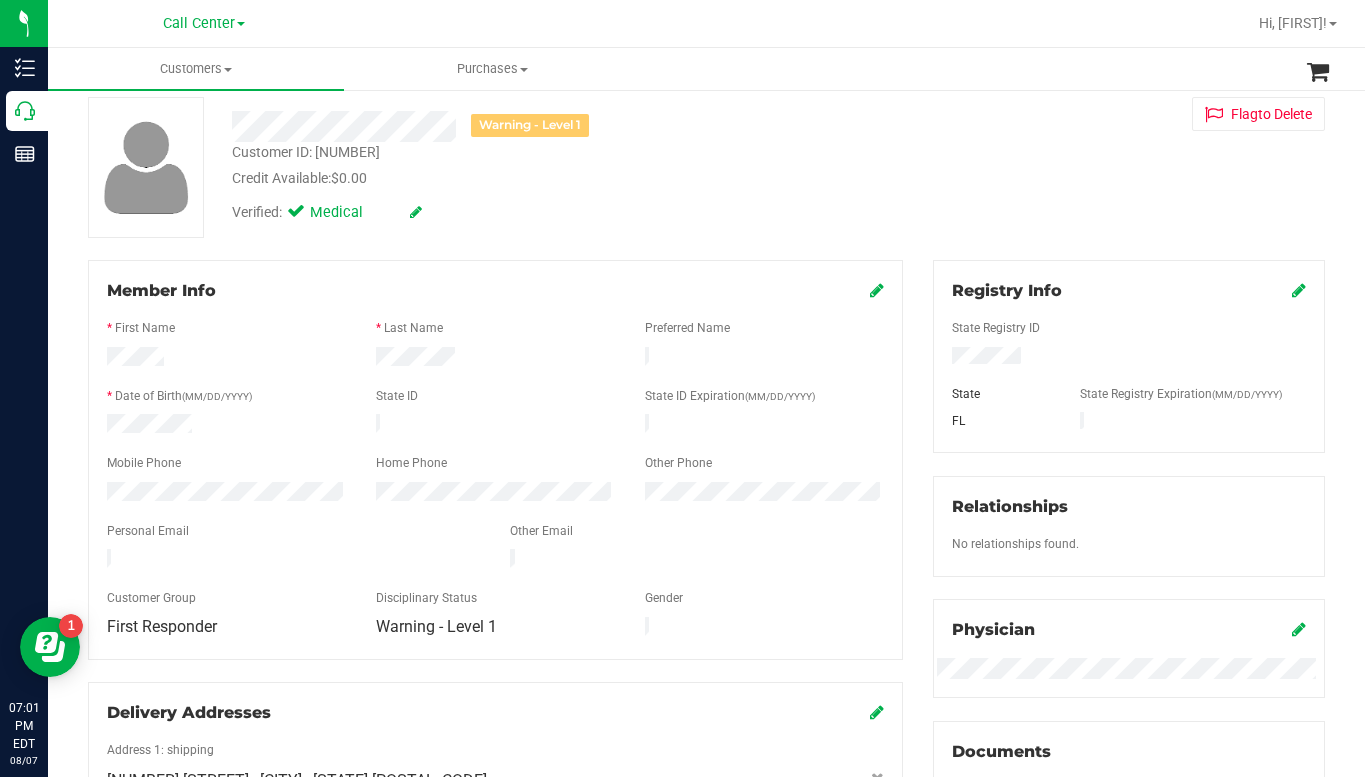 scroll, scrollTop: 0, scrollLeft: 0, axis: both 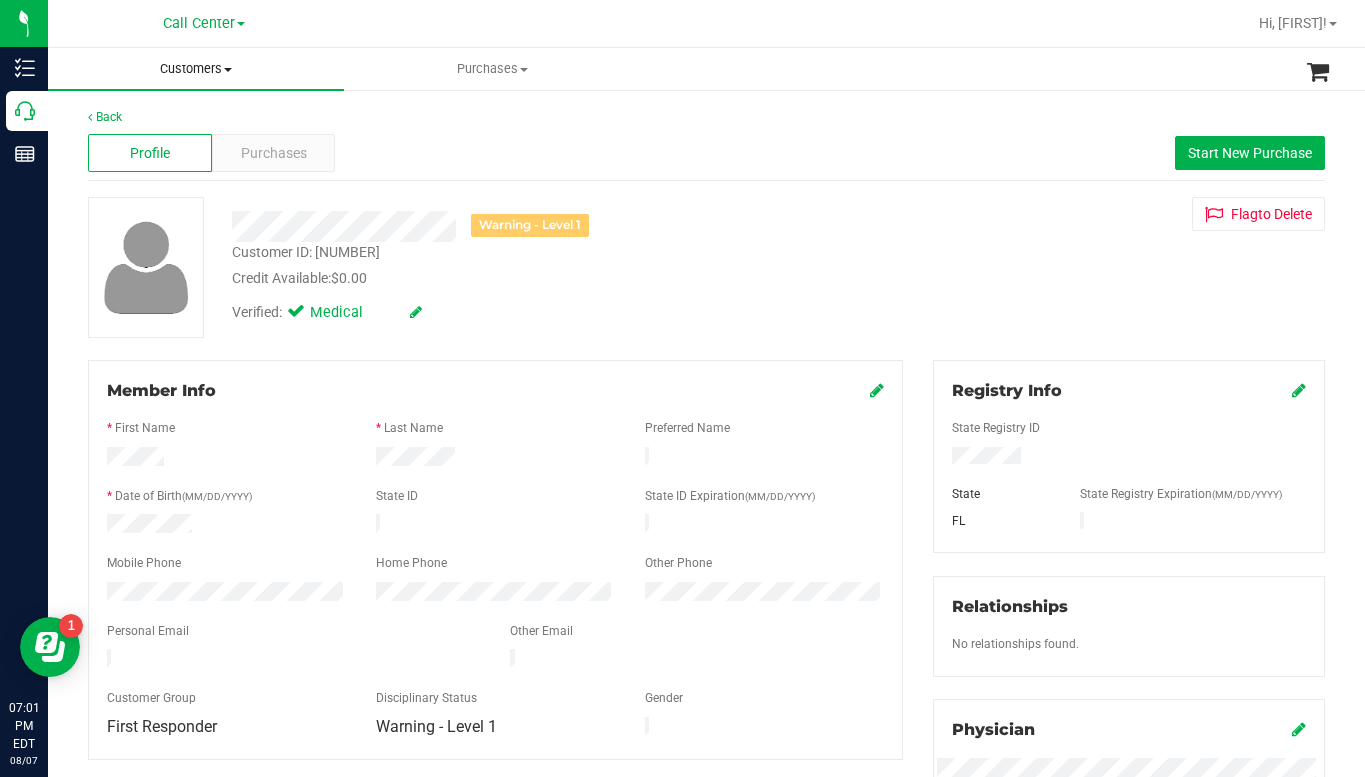 click at bounding box center [228, 70] 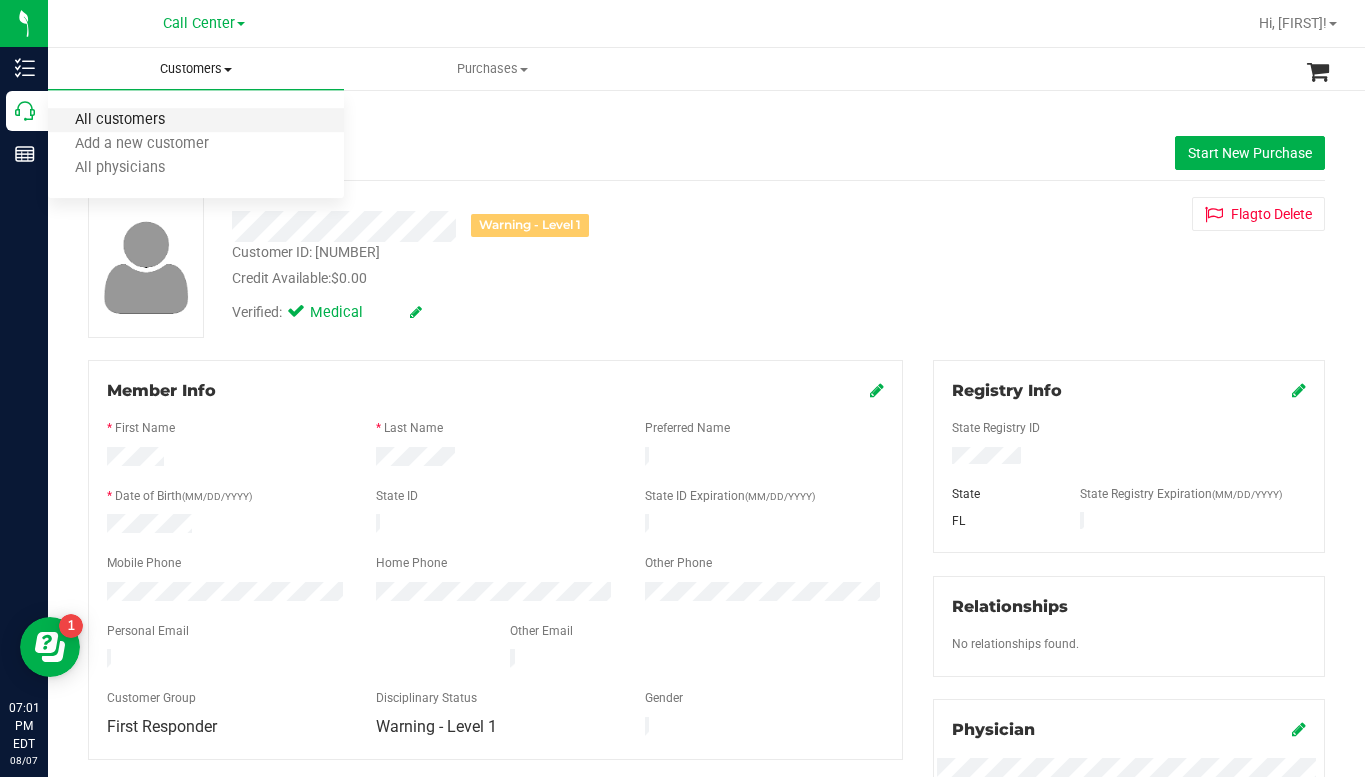 click on "All customers" at bounding box center (120, 120) 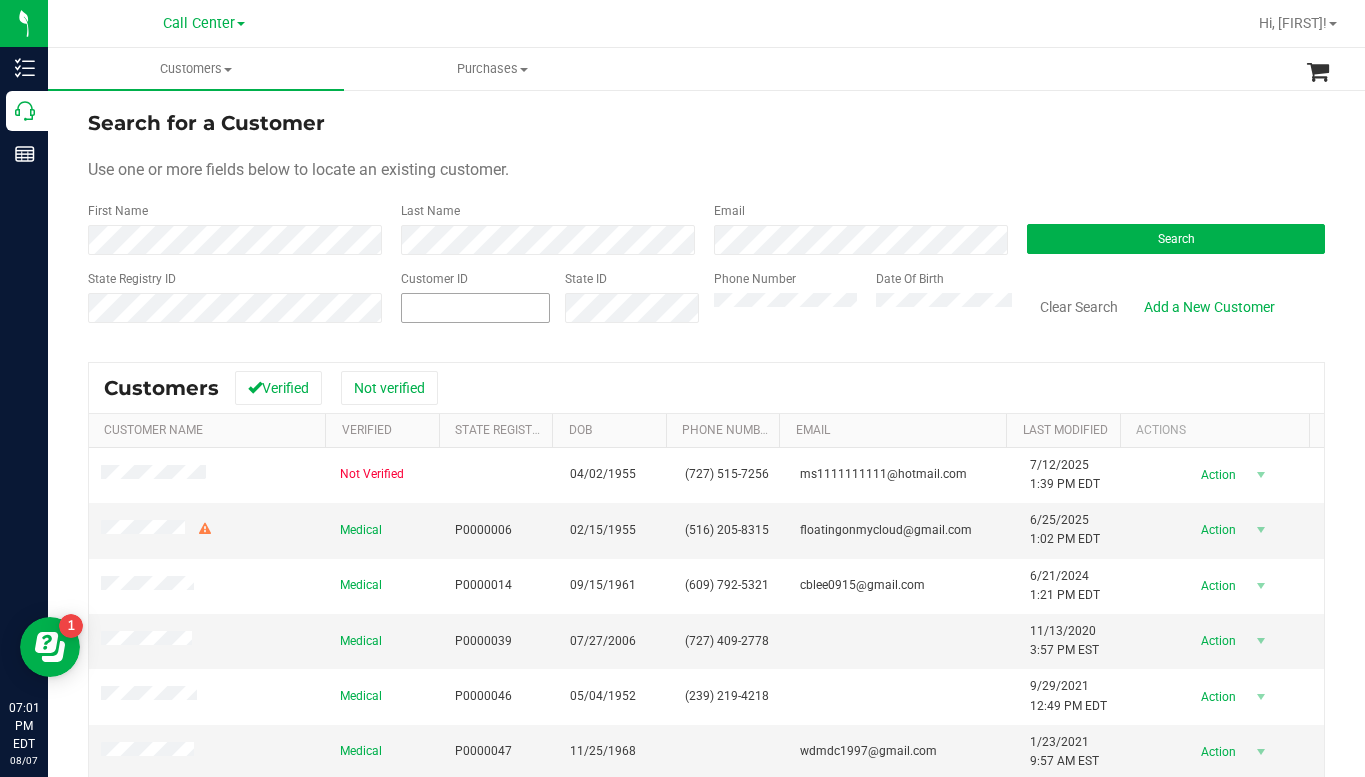 click at bounding box center (475, 308) 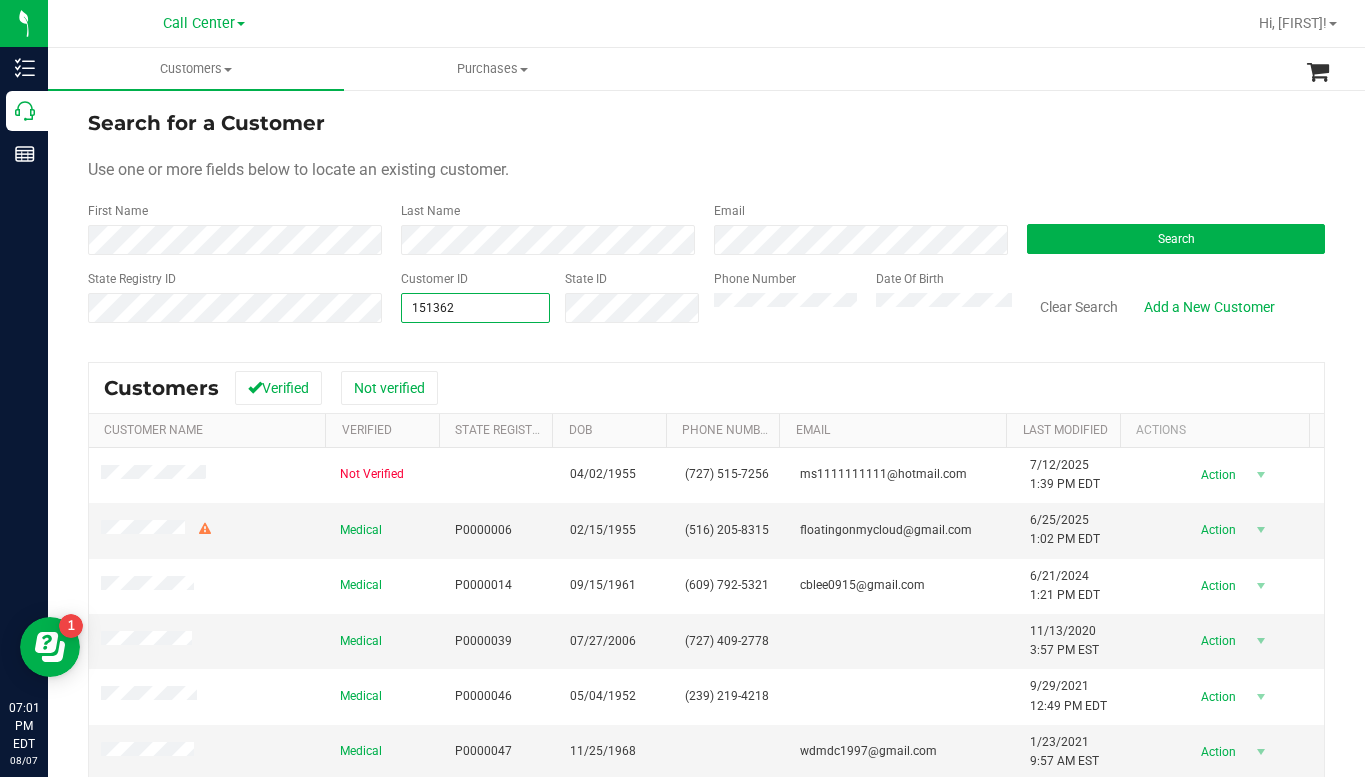 type on "1513624" 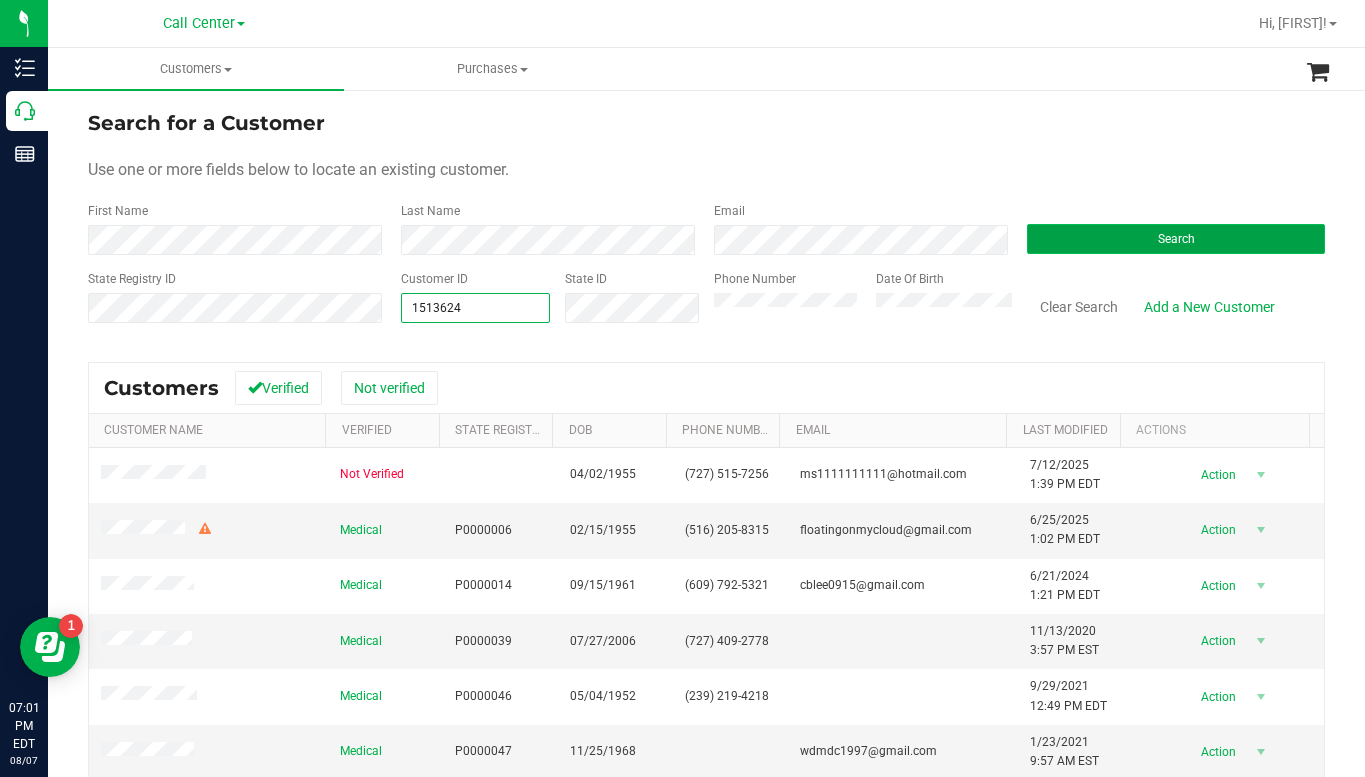 type on "1513624" 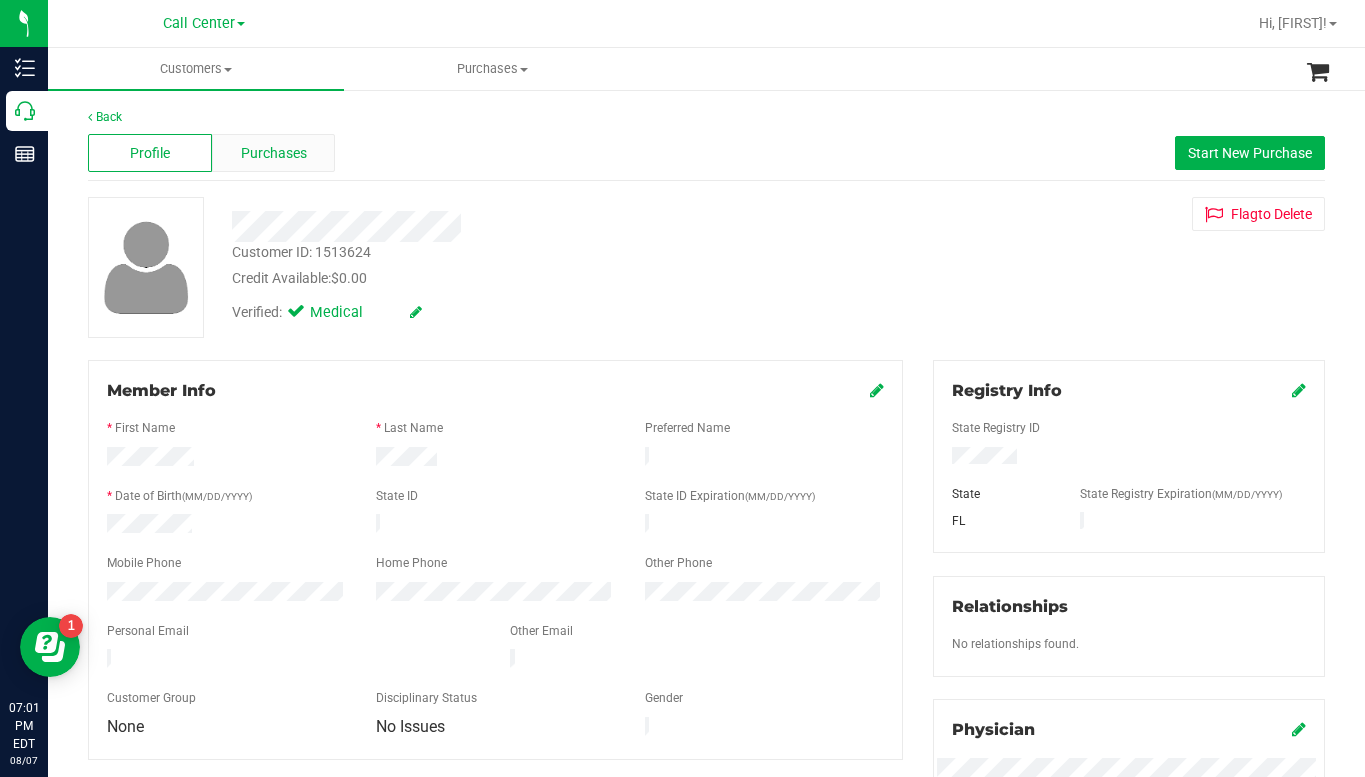 click on "Purchases" at bounding box center [274, 153] 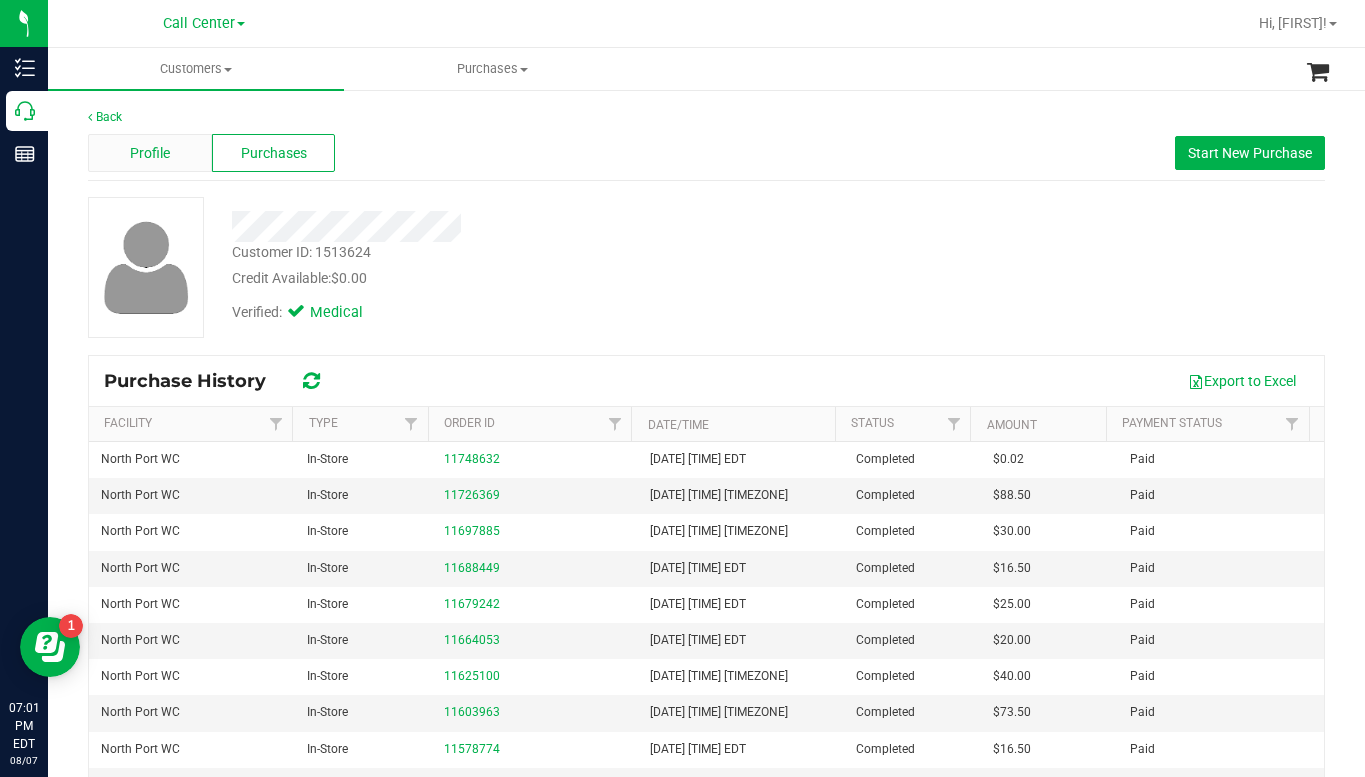 click on "Profile" at bounding box center (150, 153) 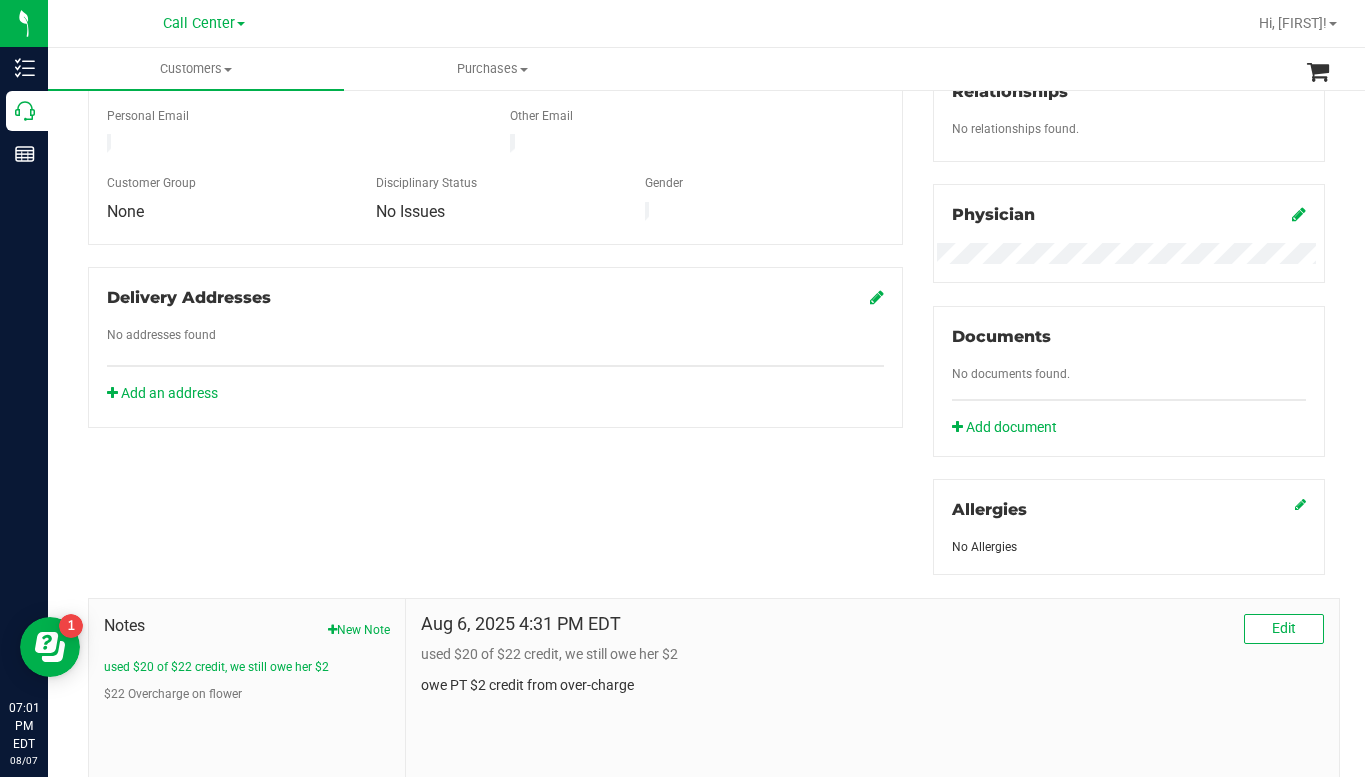 scroll, scrollTop: 669, scrollLeft: 0, axis: vertical 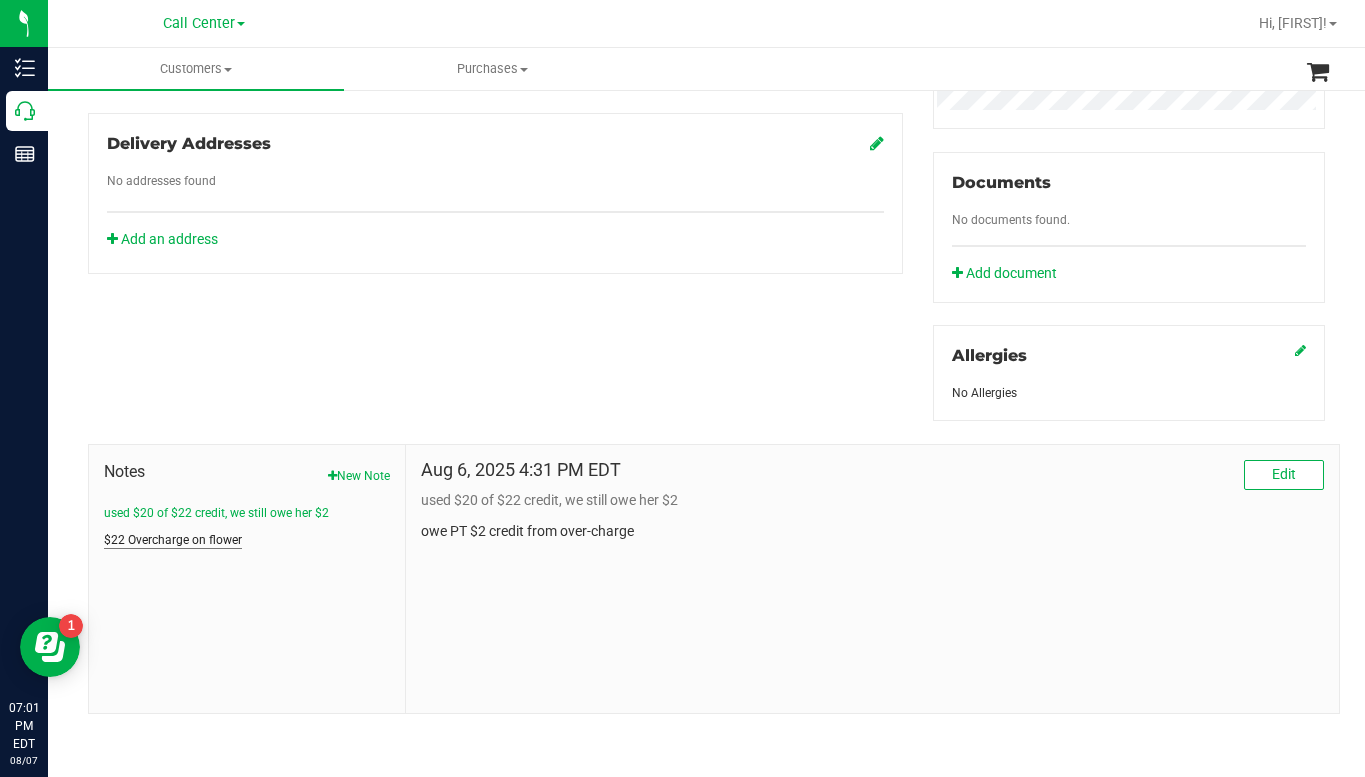 click on "$22 Overcharge on flower" at bounding box center [173, 540] 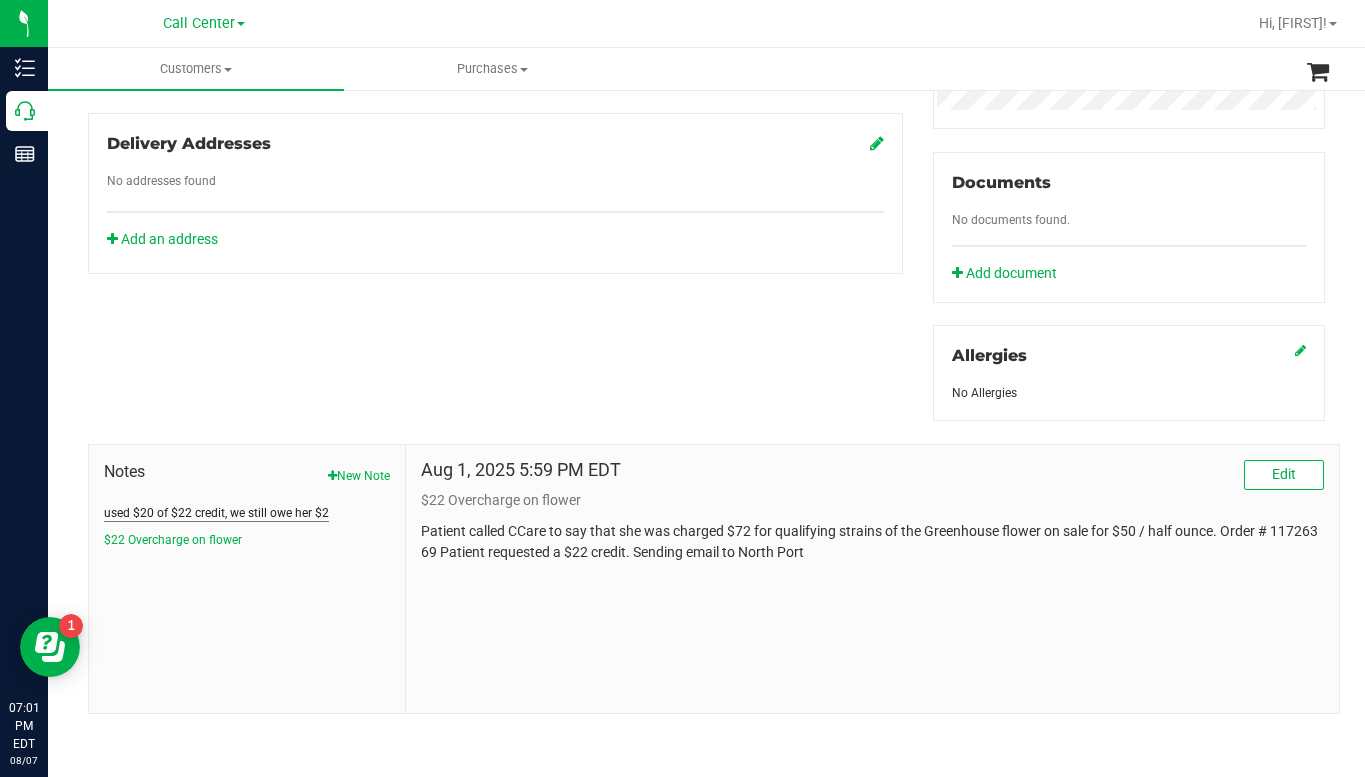 click on "used $20 of $22 credit, we still owe her $2" at bounding box center [216, 513] 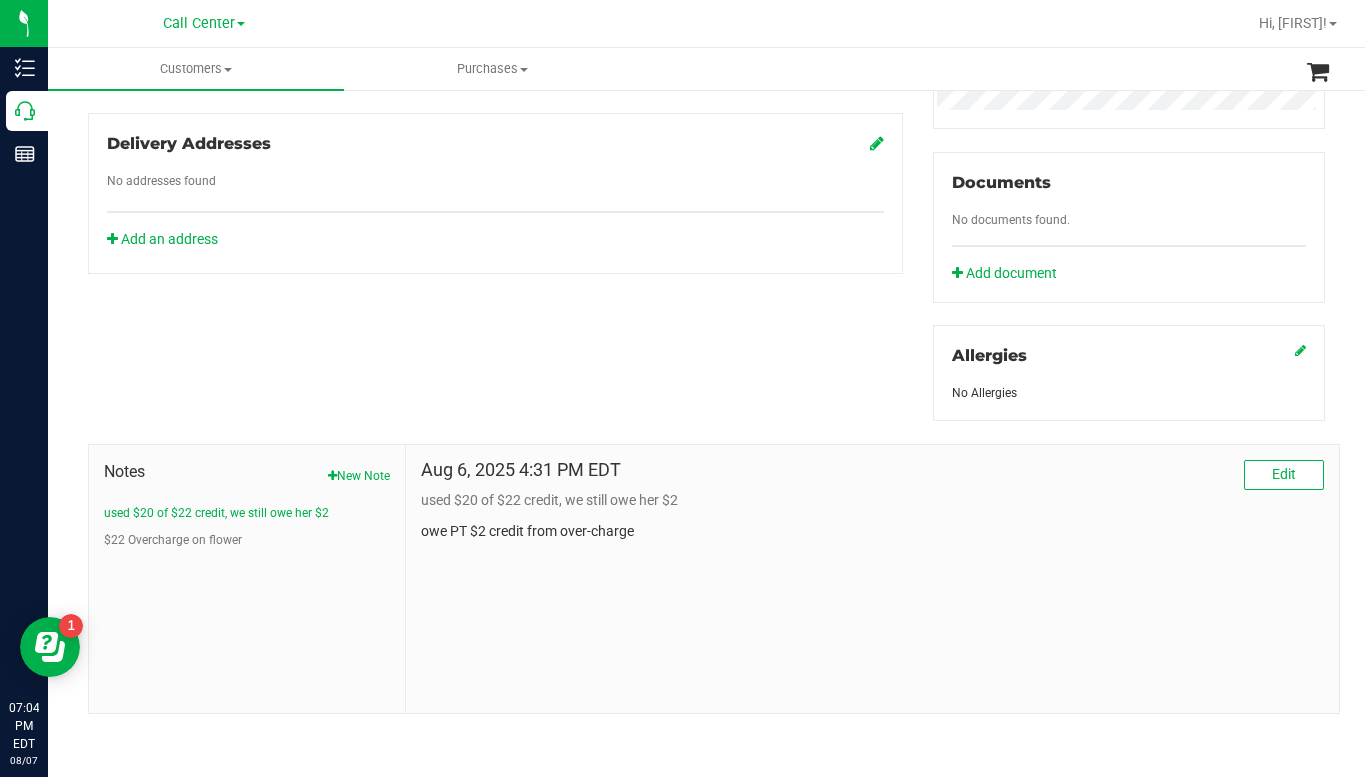 click 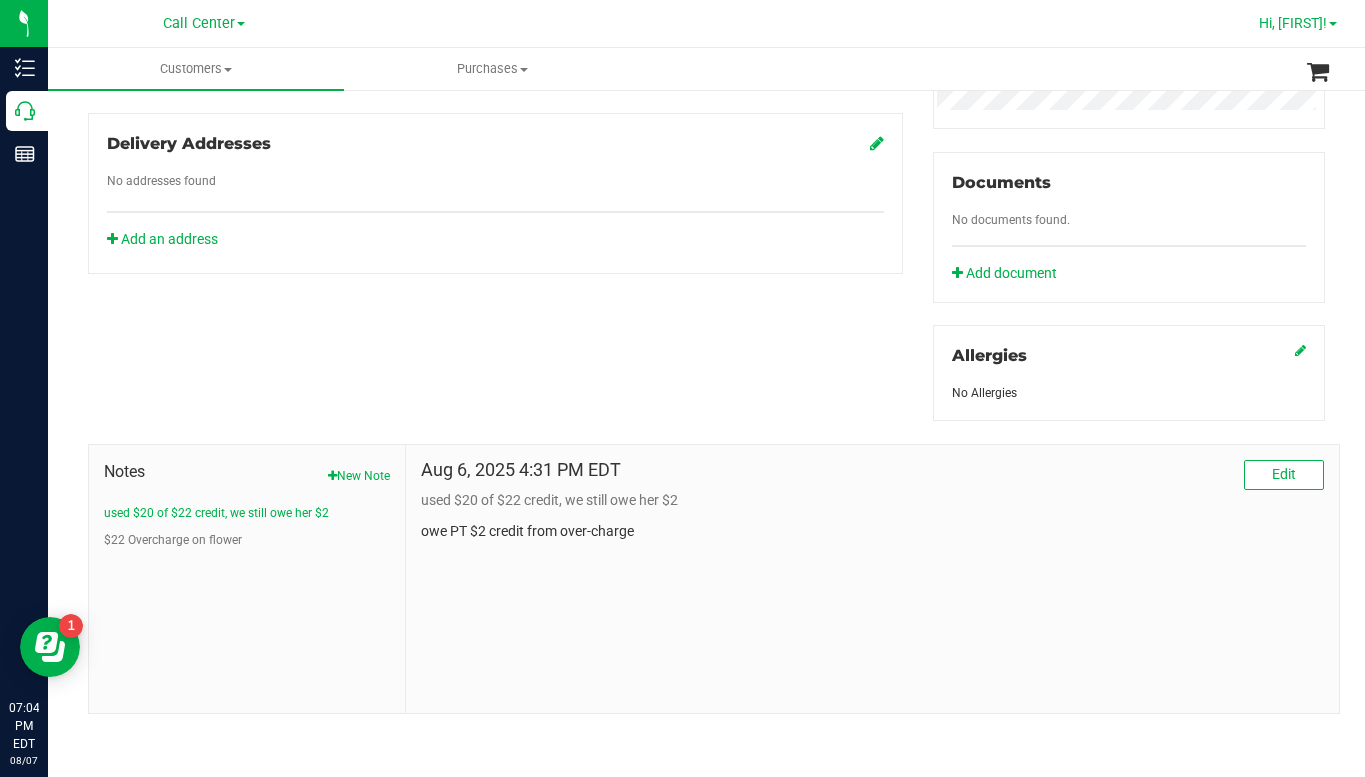 click at bounding box center (1333, 24) 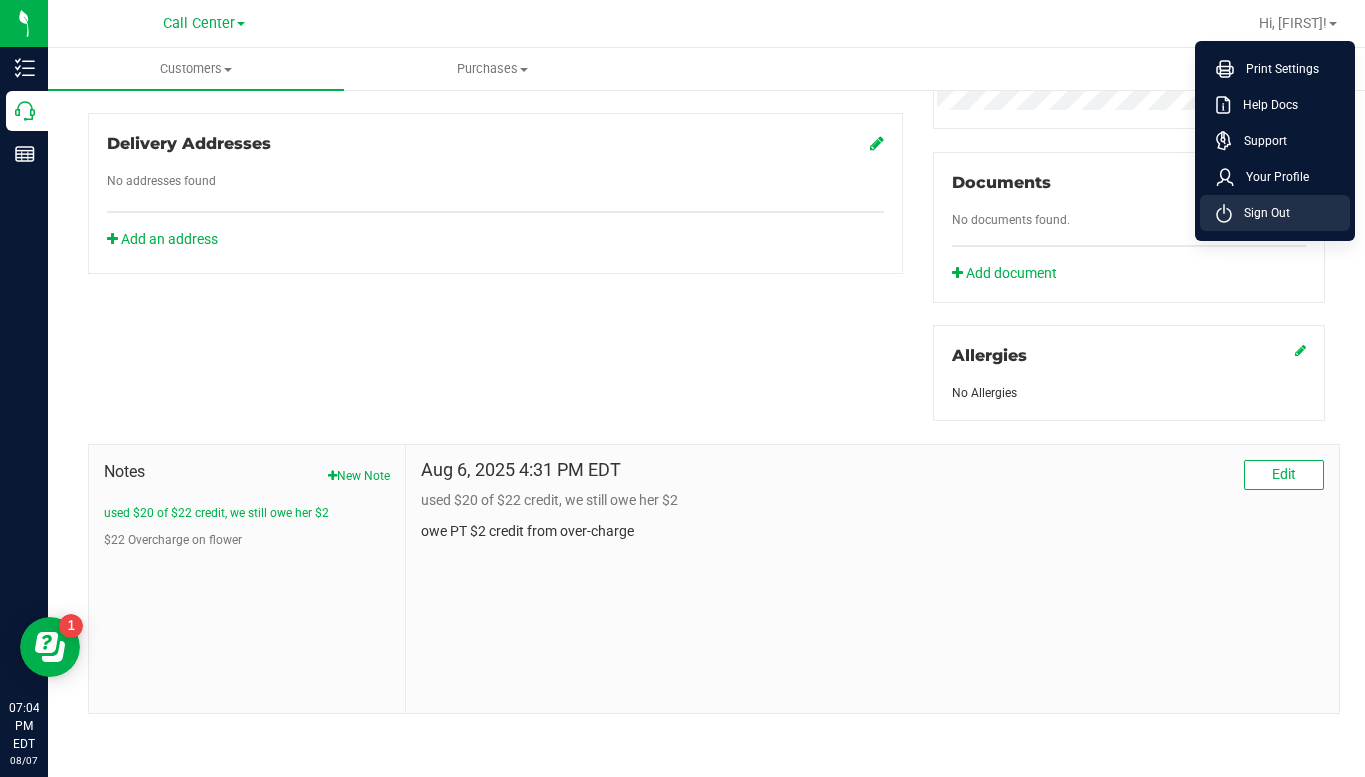 click on "Sign Out" at bounding box center (1261, 213) 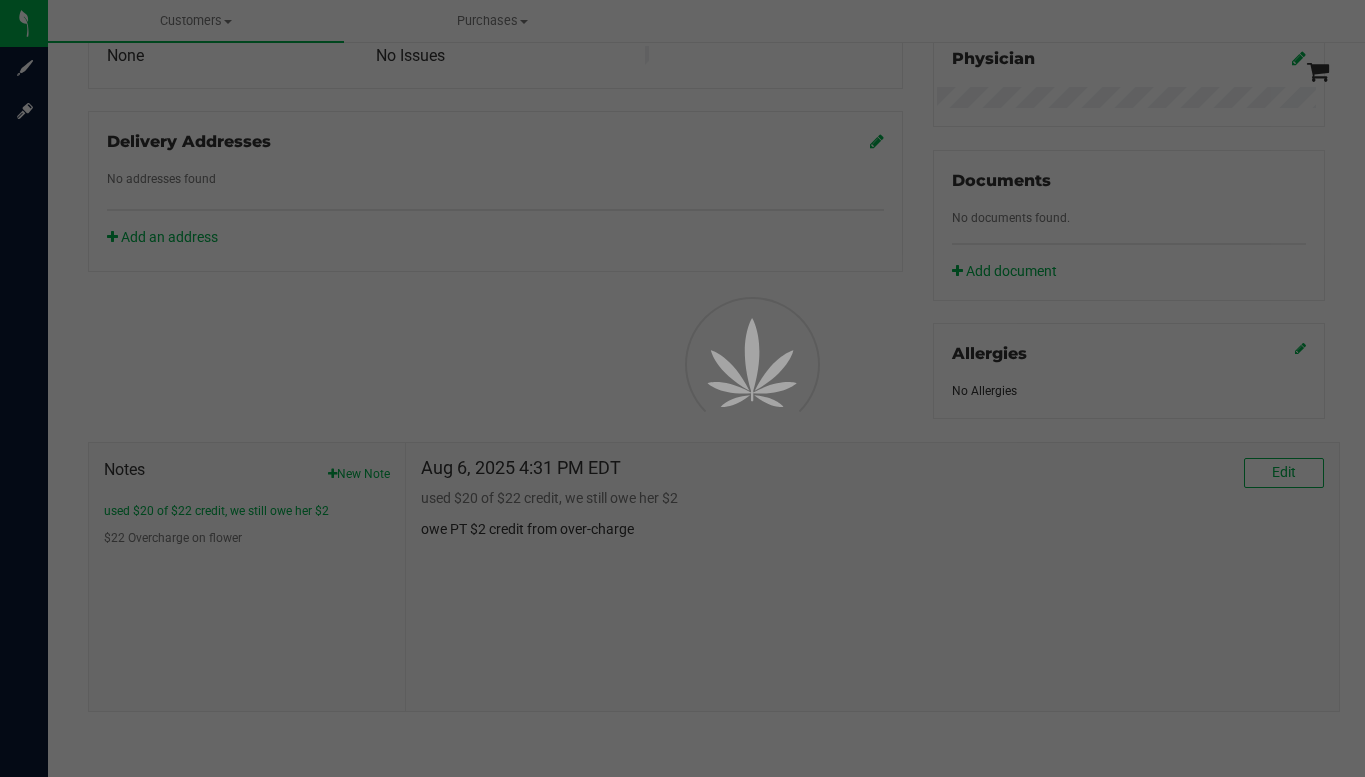 scroll, scrollTop: 621, scrollLeft: 0, axis: vertical 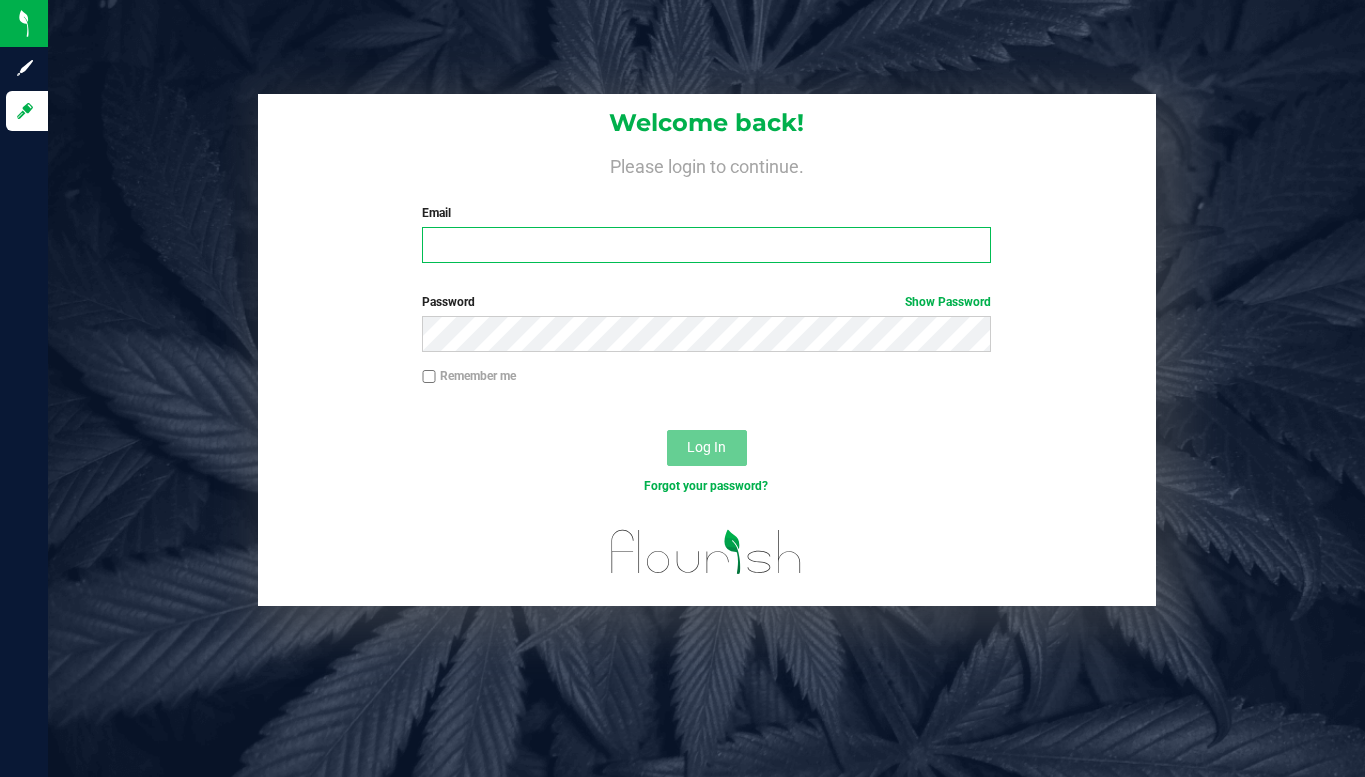 type on "[EMAIL]" 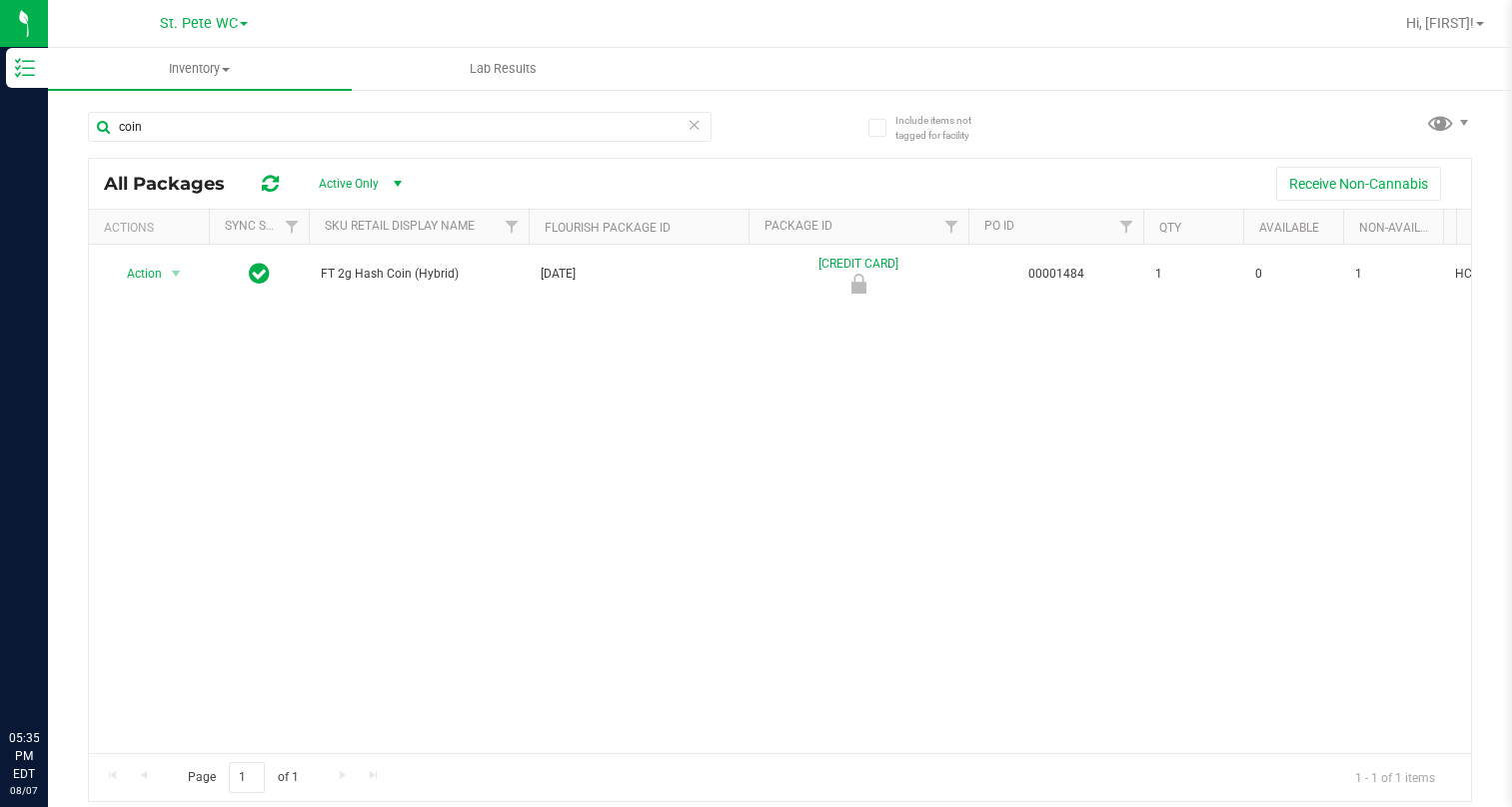 scroll, scrollTop: 0, scrollLeft: 0, axis: both 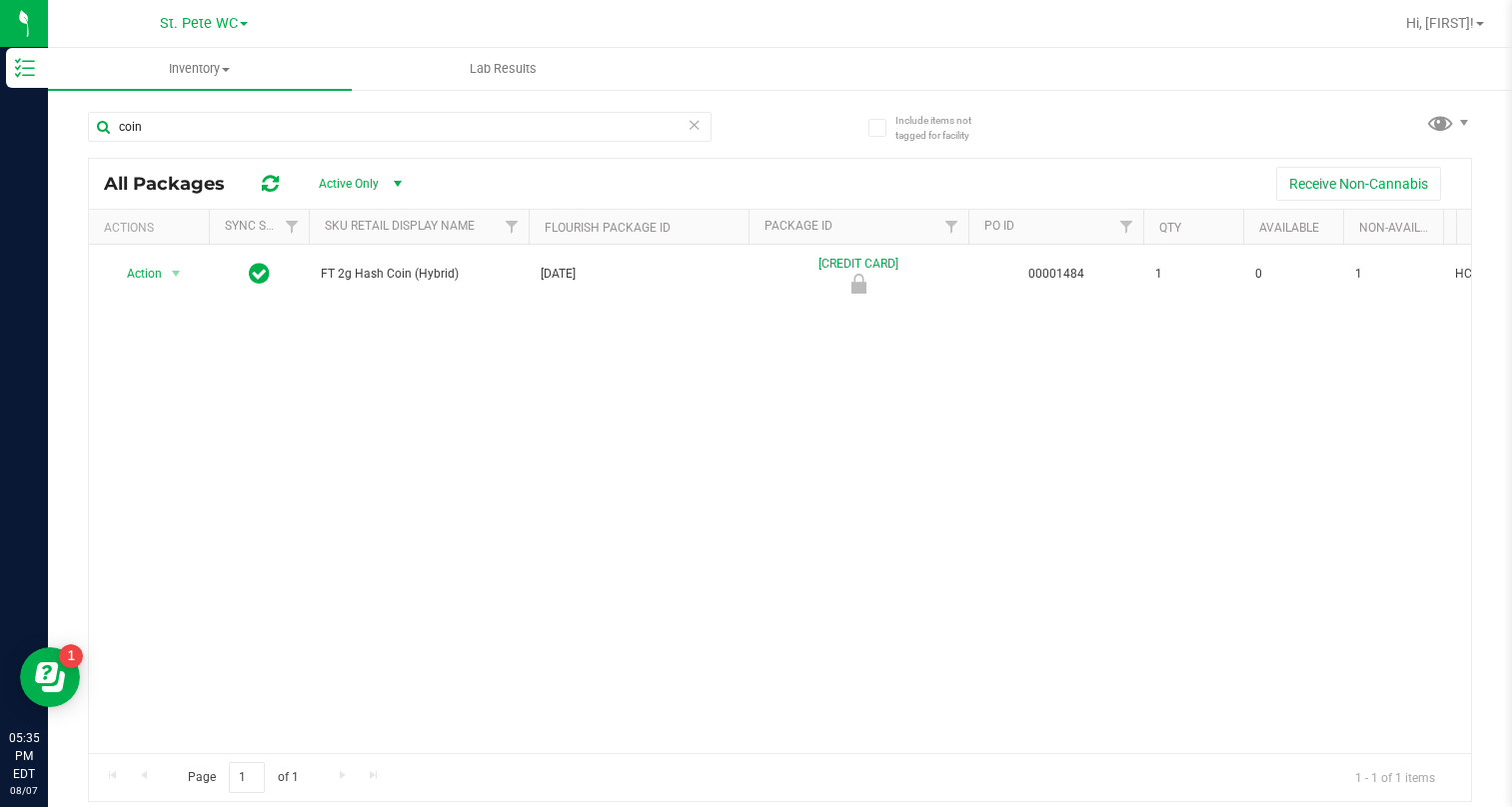 click at bounding box center [244, 24] 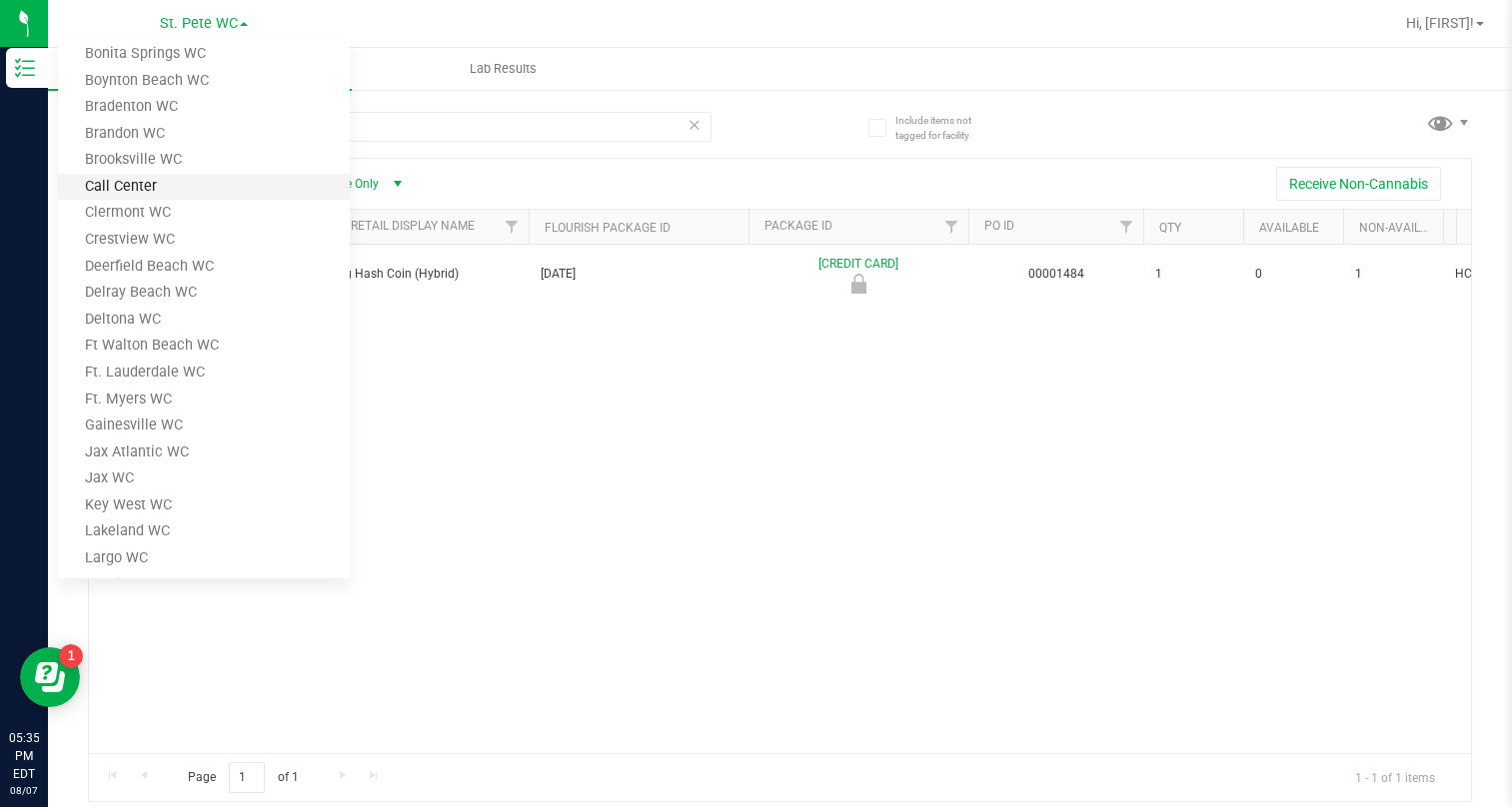 scroll, scrollTop: 0, scrollLeft: 0, axis: both 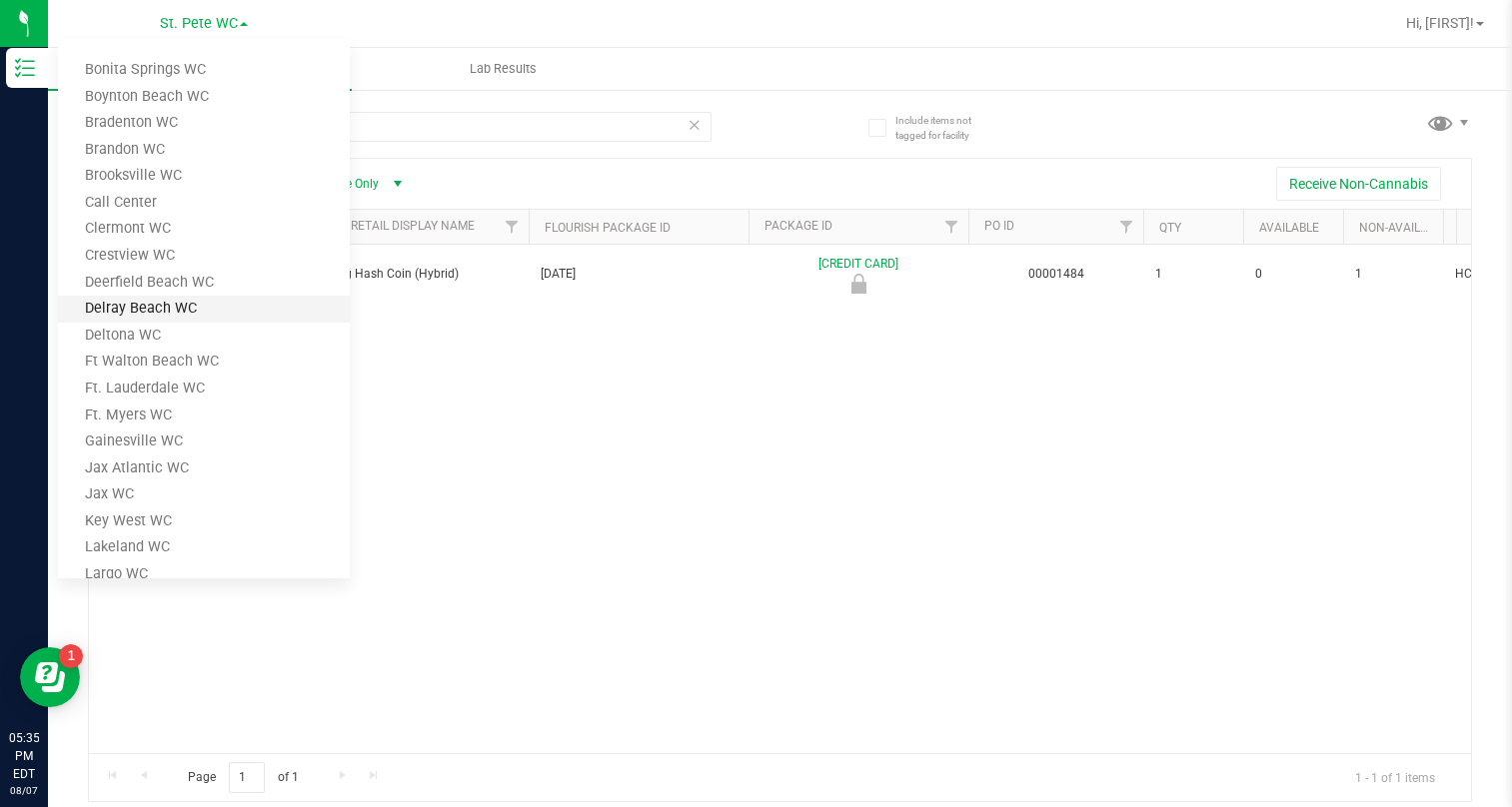 click on "Delray Beach WC" at bounding box center (204, 309) 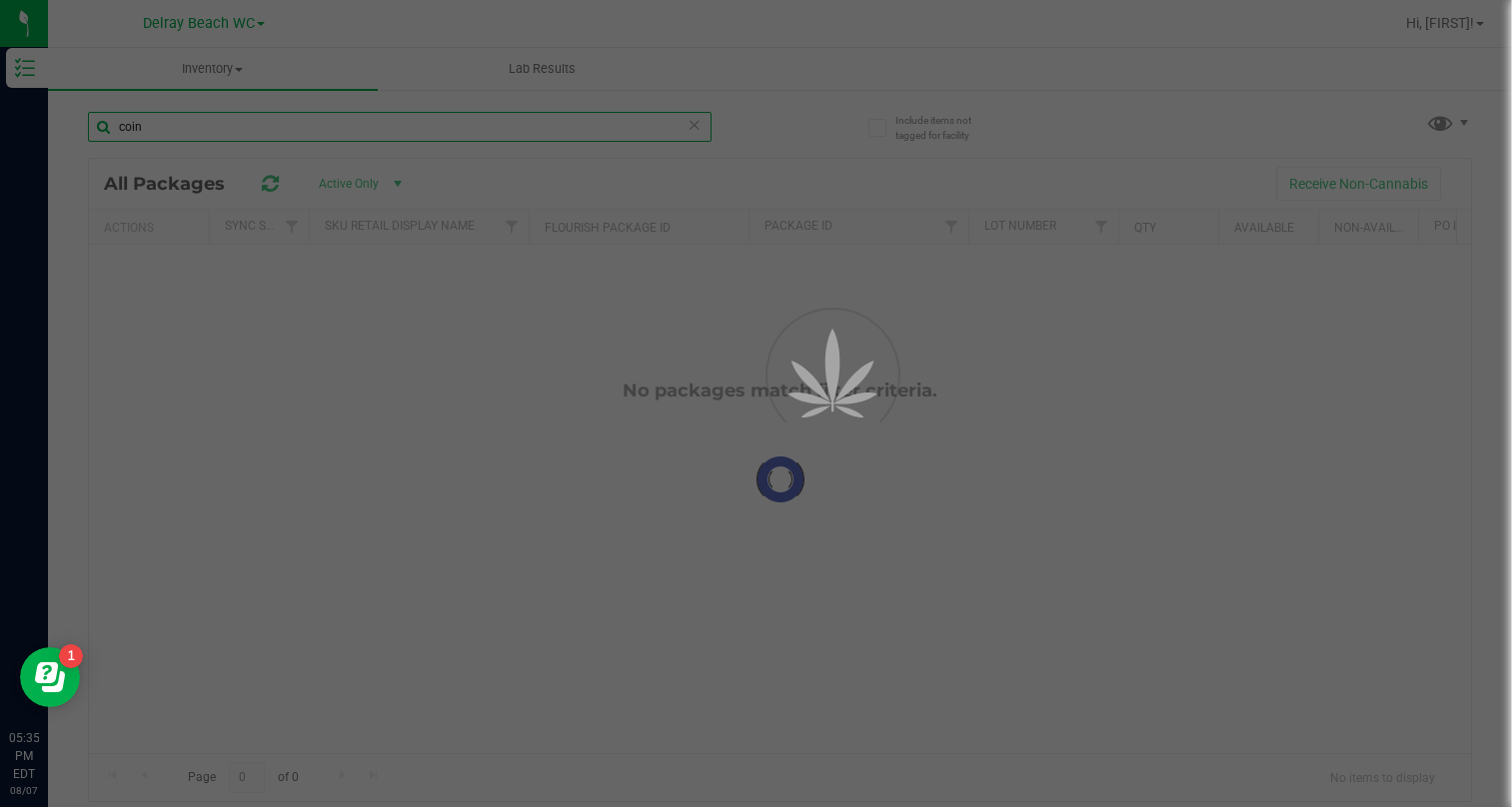 click on "coin" at bounding box center [400, 127] 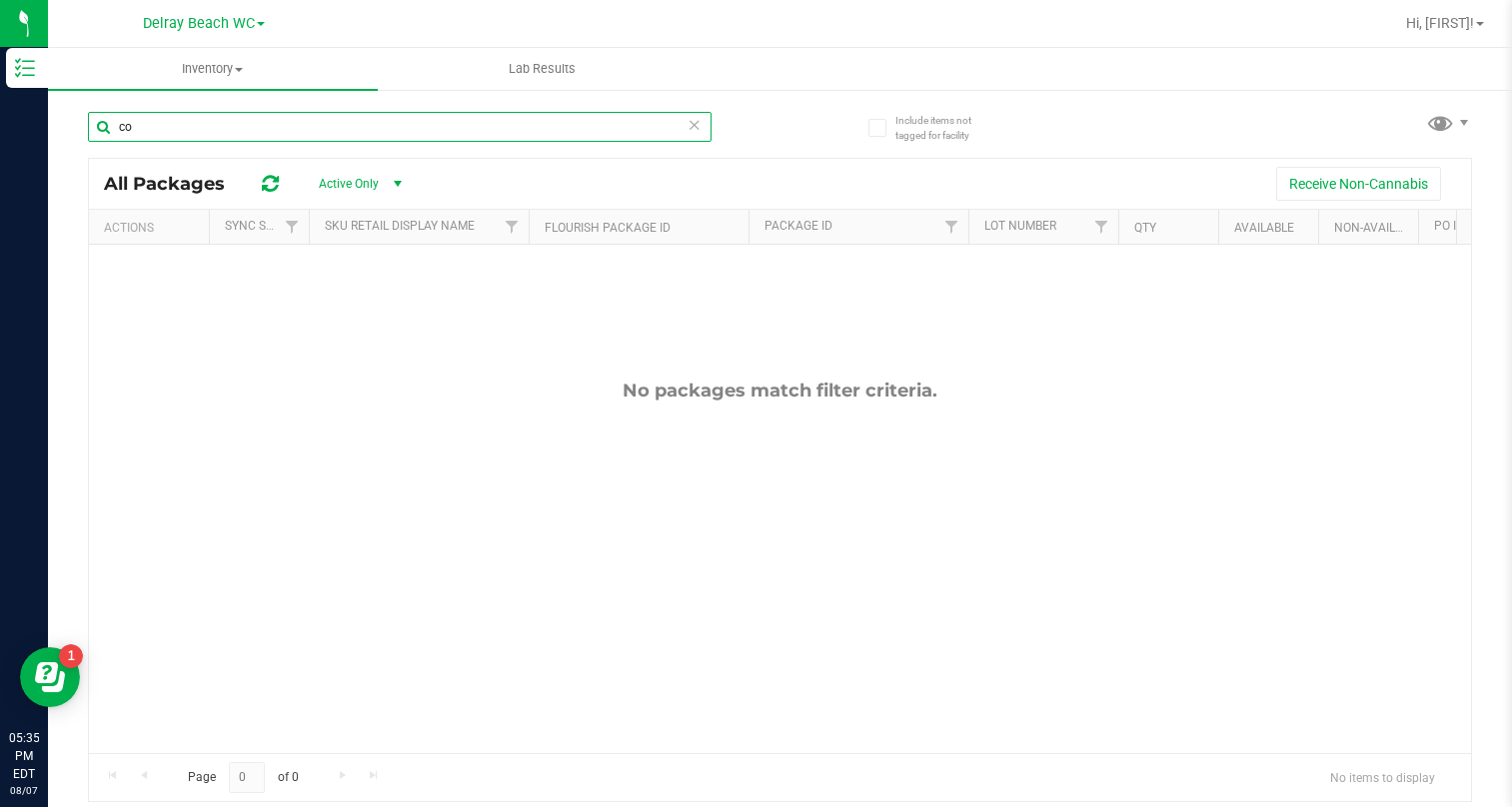 type on "c" 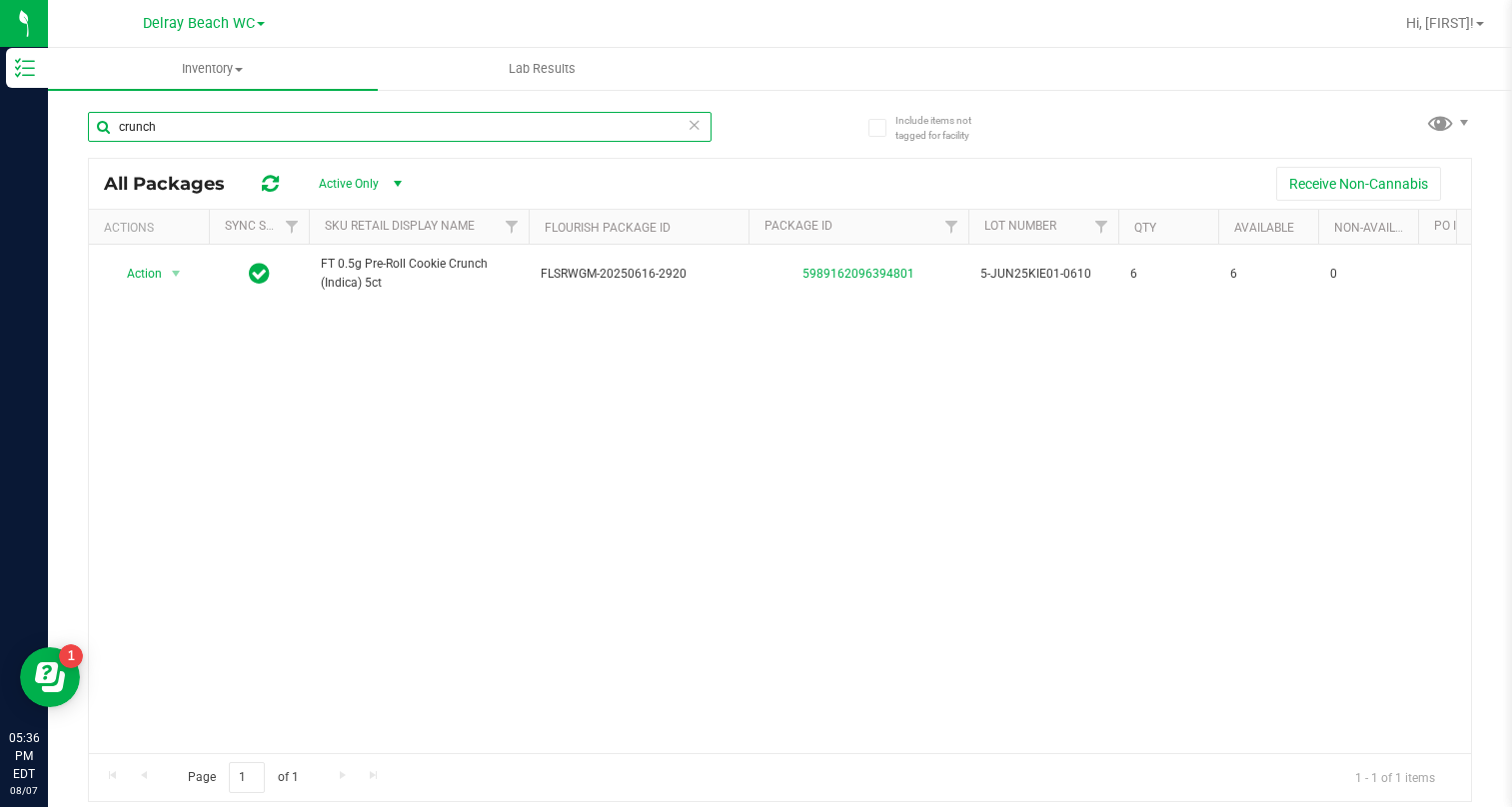 click on "crunch" at bounding box center (400, 127) 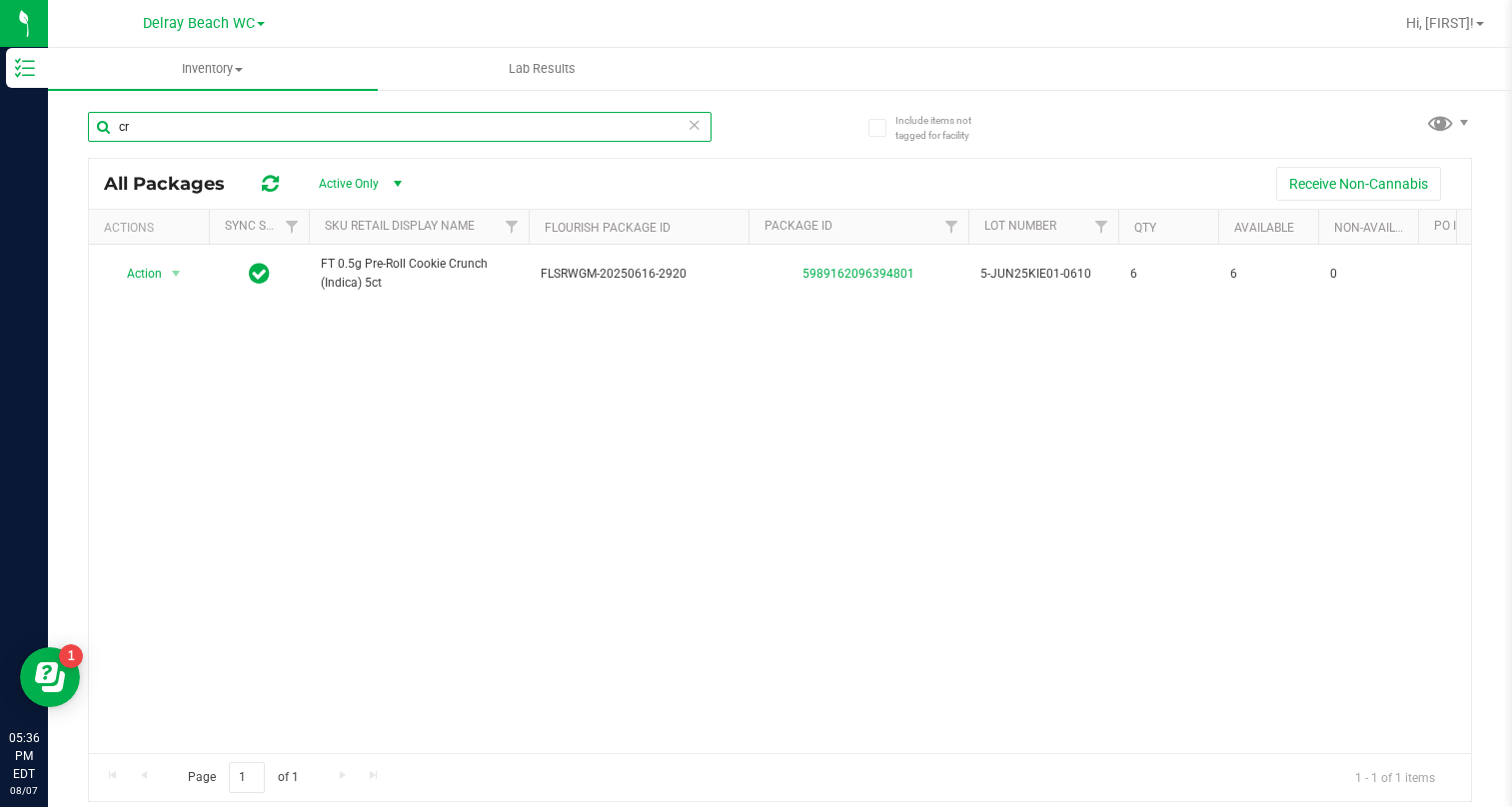 type on "c" 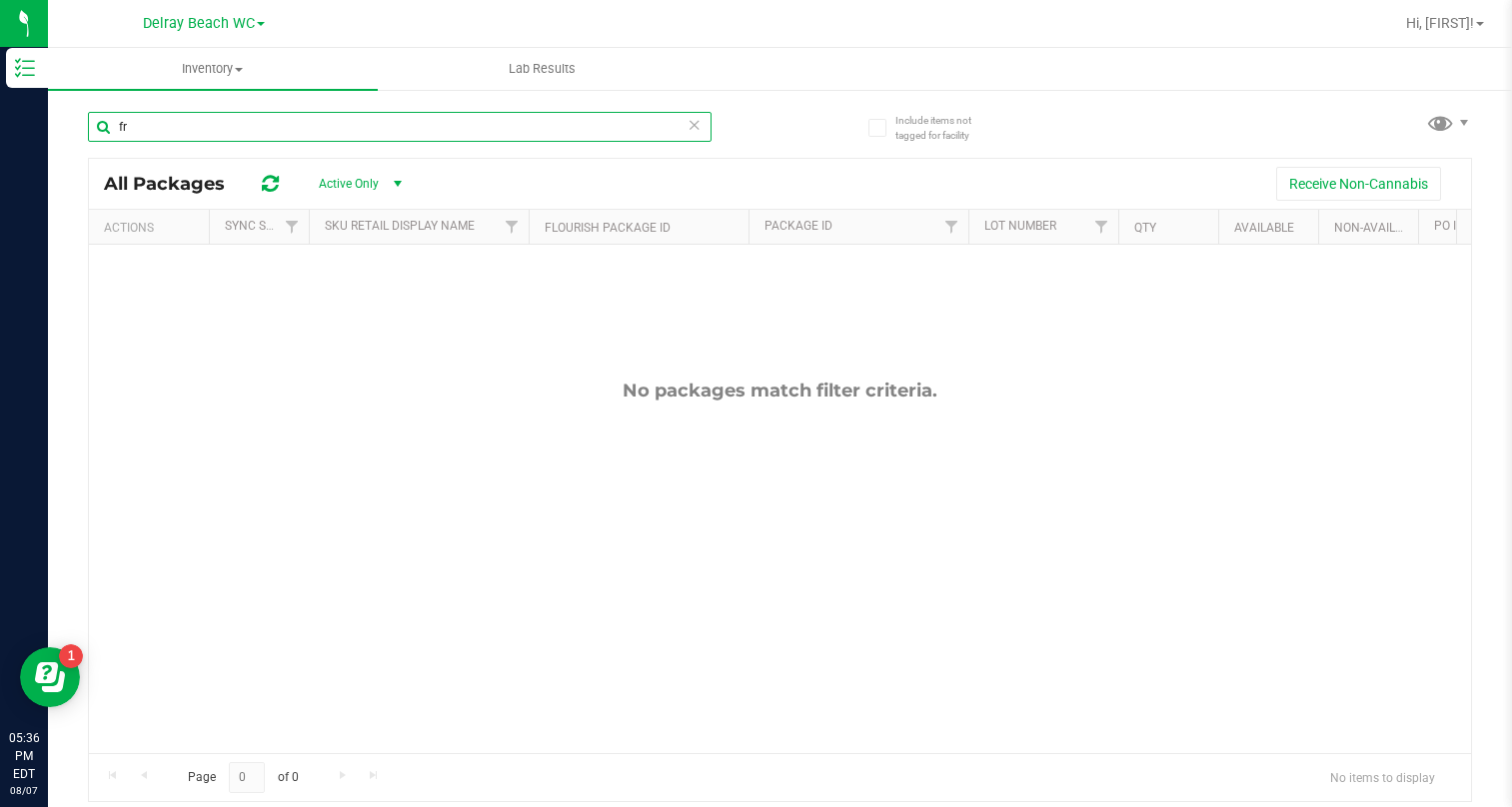 type on "f" 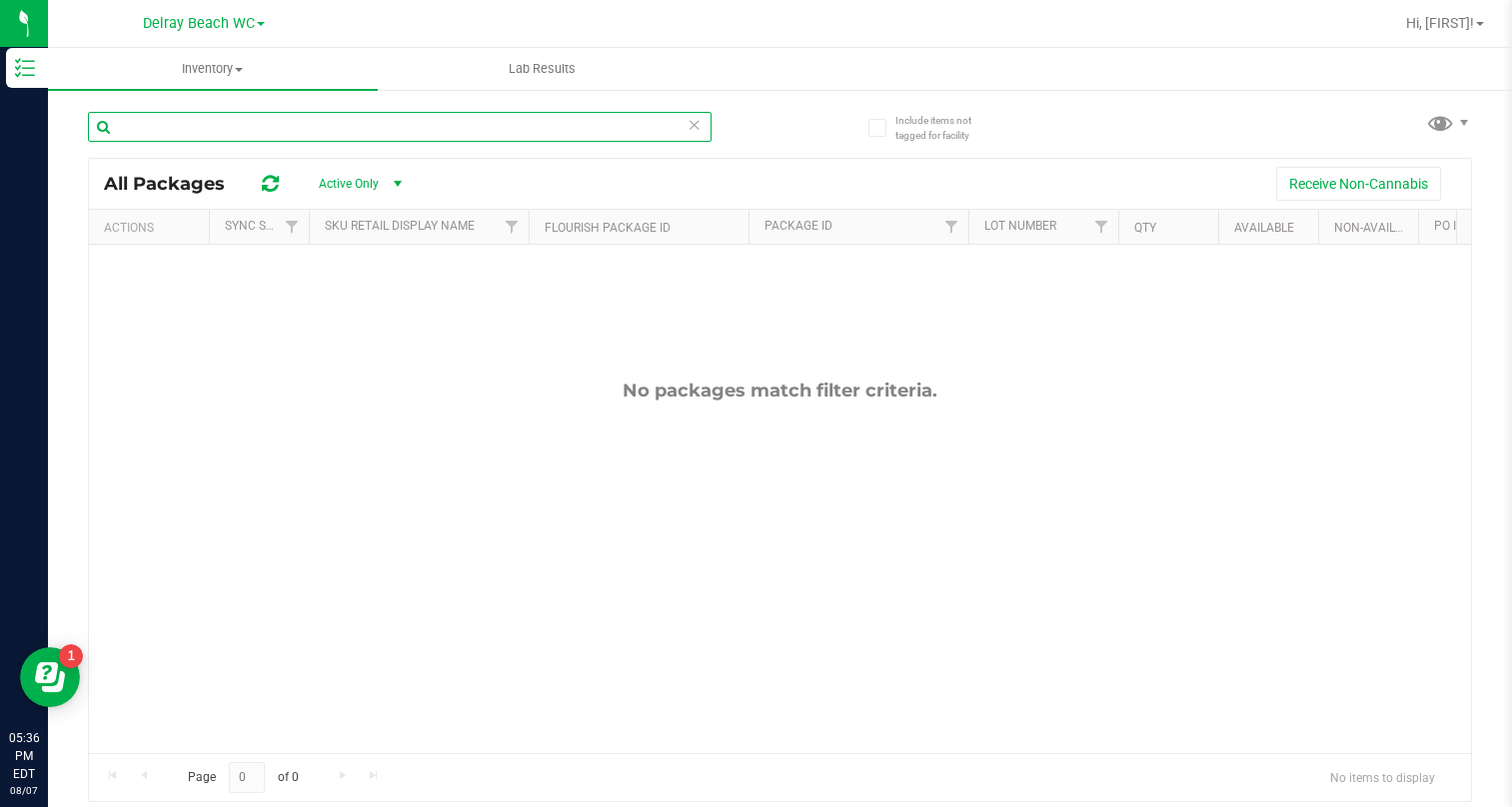 type 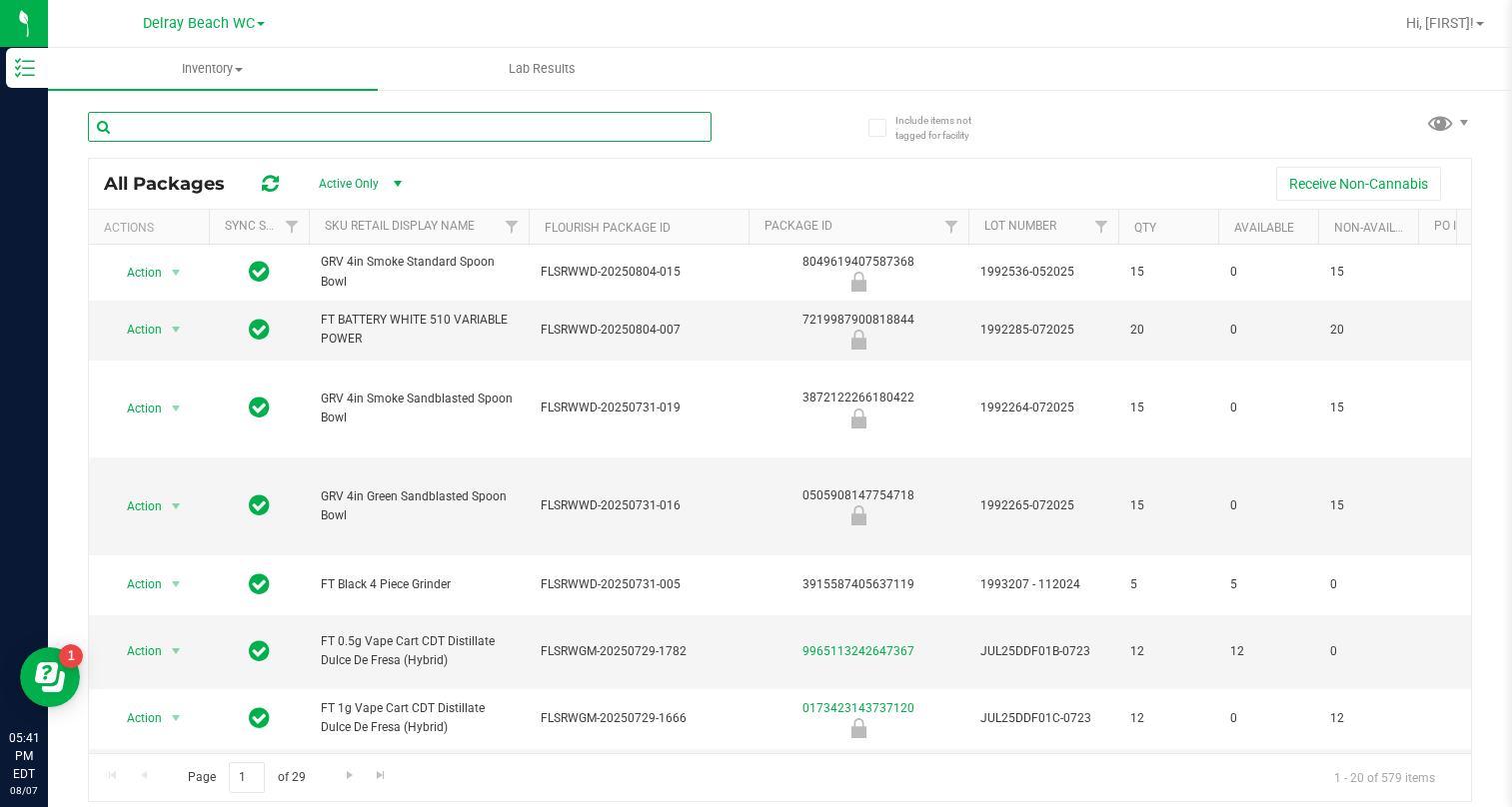 click at bounding box center (400, 127) 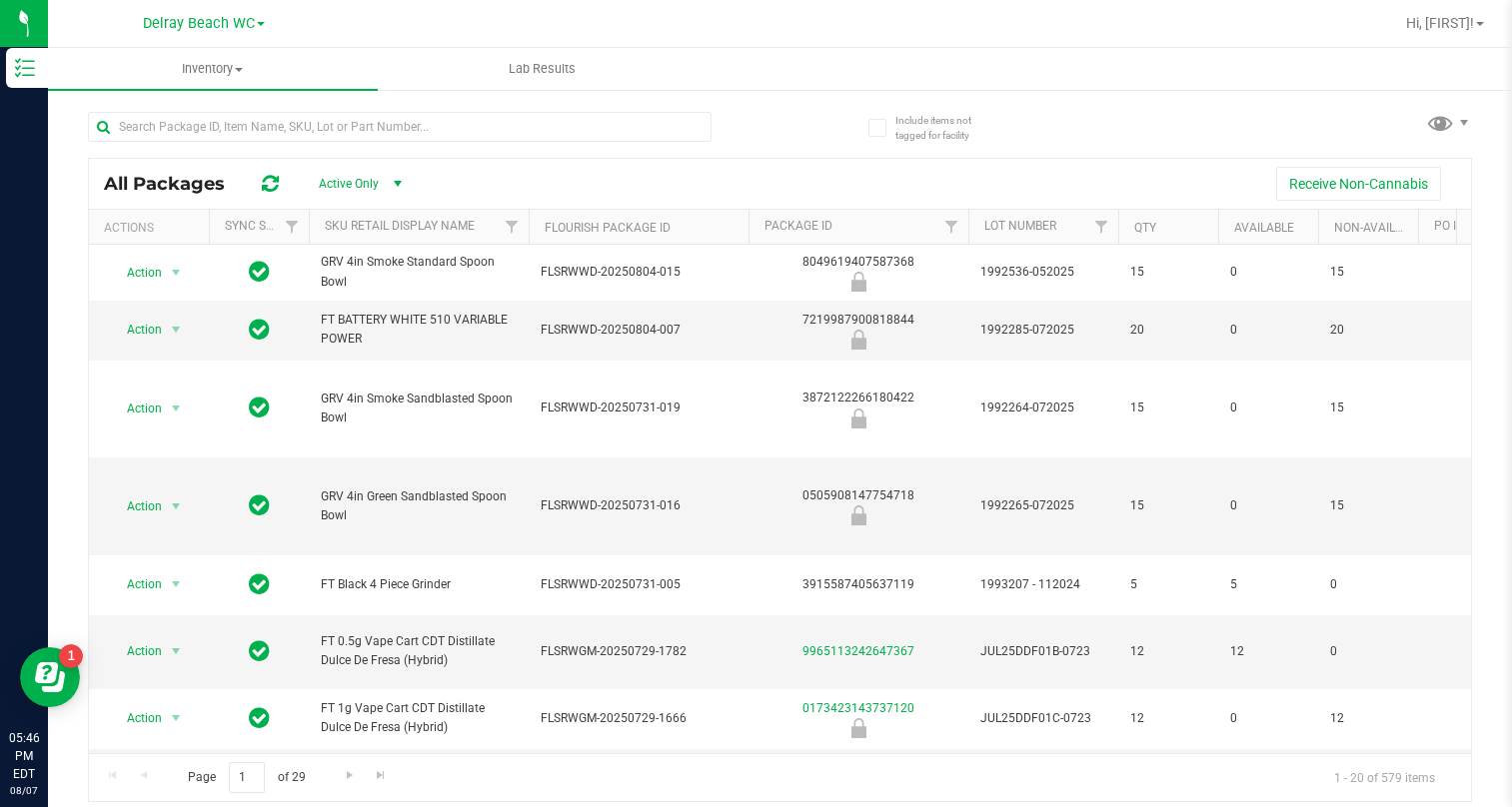 click at bounding box center (875, 23) 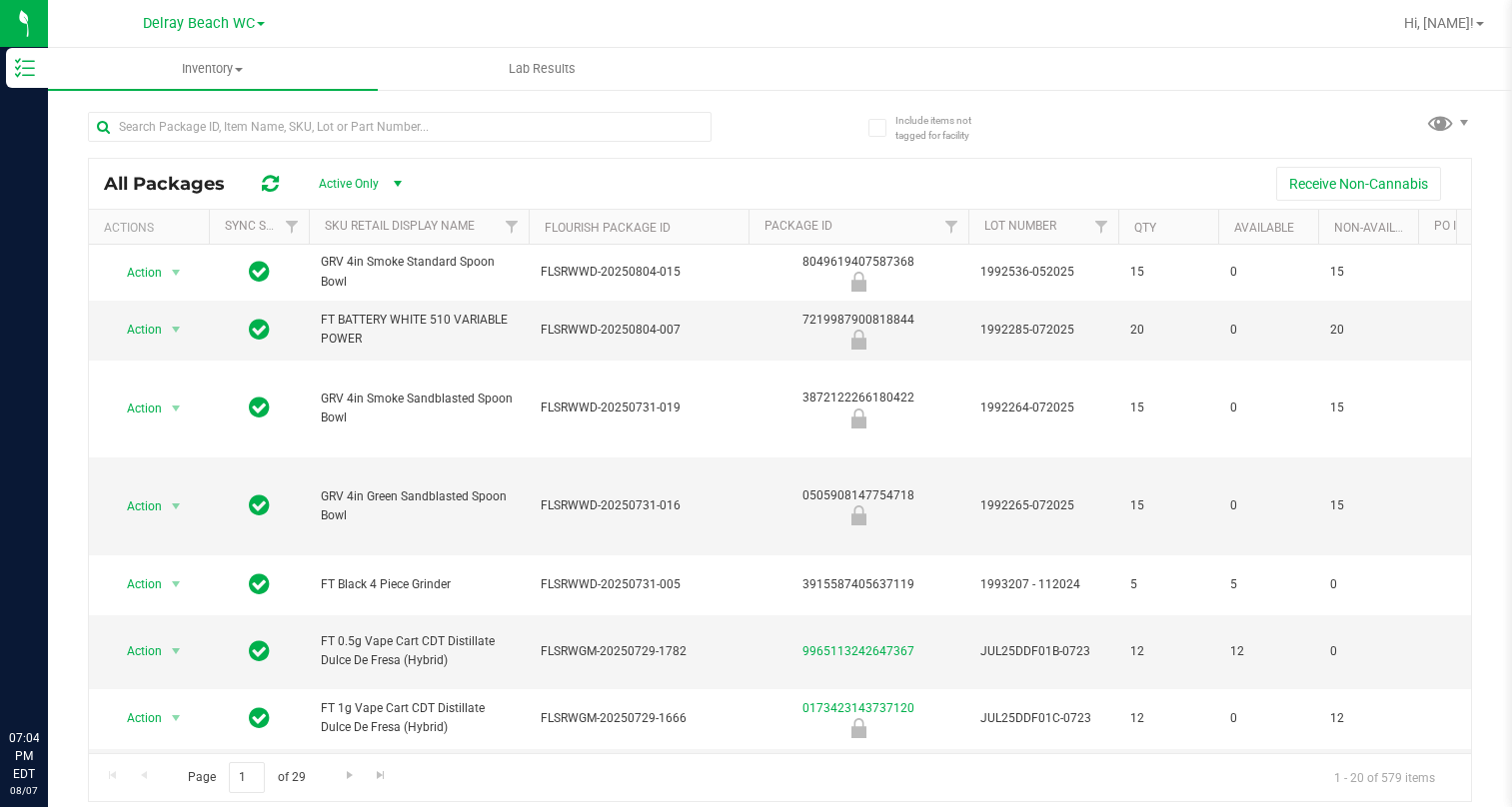 scroll, scrollTop: 0, scrollLeft: 0, axis: both 